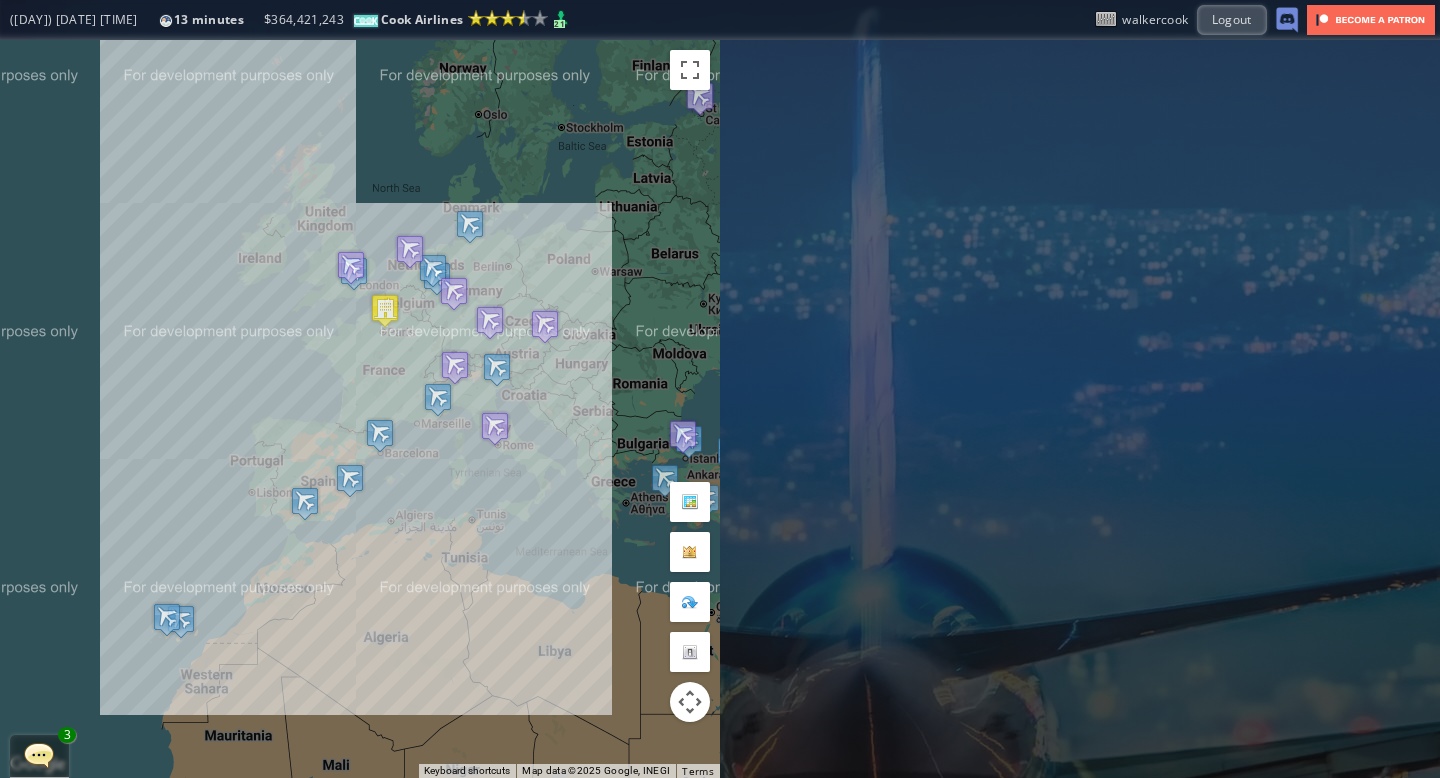 scroll, scrollTop: 0, scrollLeft: 0, axis: both 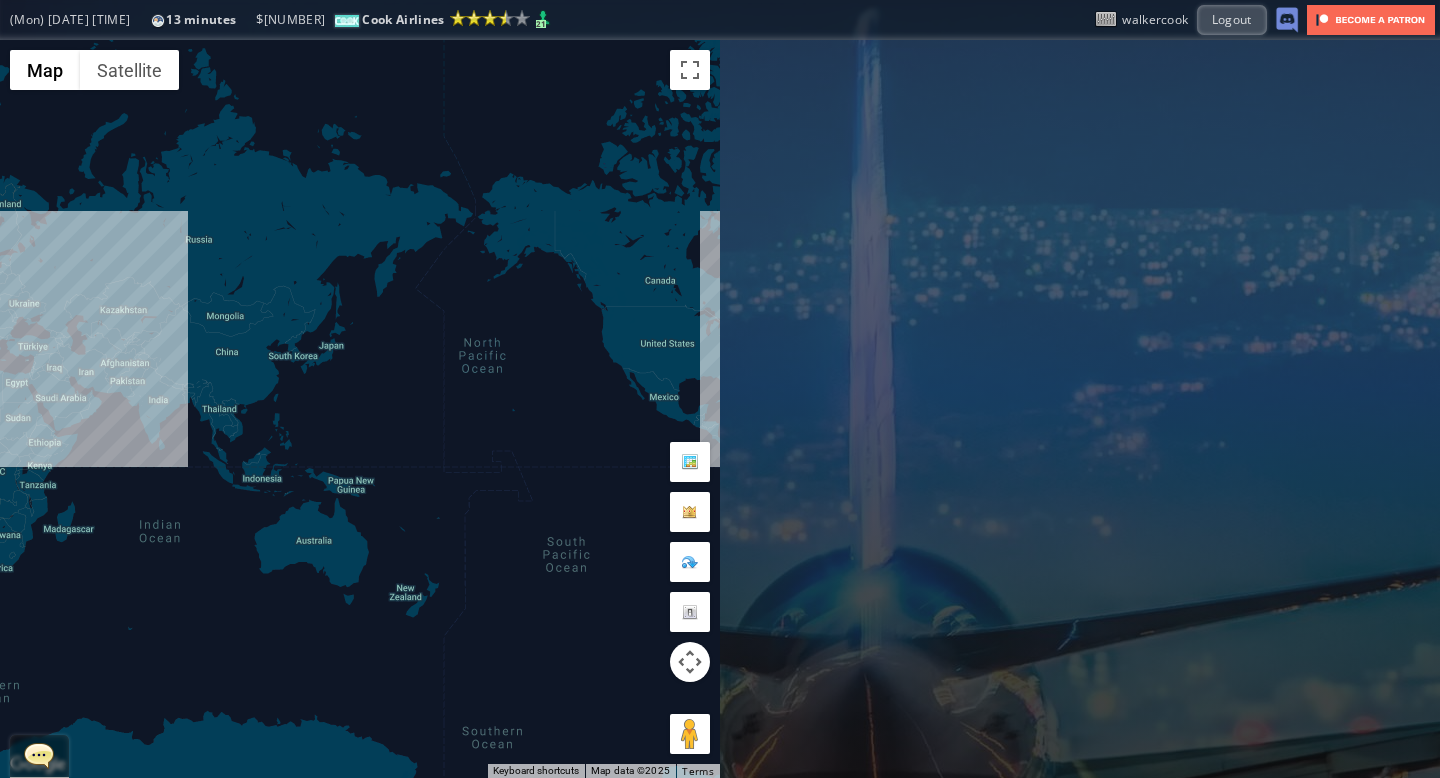 click at bounding box center [39, 755] 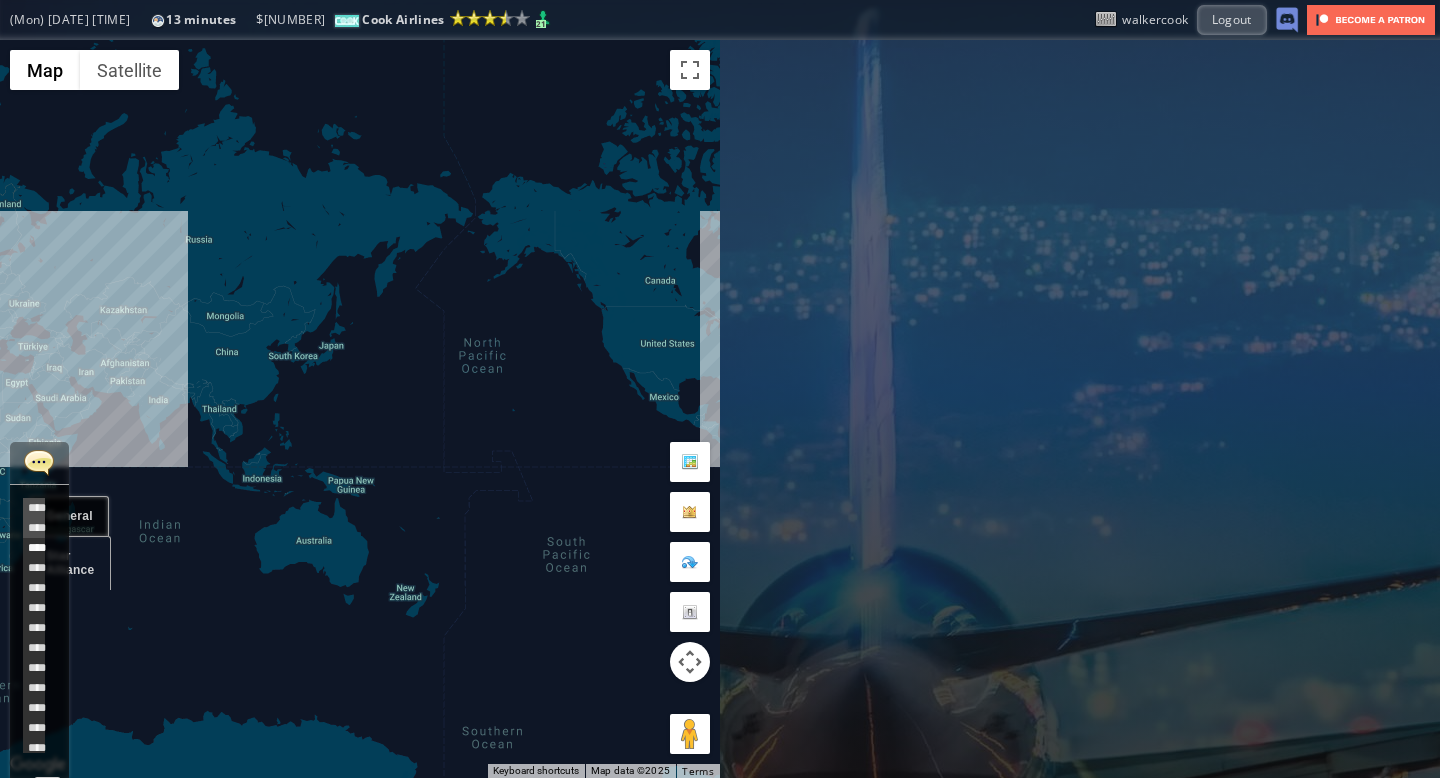 scroll, scrollTop: 618, scrollLeft: 0, axis: vertical 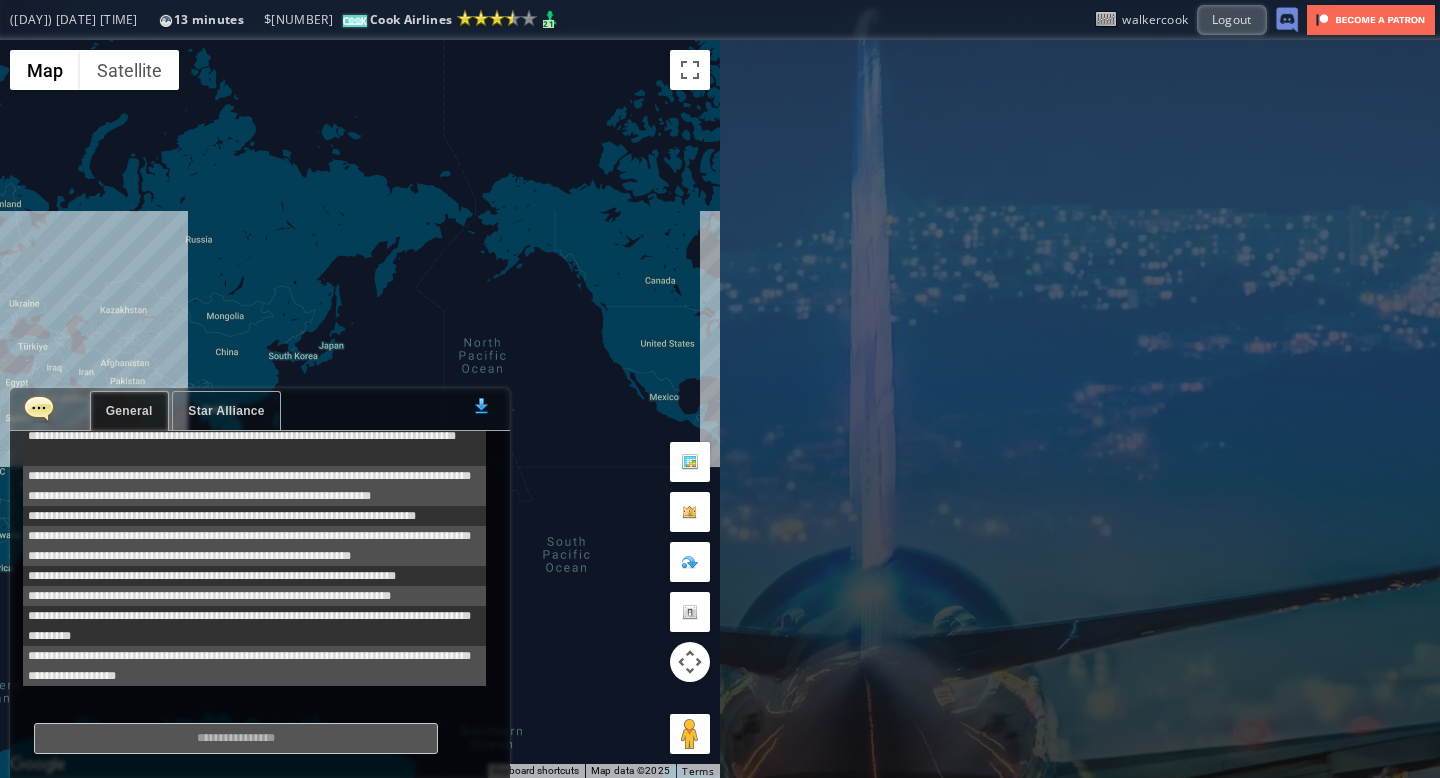 click on "Star Alliance" at bounding box center (226, 411) 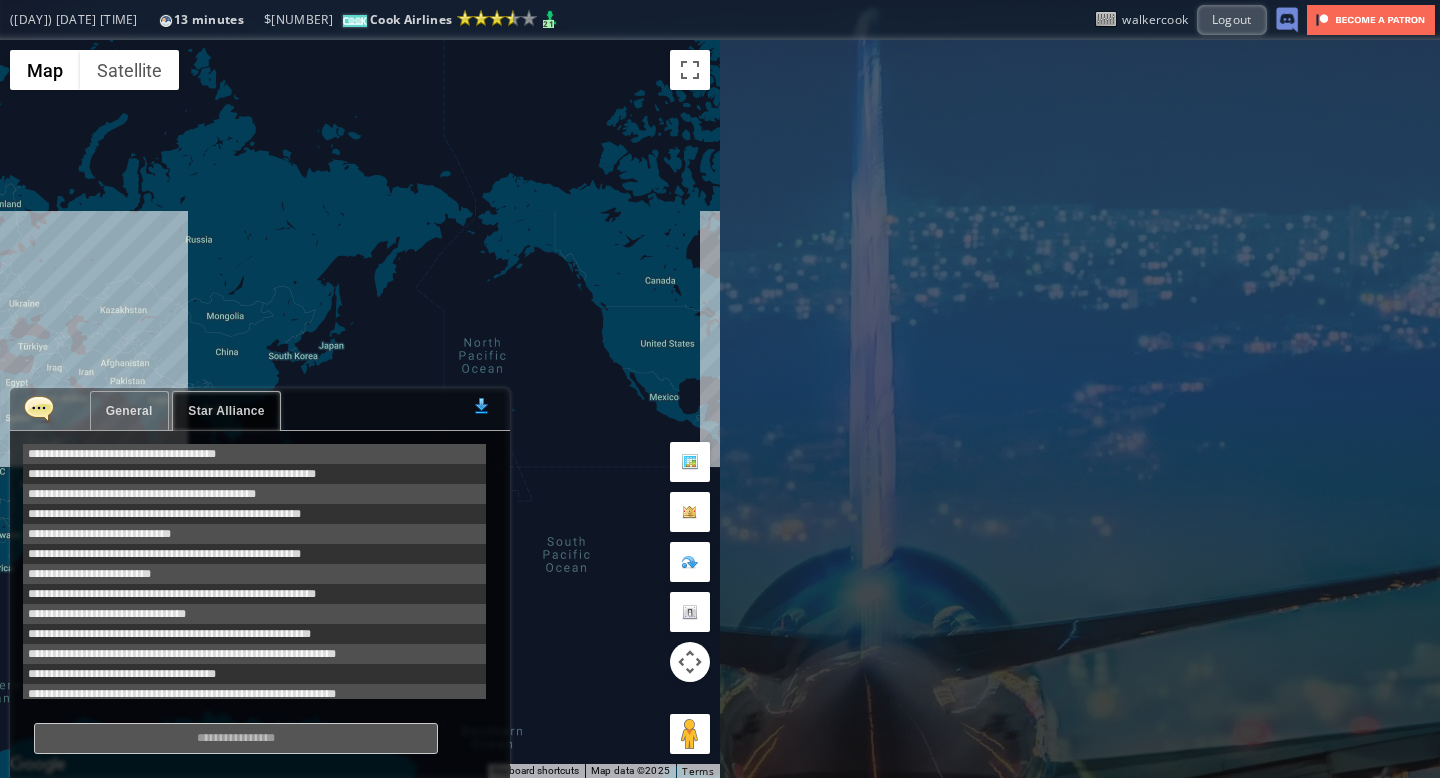 scroll, scrollTop: 201, scrollLeft: 0, axis: vertical 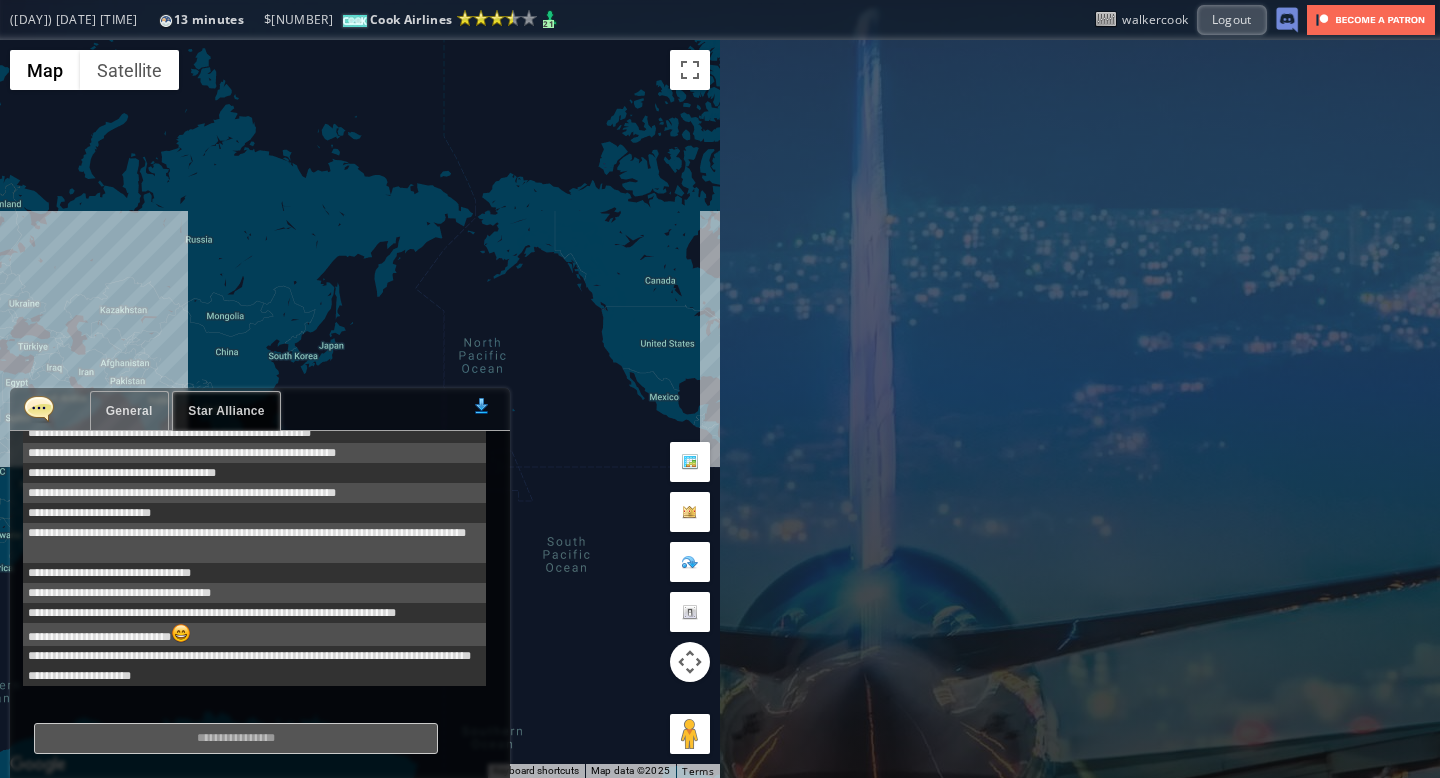 click on "General" at bounding box center [129, 411] 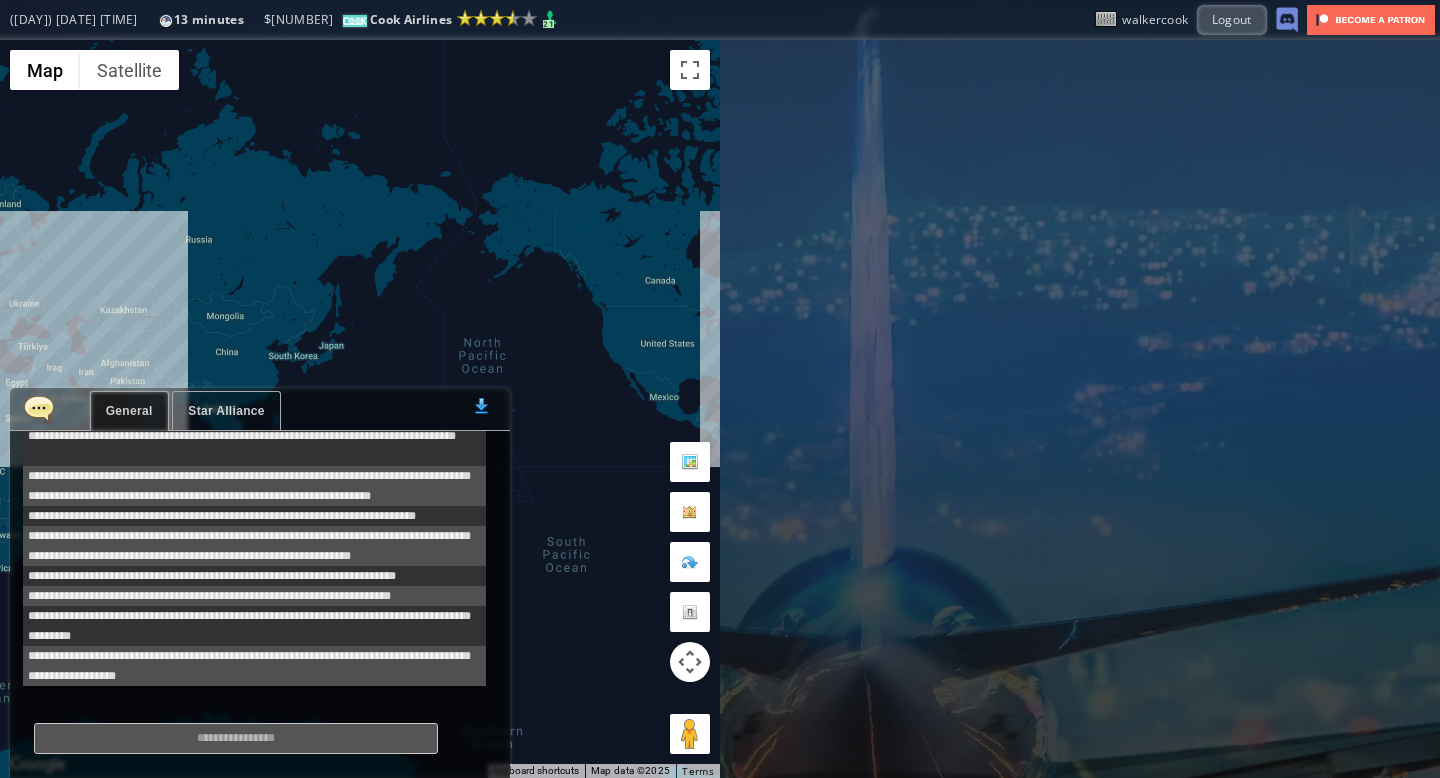 click at bounding box center (39, 408) 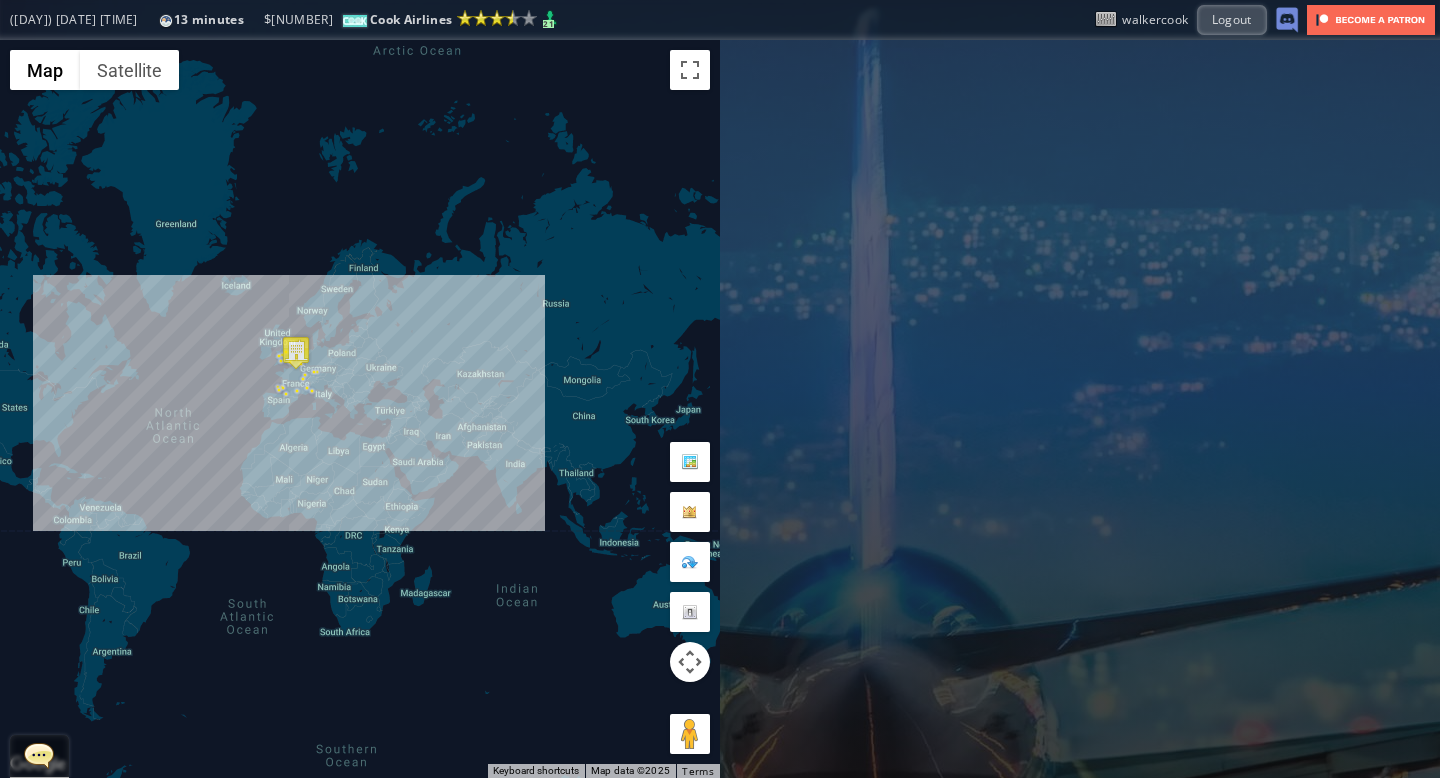 drag, startPoint x: 81, startPoint y: 342, endPoint x: 440, endPoint y: 406, distance: 364.66013 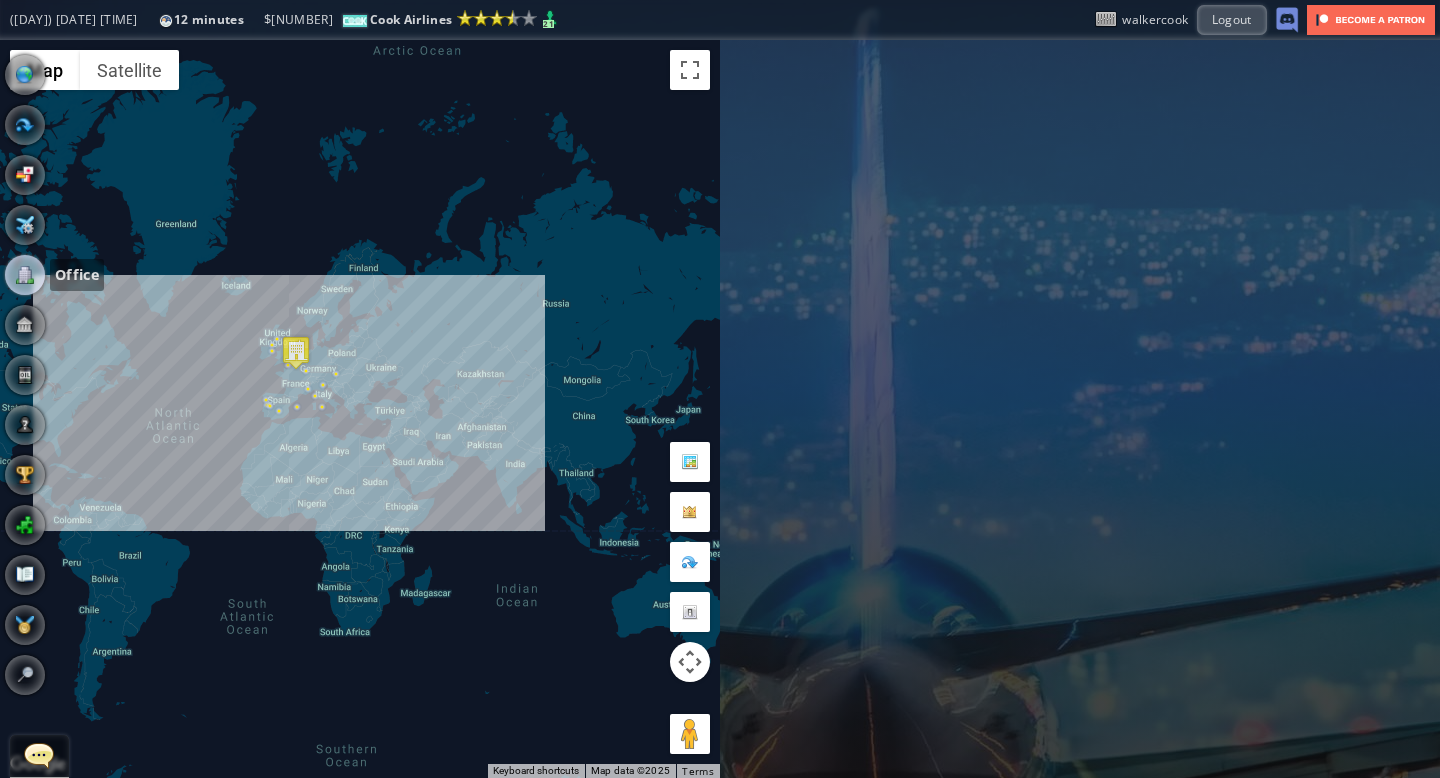click at bounding box center [25, 275] 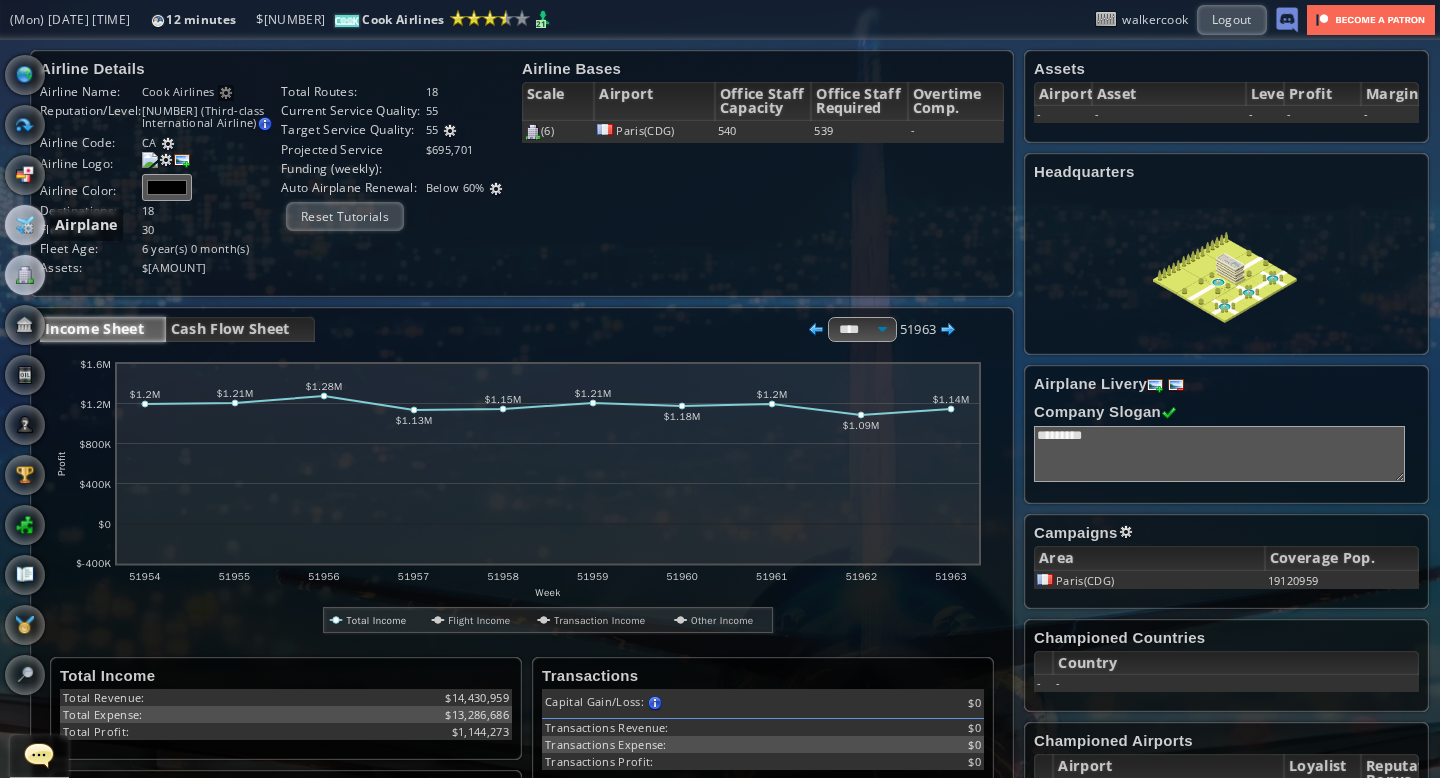 click at bounding box center (25, 225) 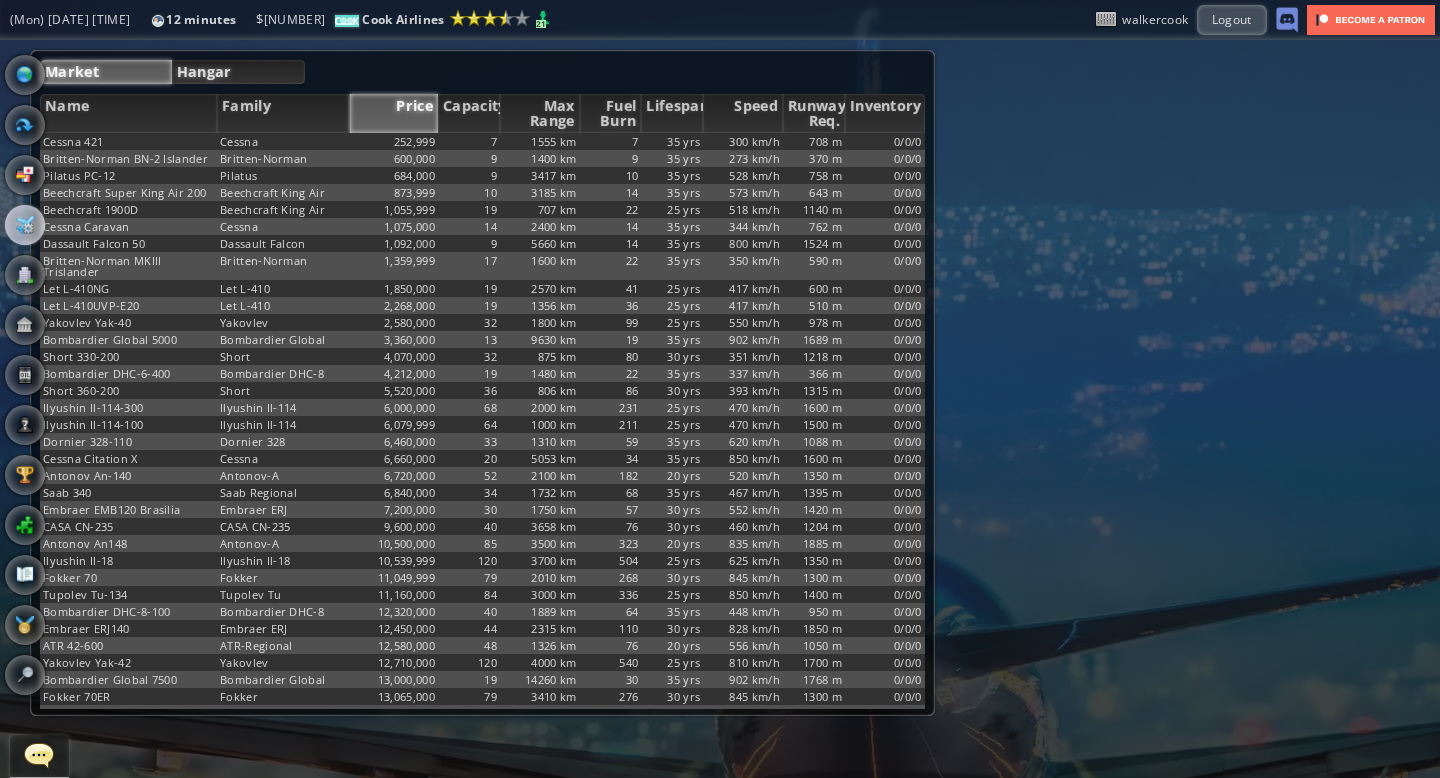 click on "Hangar" at bounding box center [239, 72] 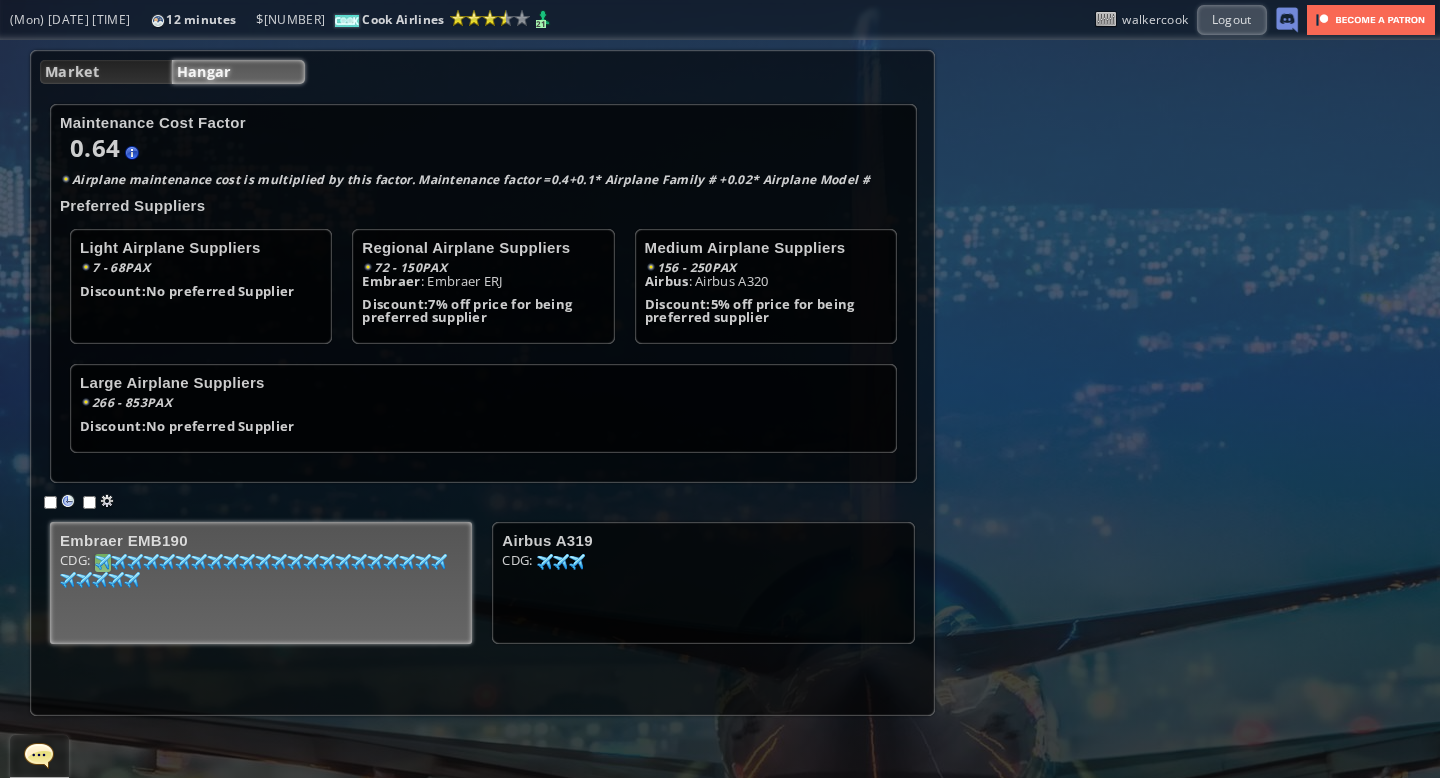 click at bounding box center [103, 562] 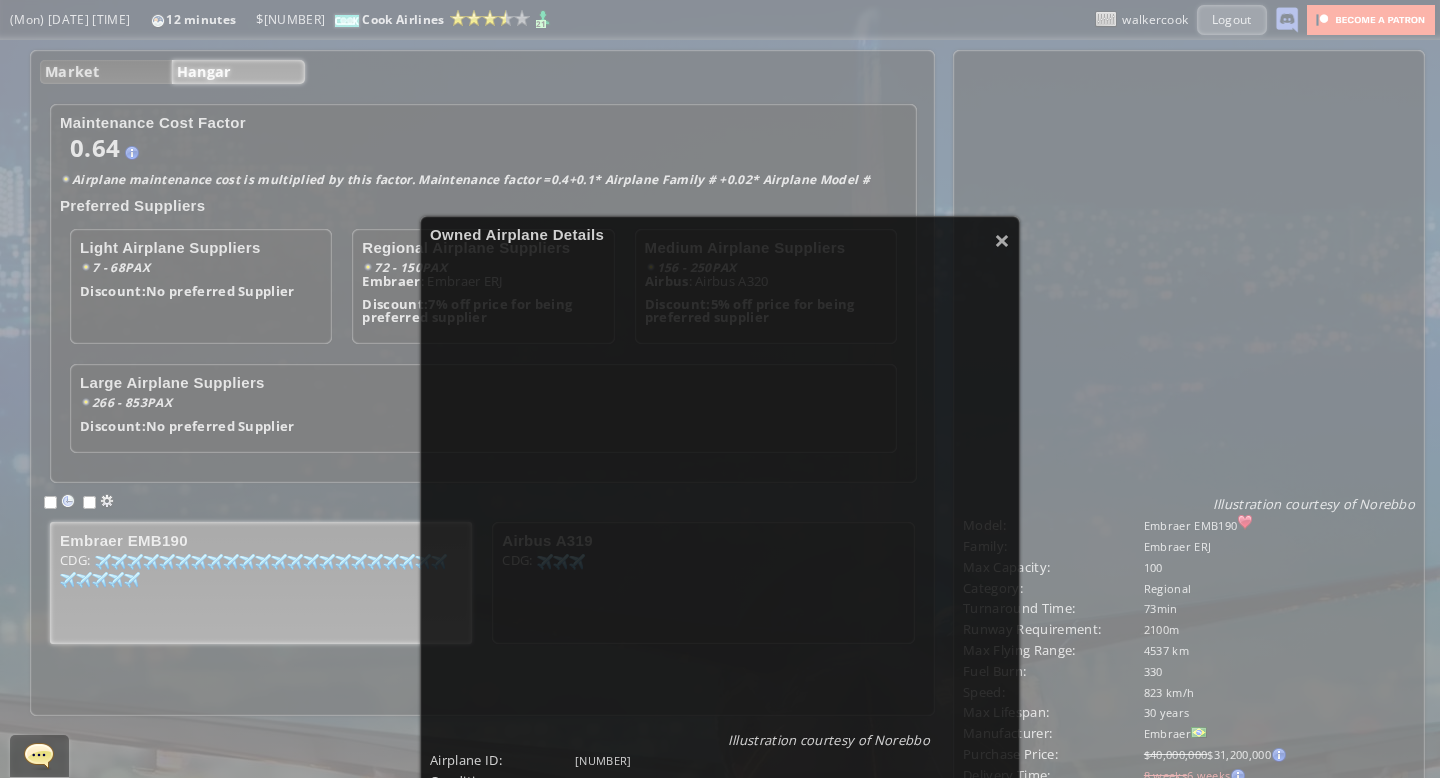 click on "Replace" at bounding box center [538, 957] 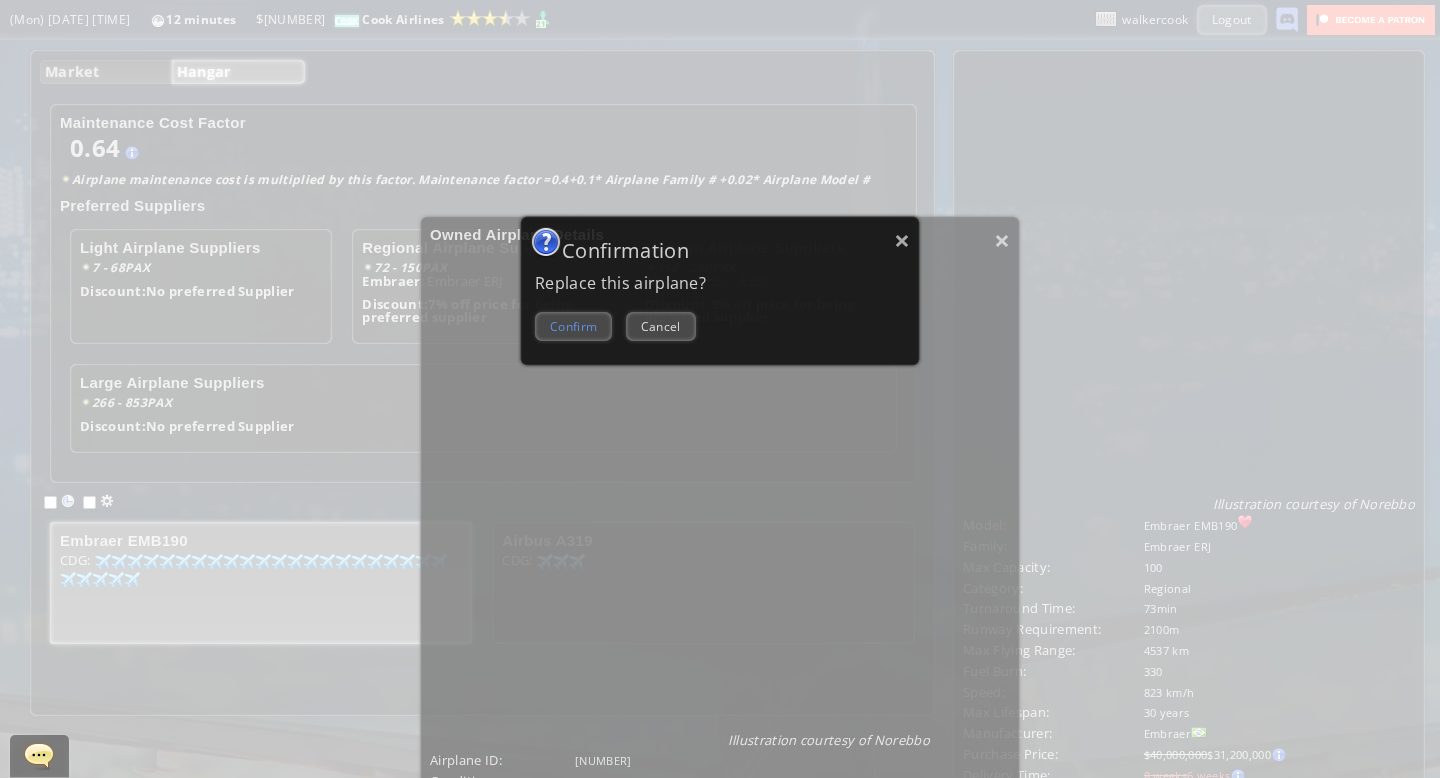 click on "Confirm" at bounding box center (573, 326) 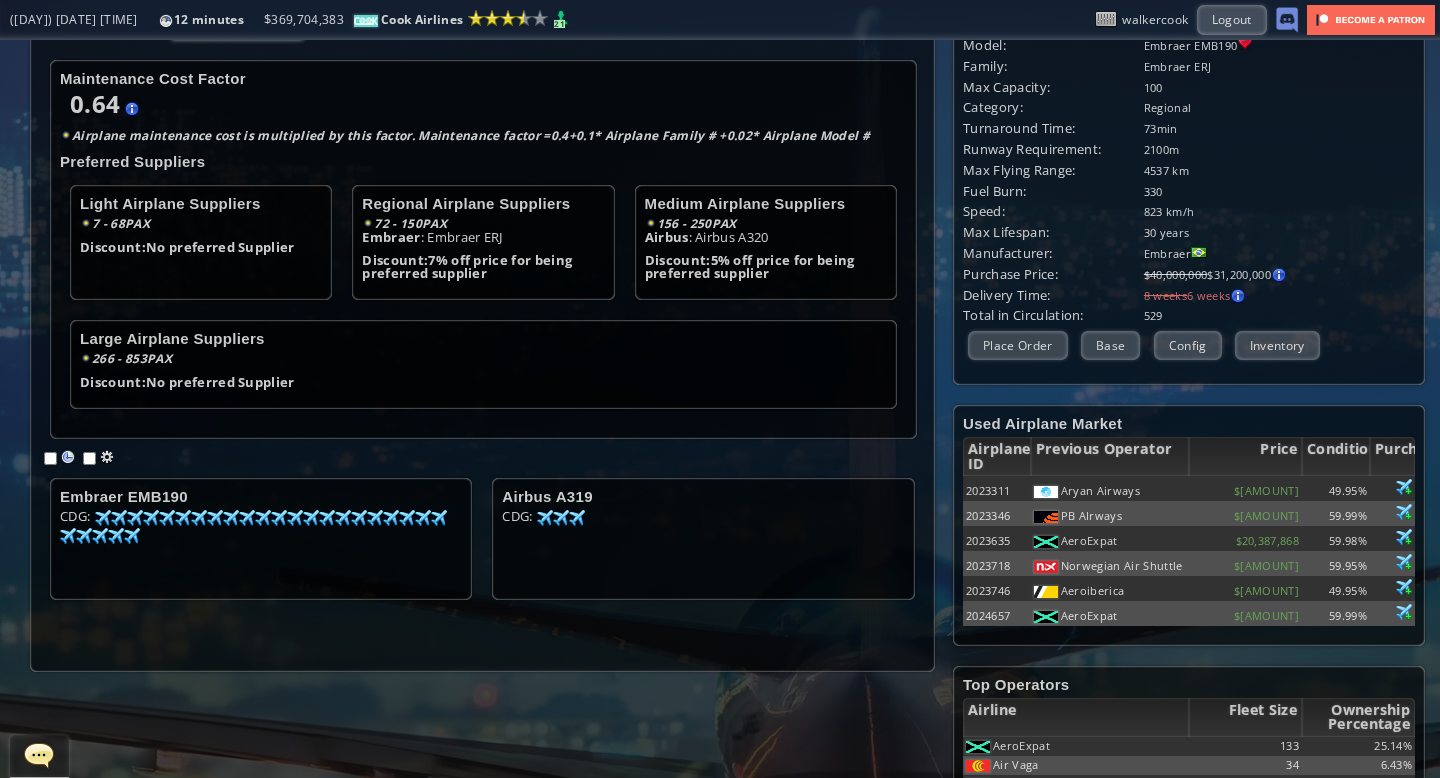 scroll, scrollTop: 0, scrollLeft: 0, axis: both 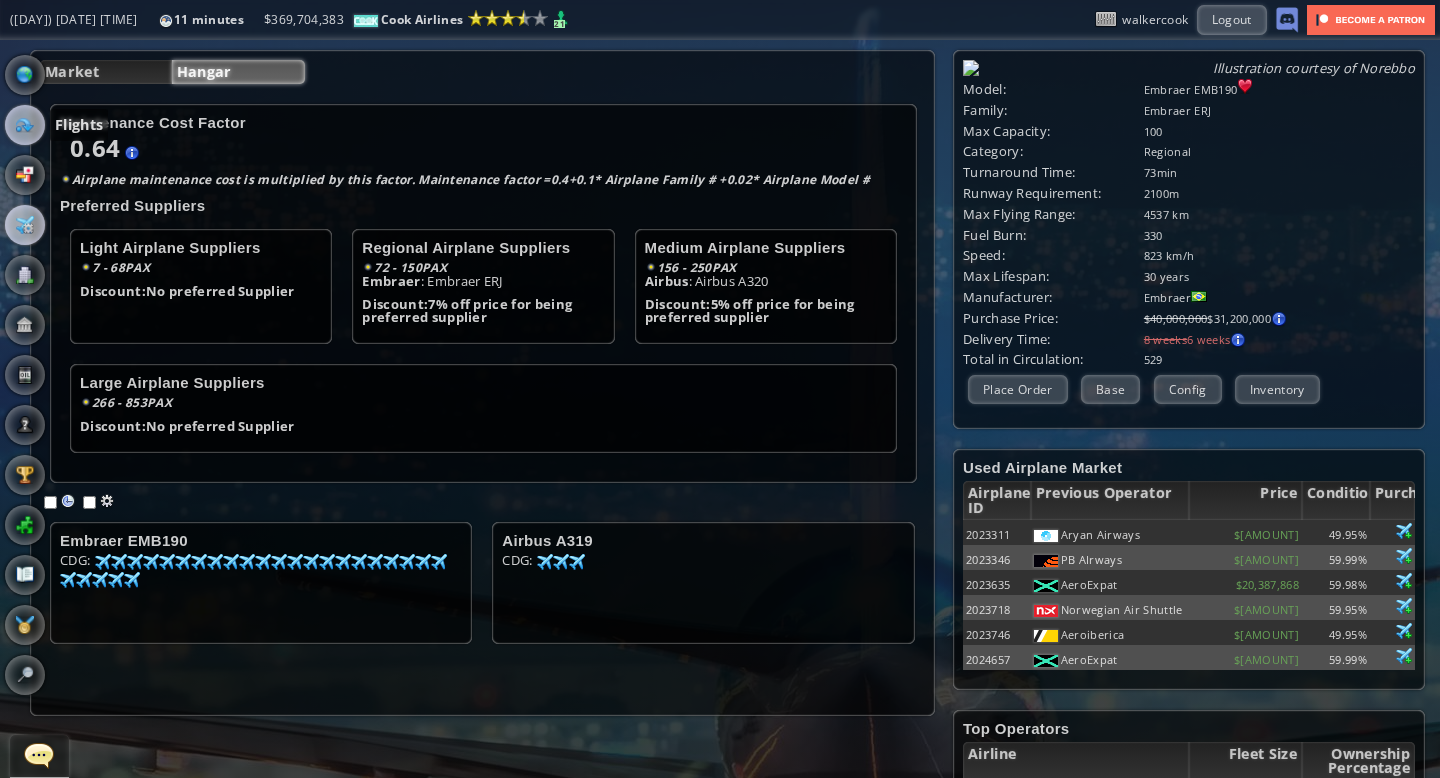 click at bounding box center (25, 125) 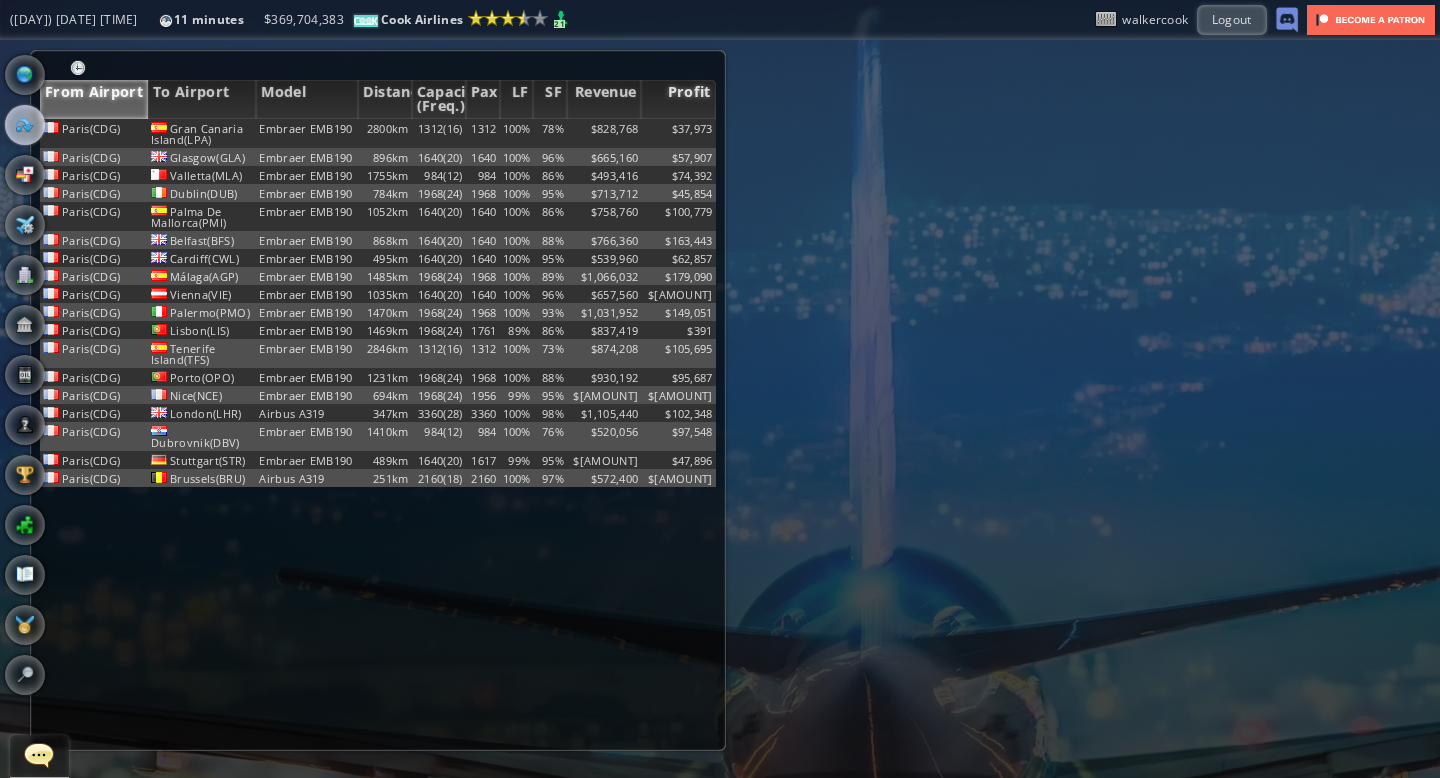 click on "Profit" at bounding box center (678, 99) 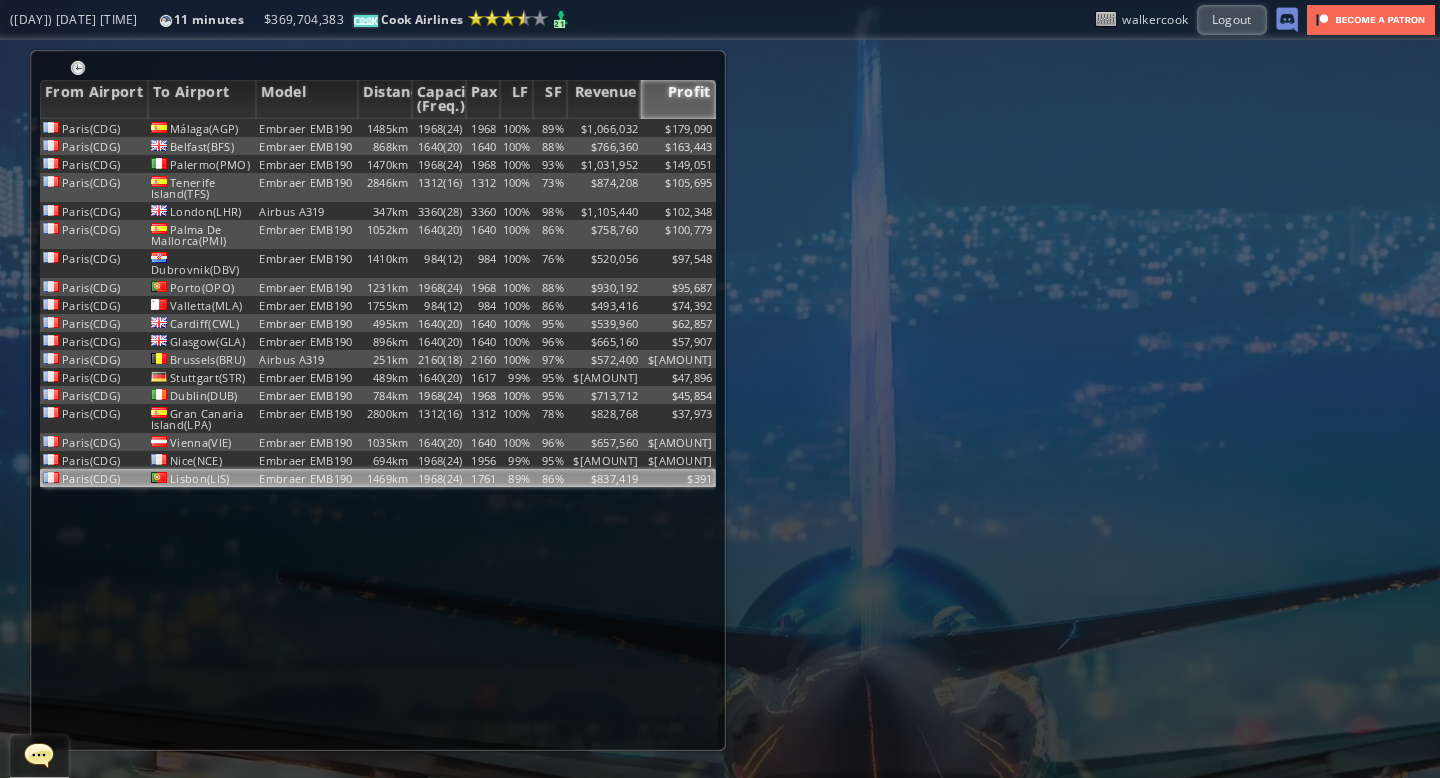 click on "89%" at bounding box center [517, 128] 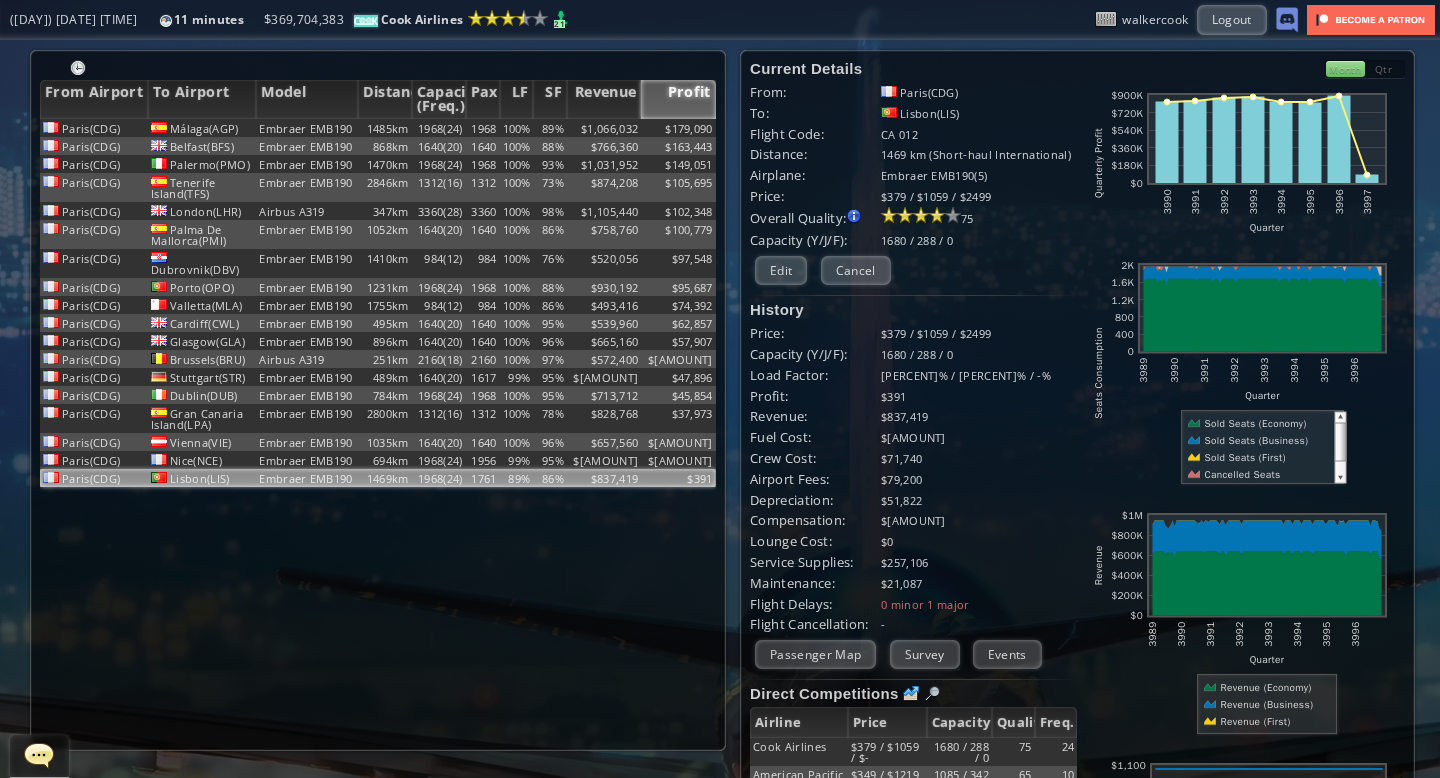 click on "Month" at bounding box center (1345, 69) 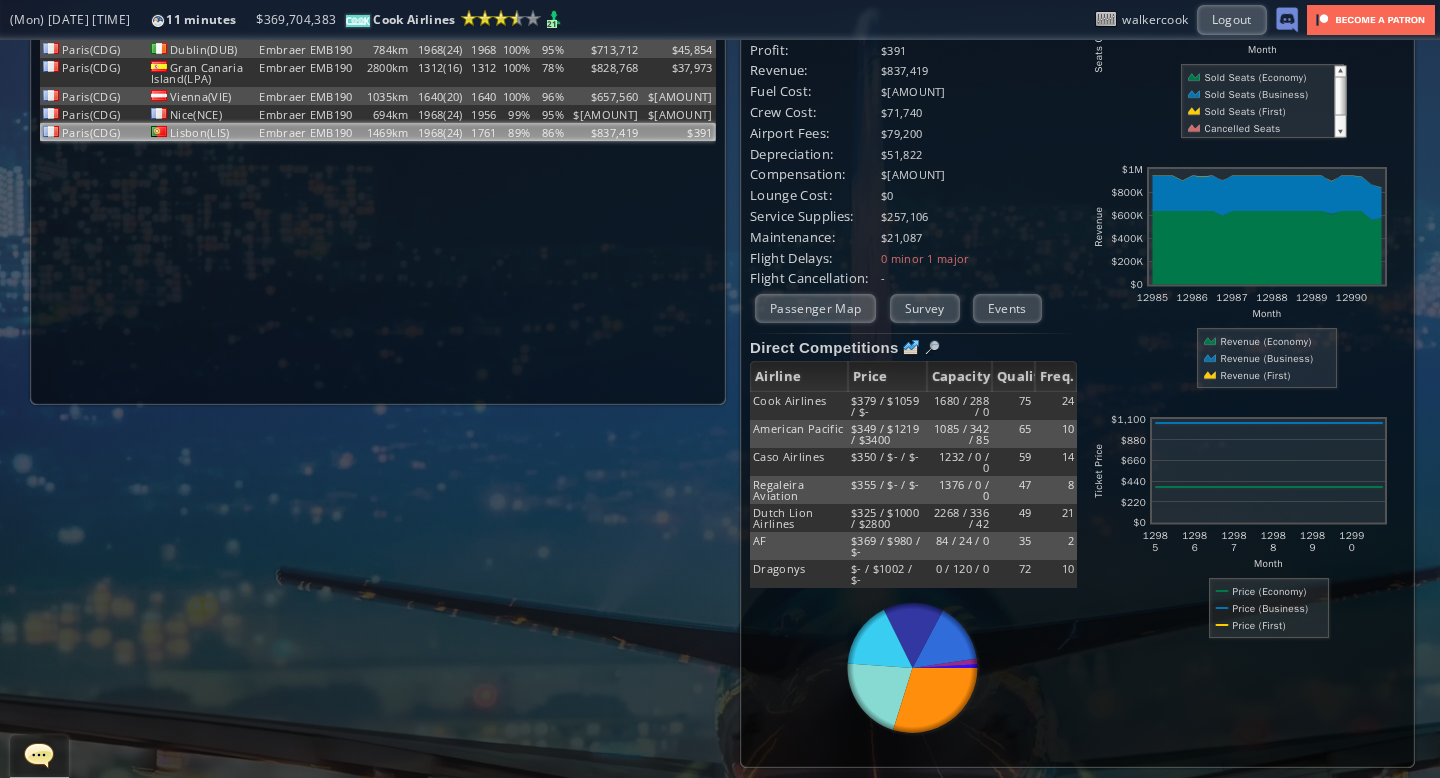 scroll, scrollTop: 318, scrollLeft: 0, axis: vertical 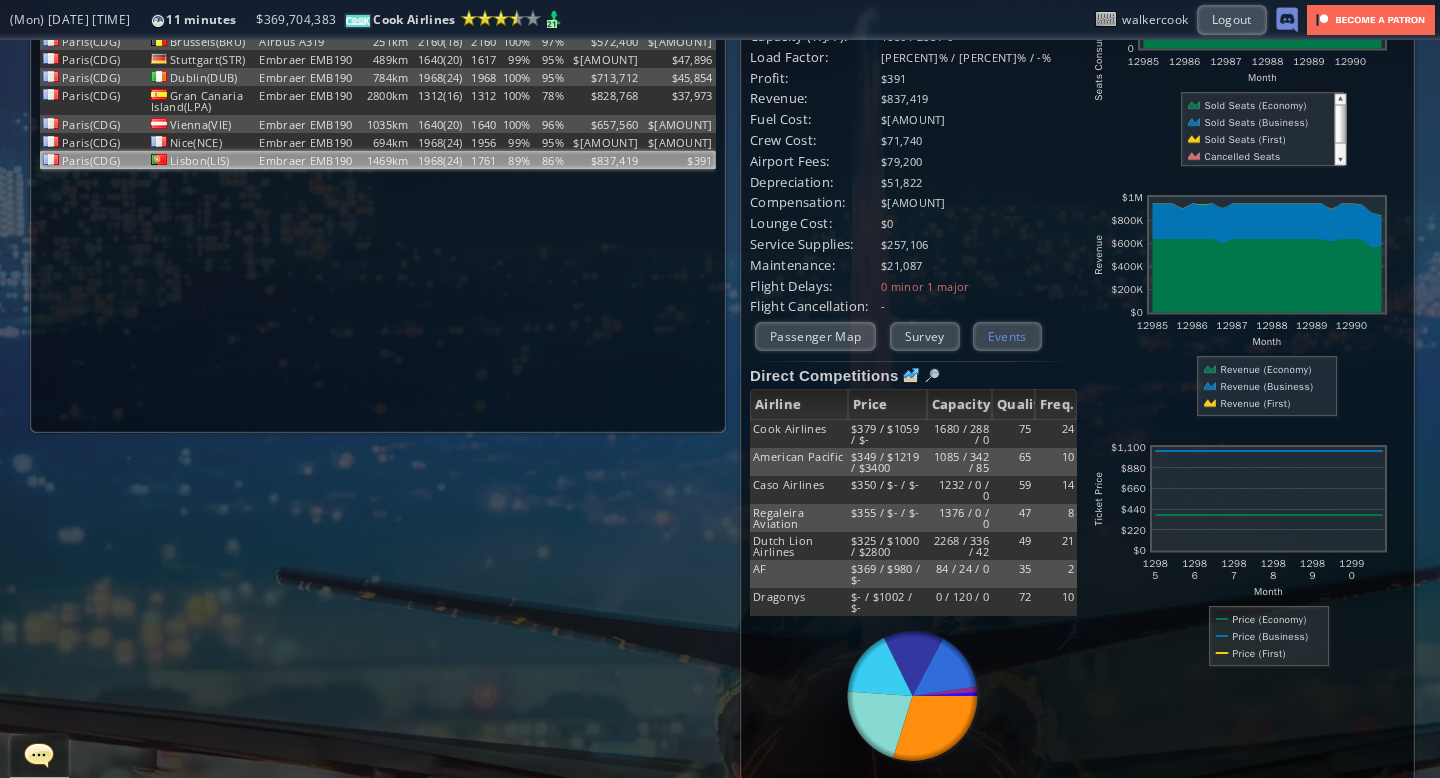 click on "Events" at bounding box center [1007, 336] 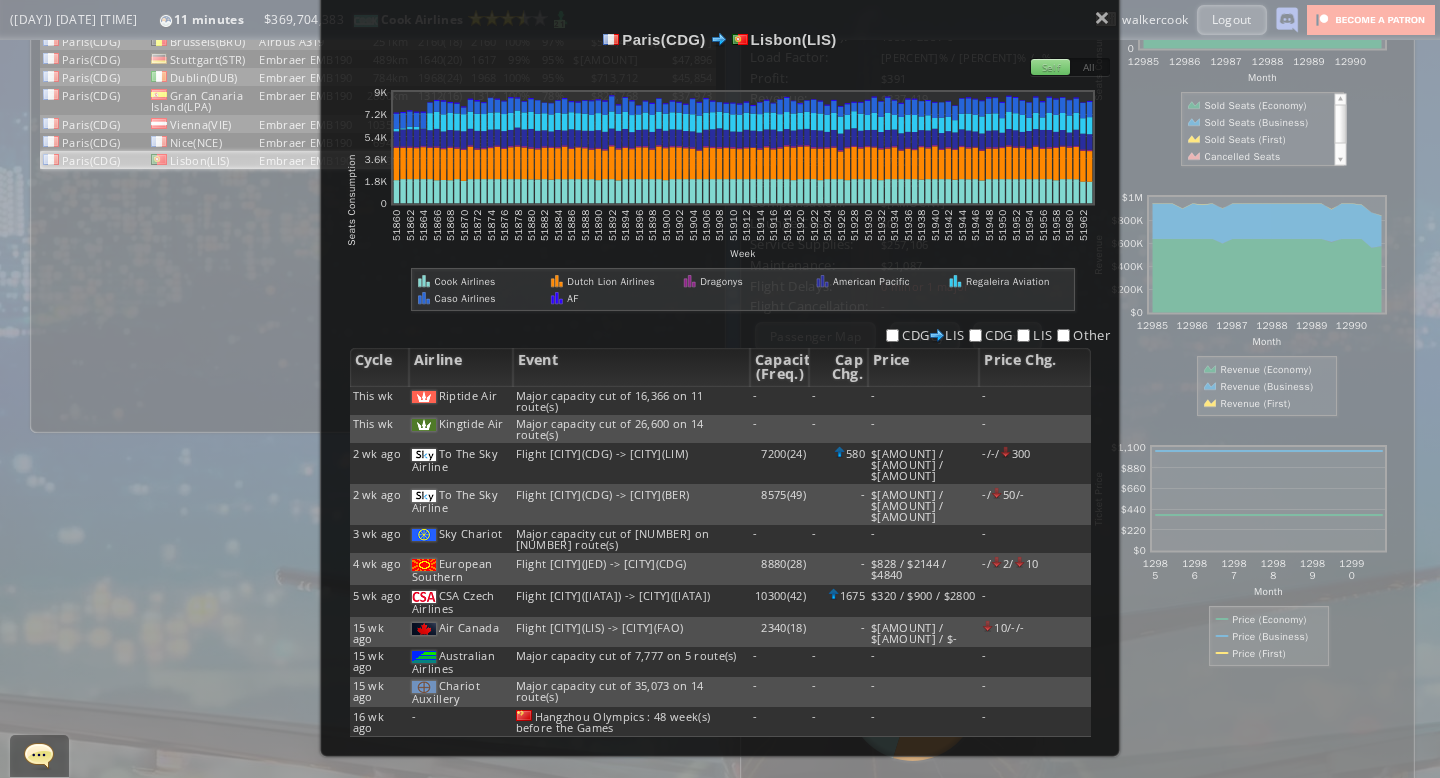 scroll, scrollTop: 116, scrollLeft: 0, axis: vertical 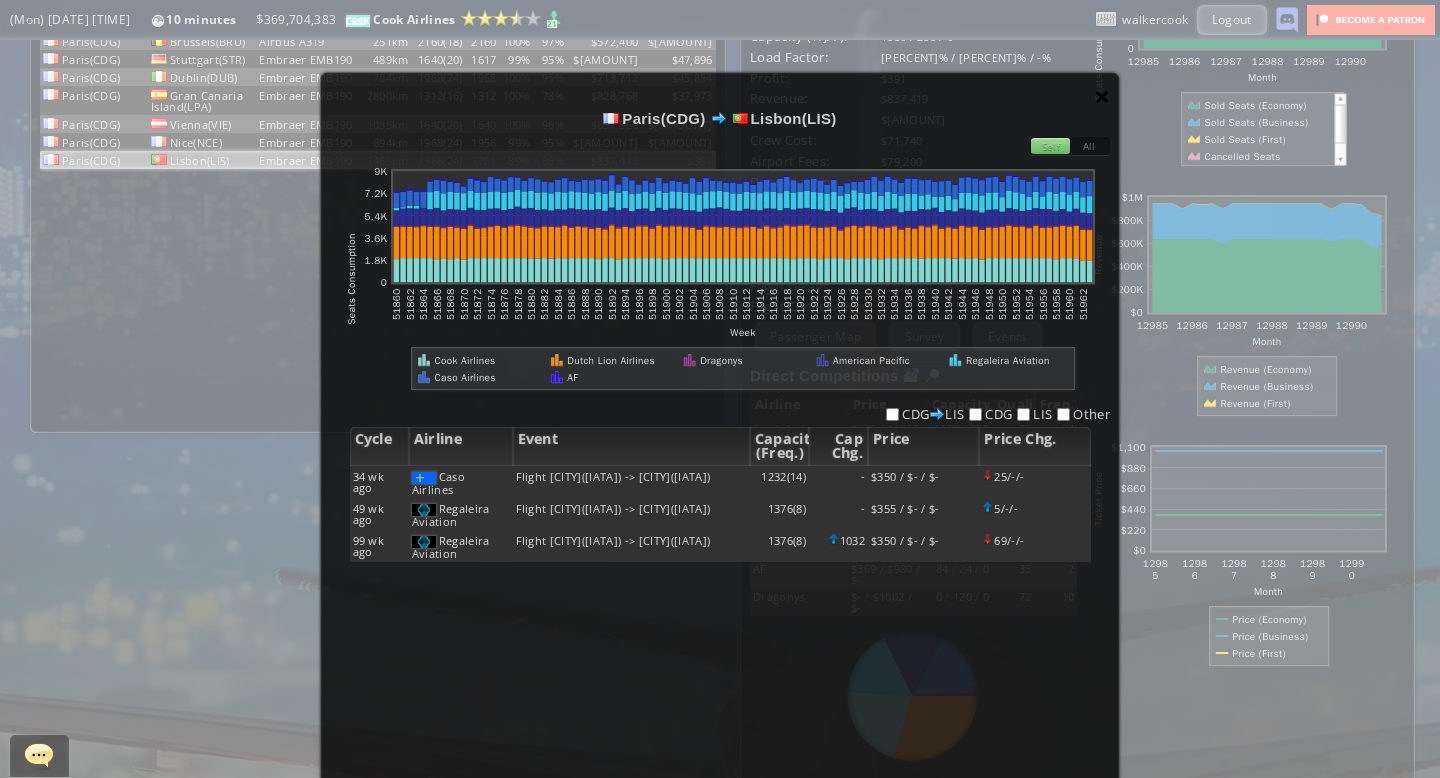 click on "×" at bounding box center [1102, 96] 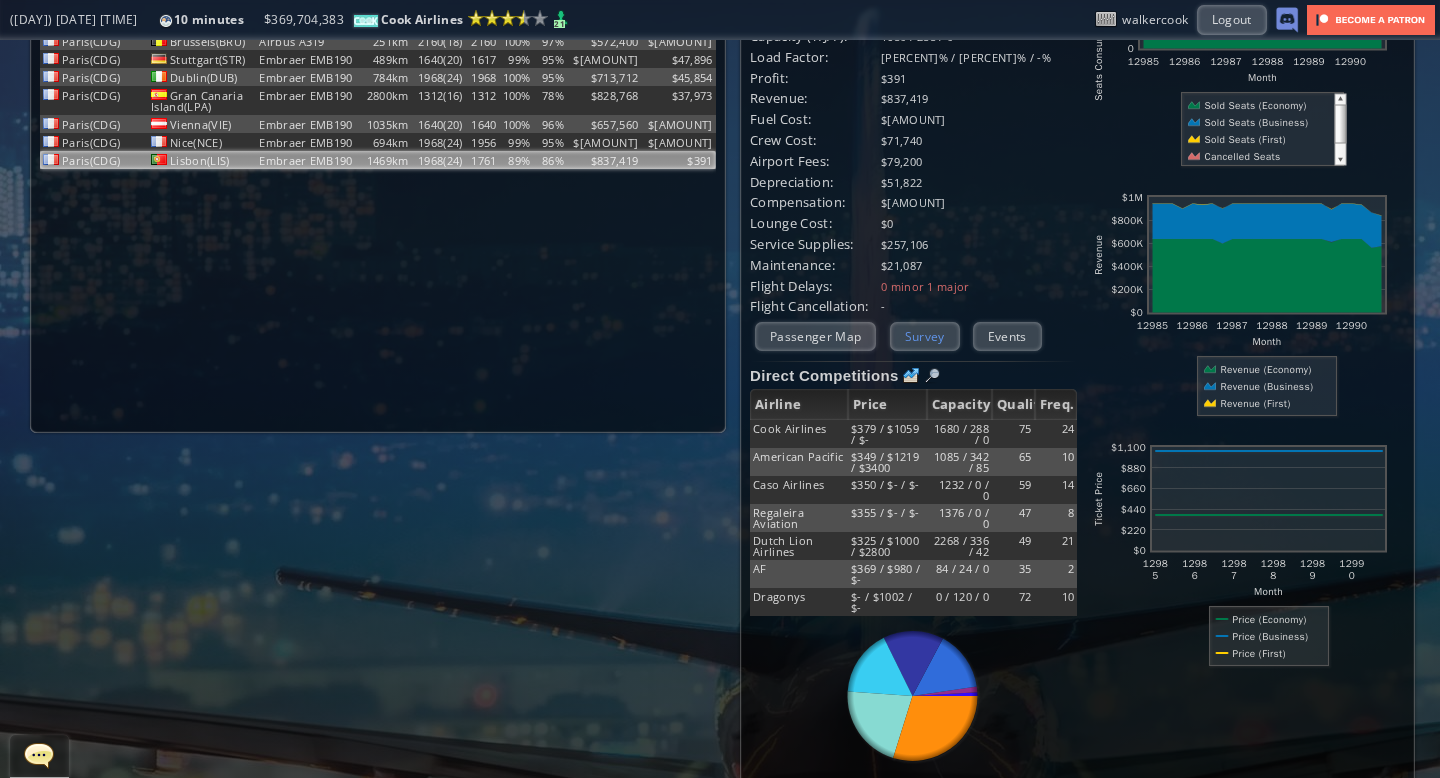 click on "Survey" at bounding box center [925, 336] 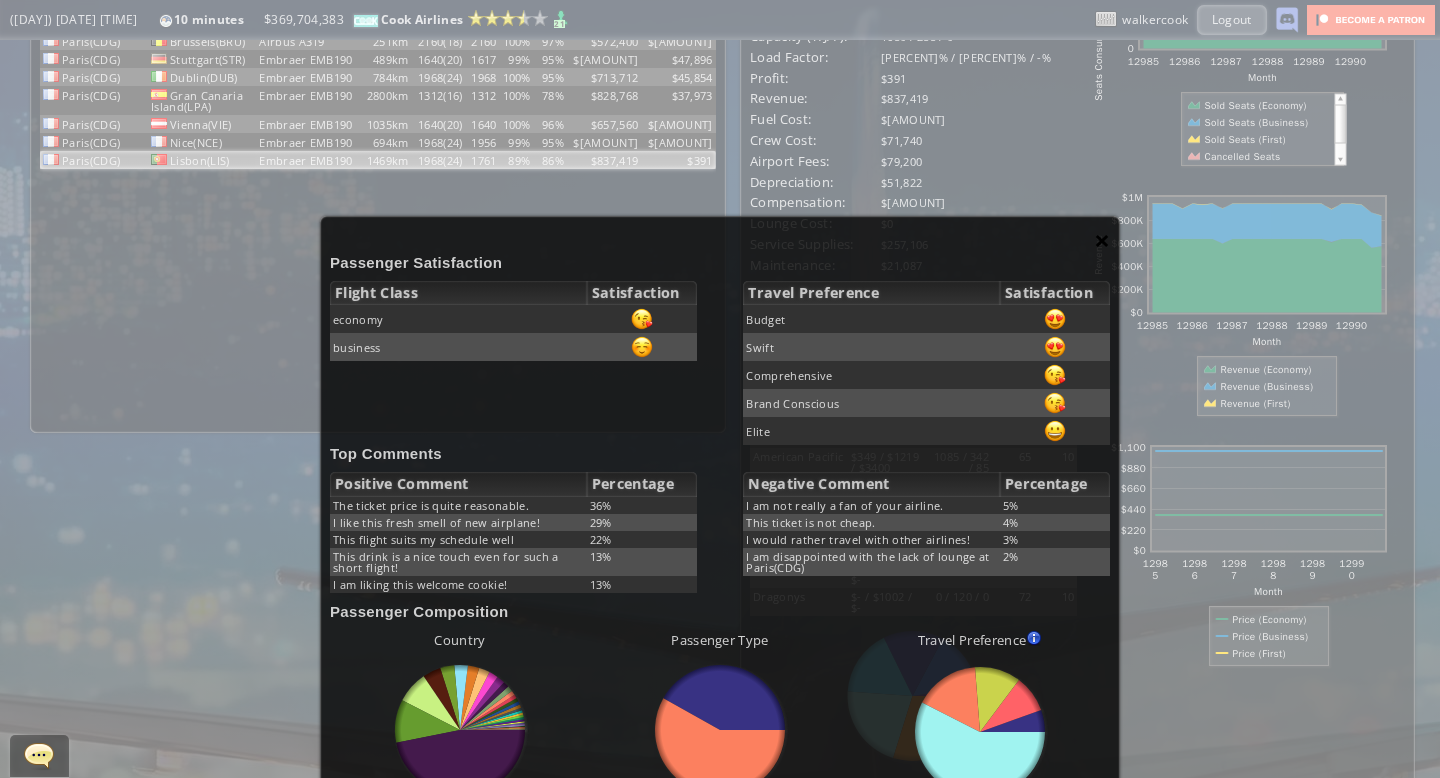 click on "×" at bounding box center (1102, 240) 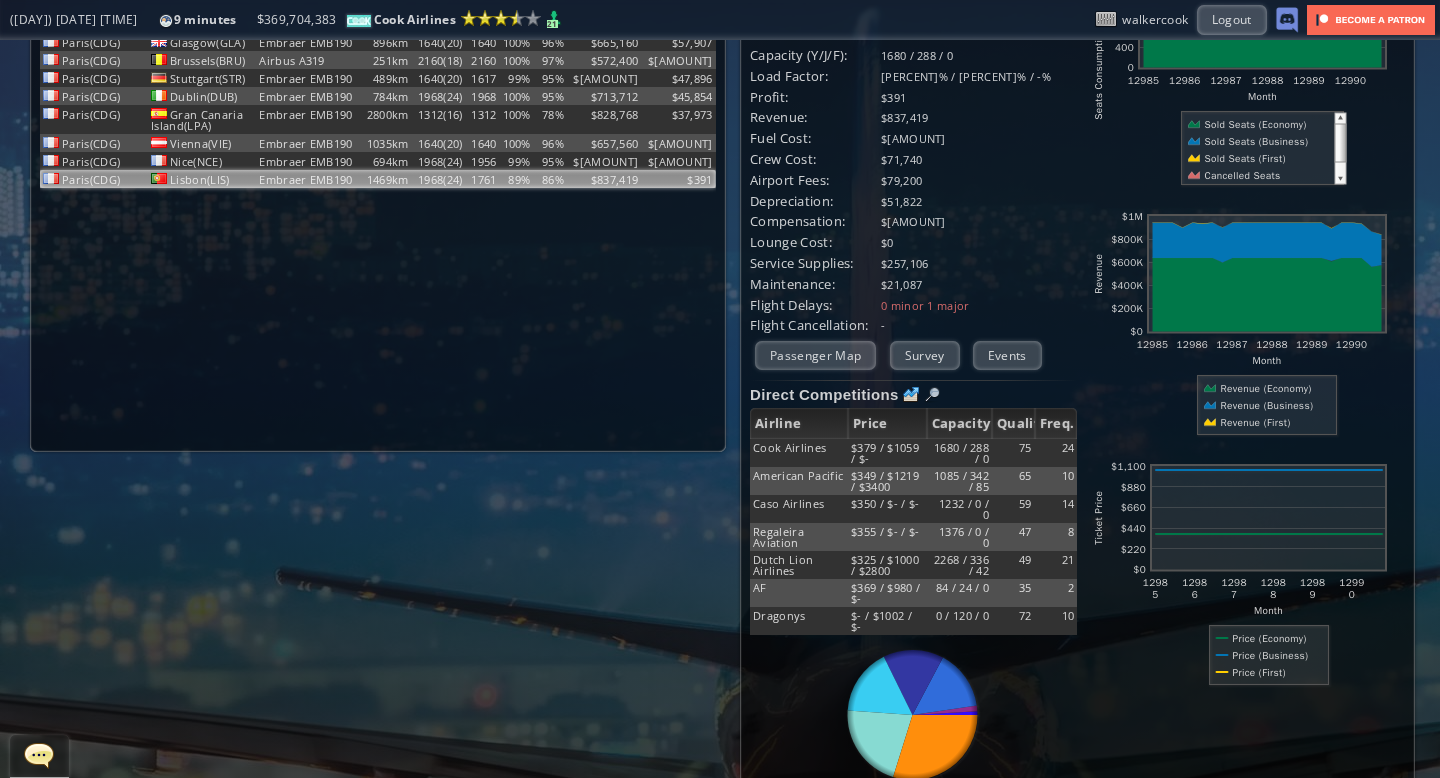 scroll, scrollTop: 0, scrollLeft: 0, axis: both 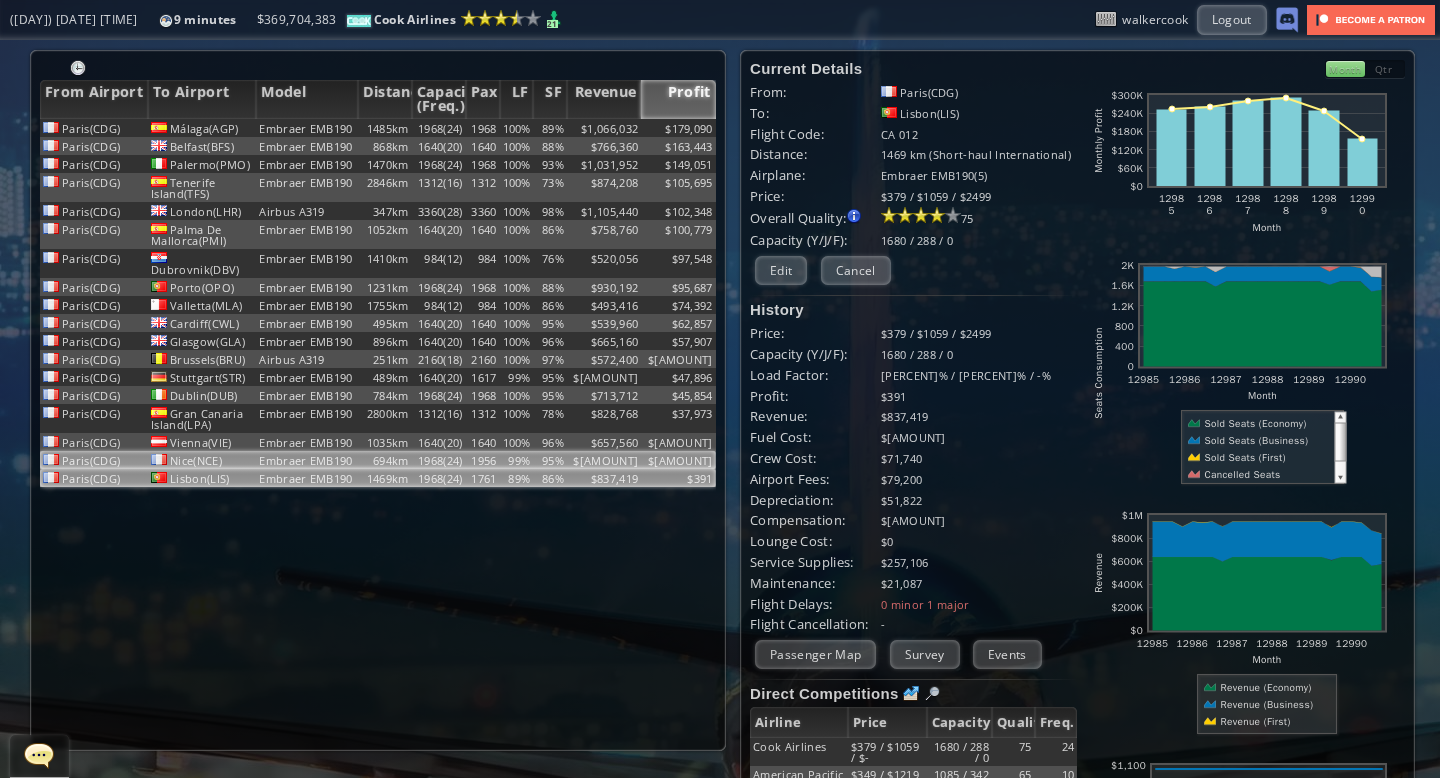 click on "99%" at bounding box center (517, 128) 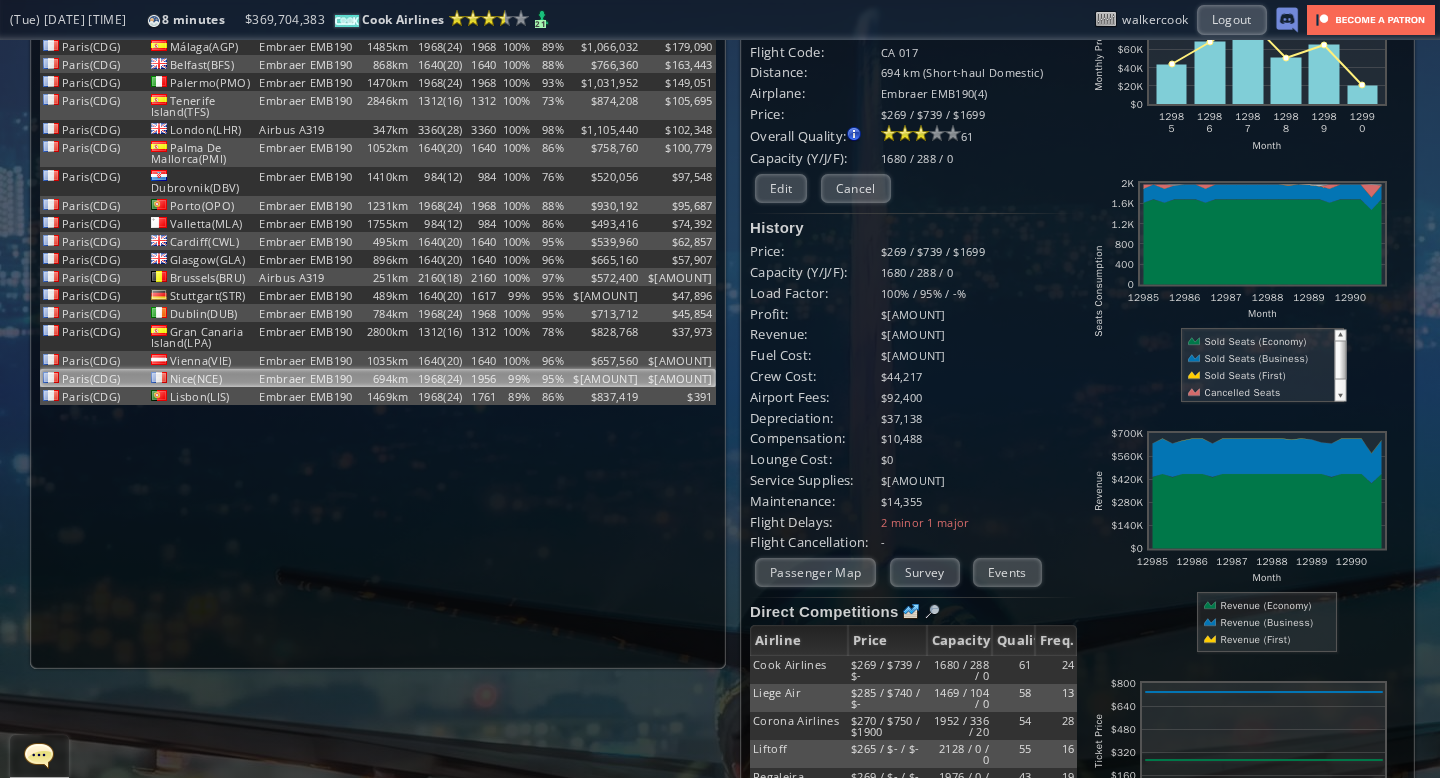 scroll, scrollTop: 0, scrollLeft: 0, axis: both 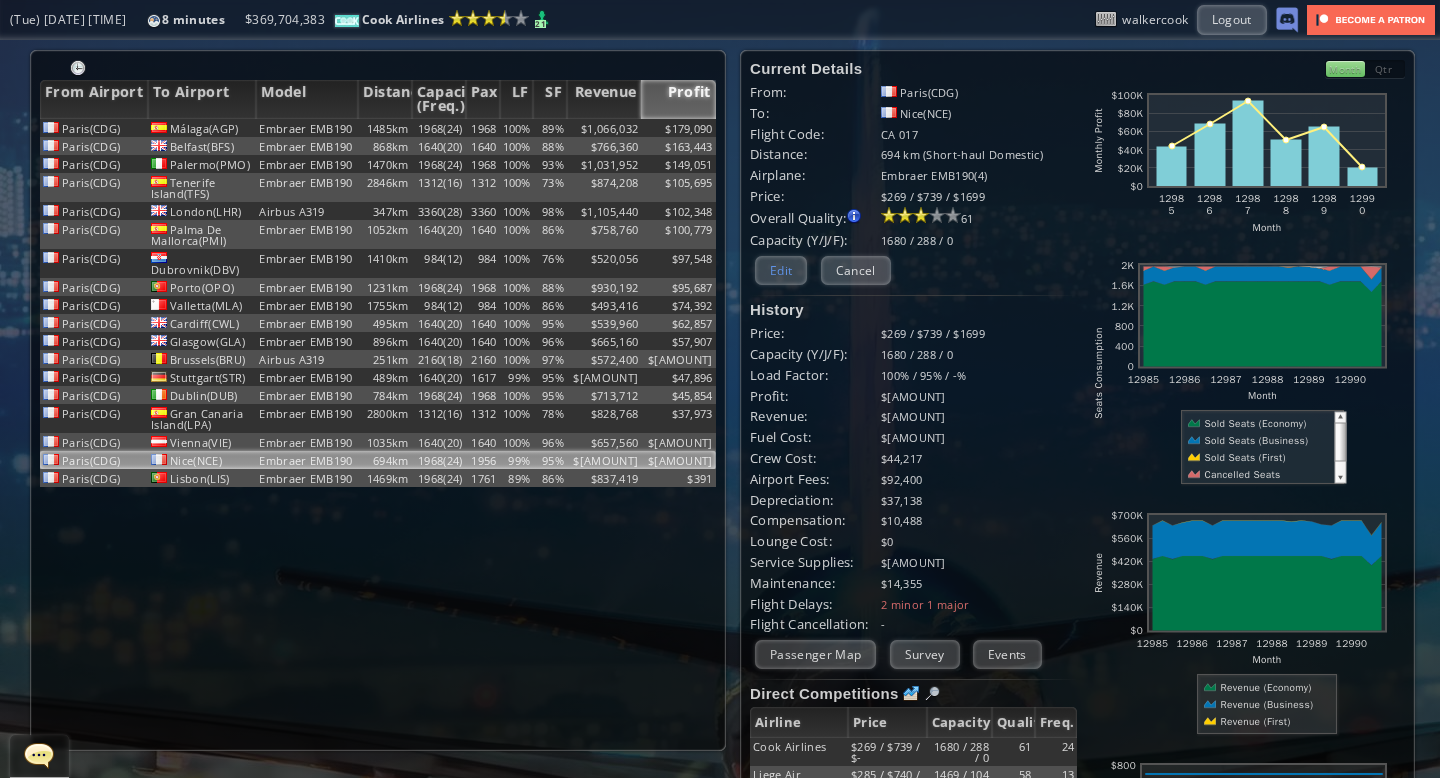 click on "Edit" at bounding box center [781, 270] 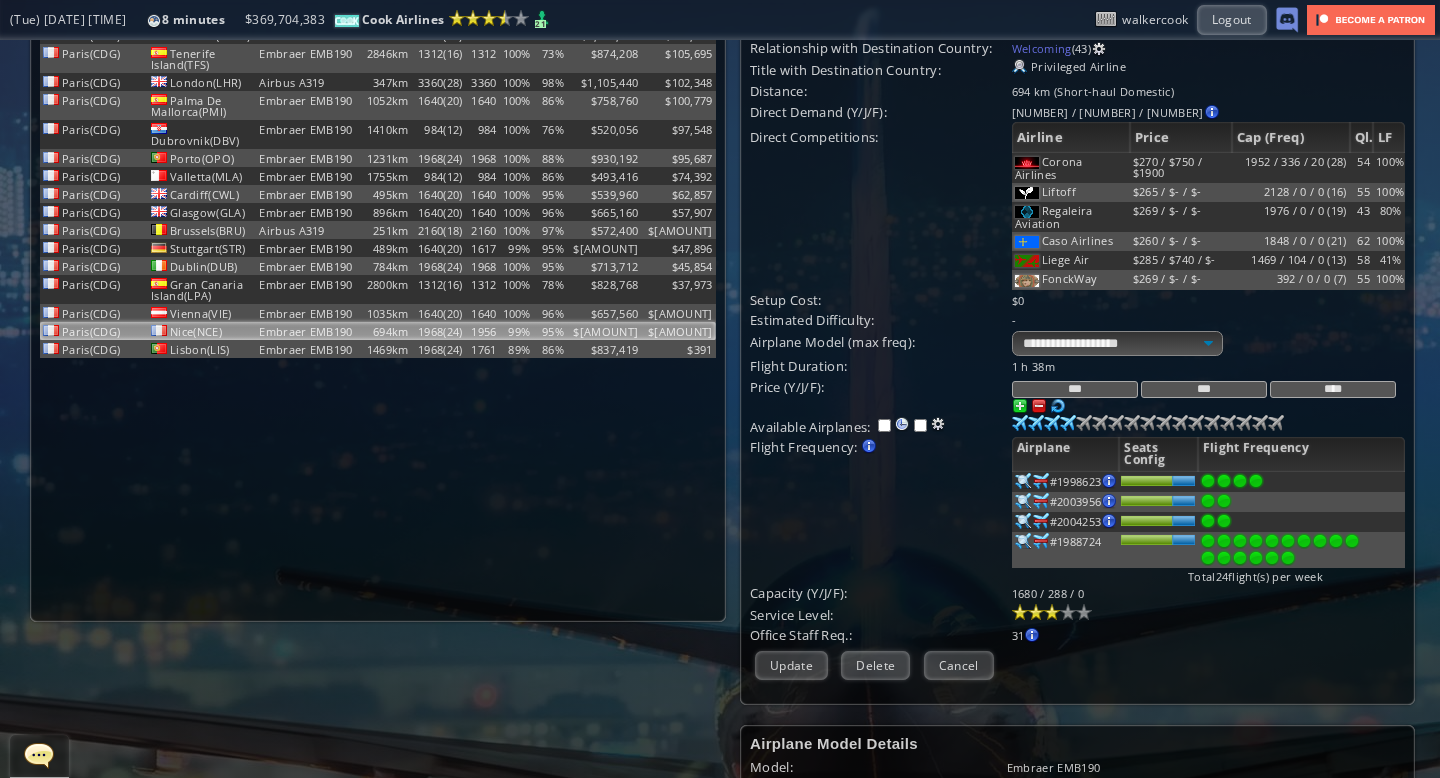 scroll, scrollTop: 131, scrollLeft: 0, axis: vertical 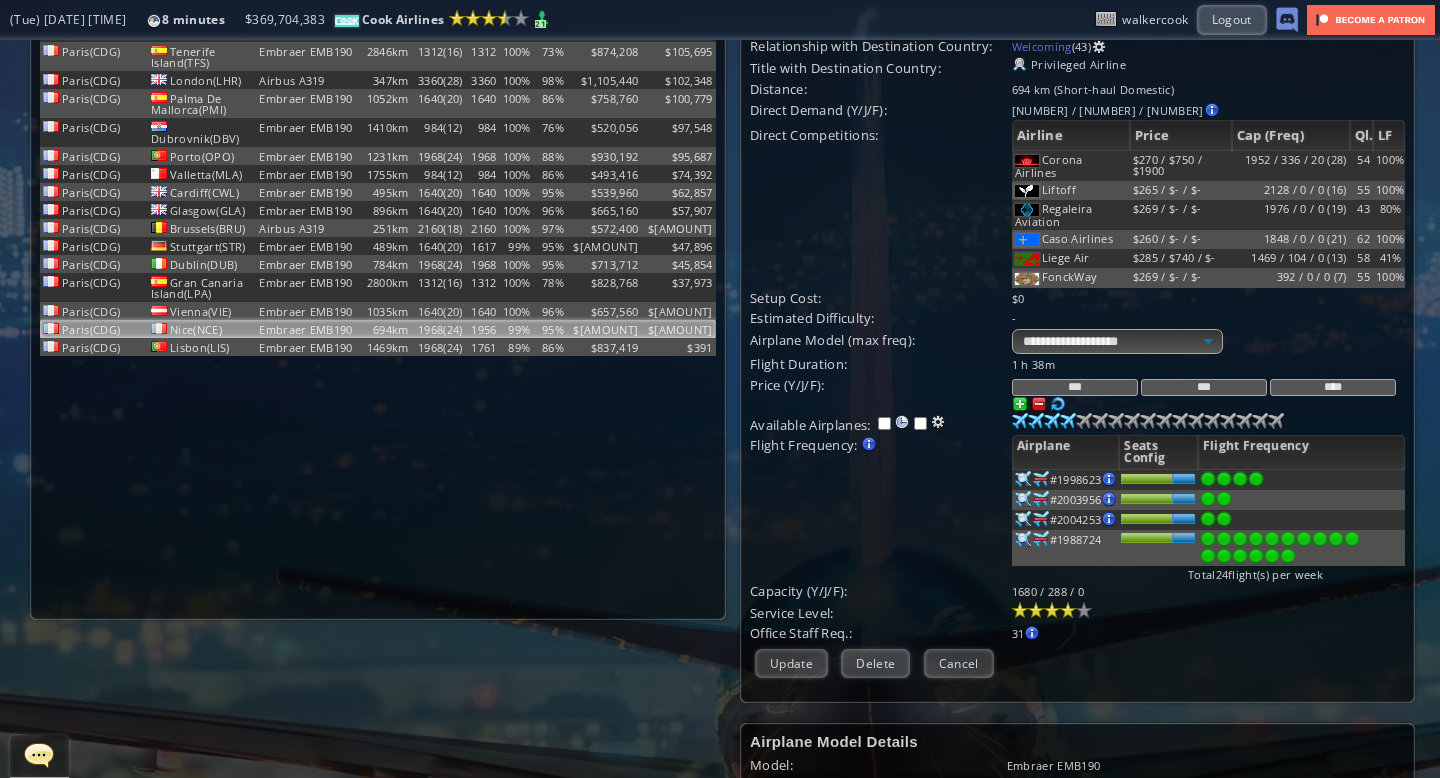 click at bounding box center [1068, 610] 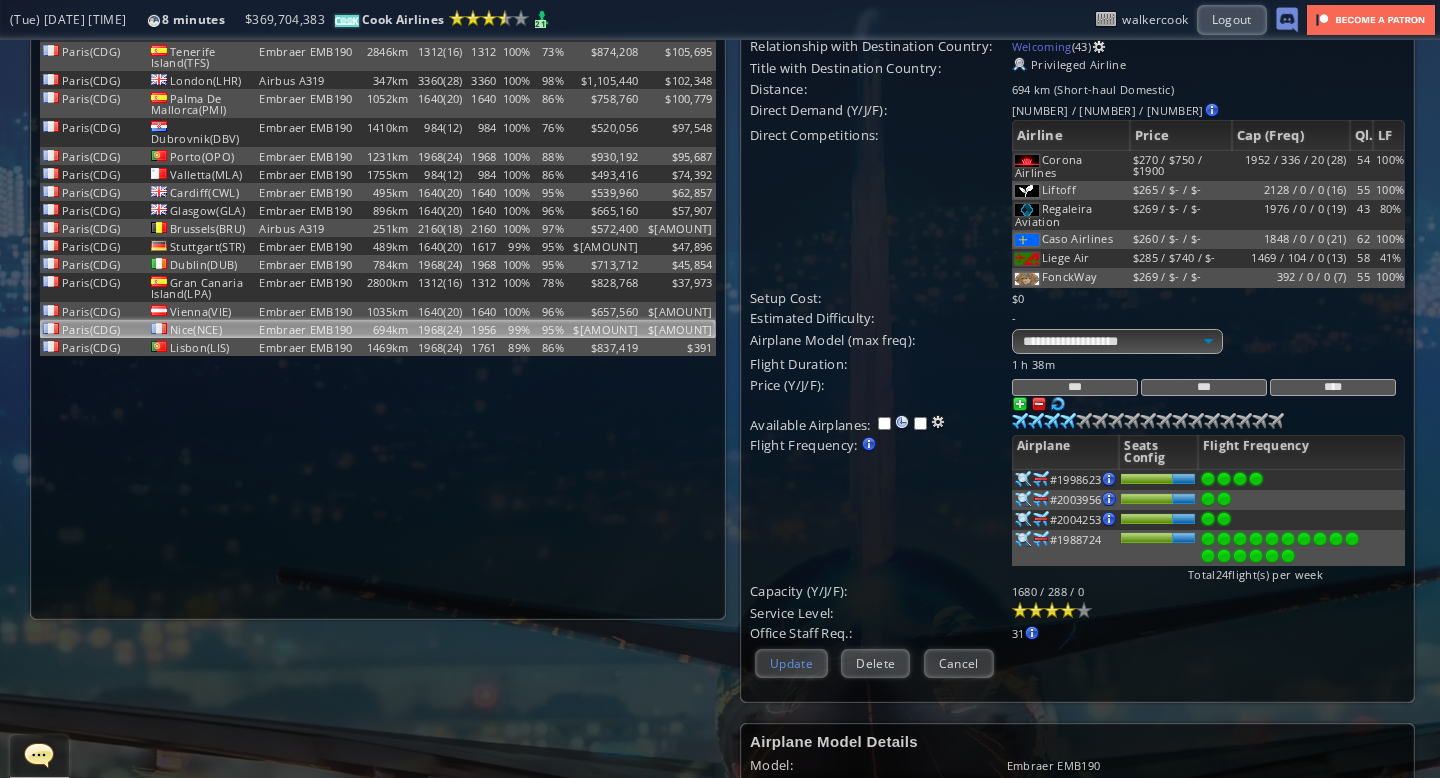 click on "Update" at bounding box center (791, 663) 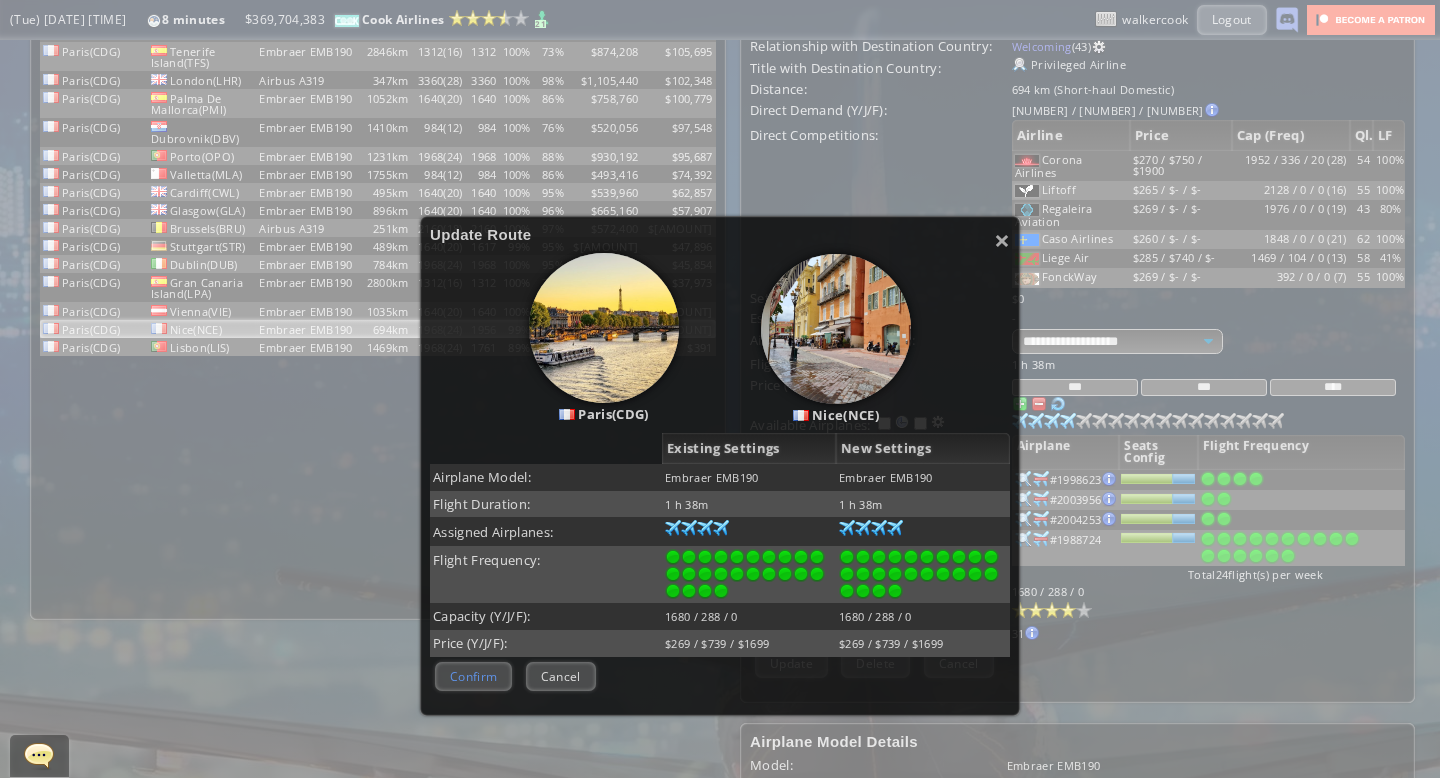 click on "Confirm" at bounding box center [473, 676] 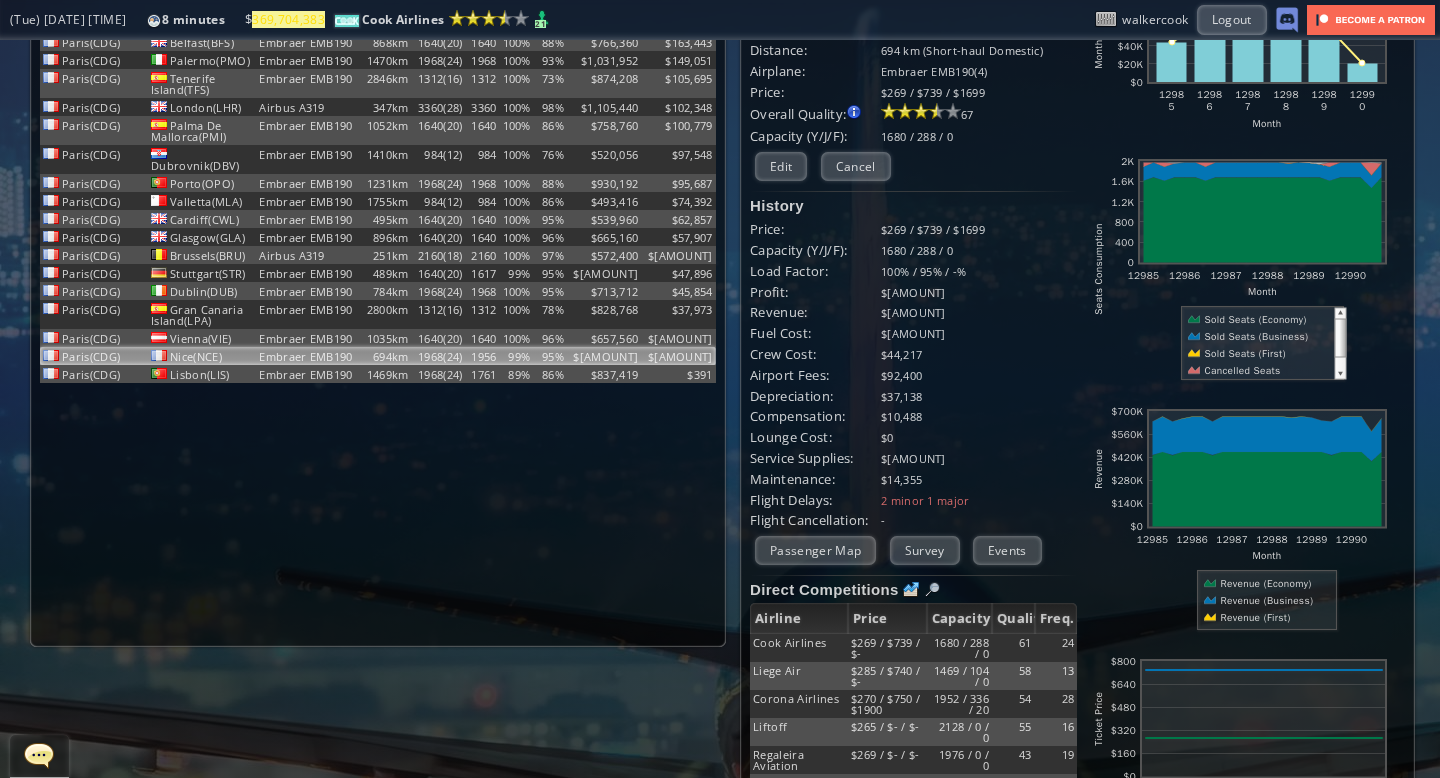 scroll, scrollTop: 0, scrollLeft: 0, axis: both 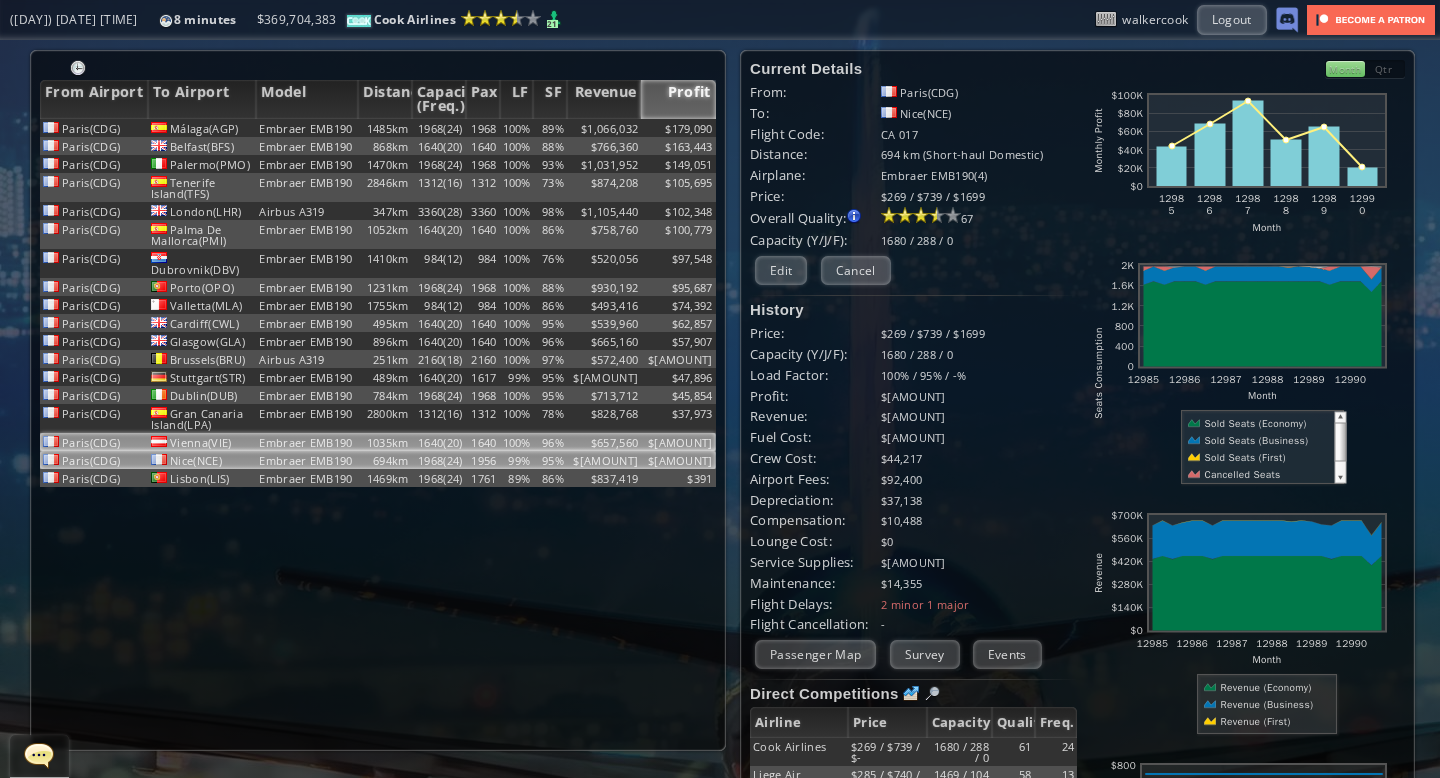 click on "100%" at bounding box center (517, 128) 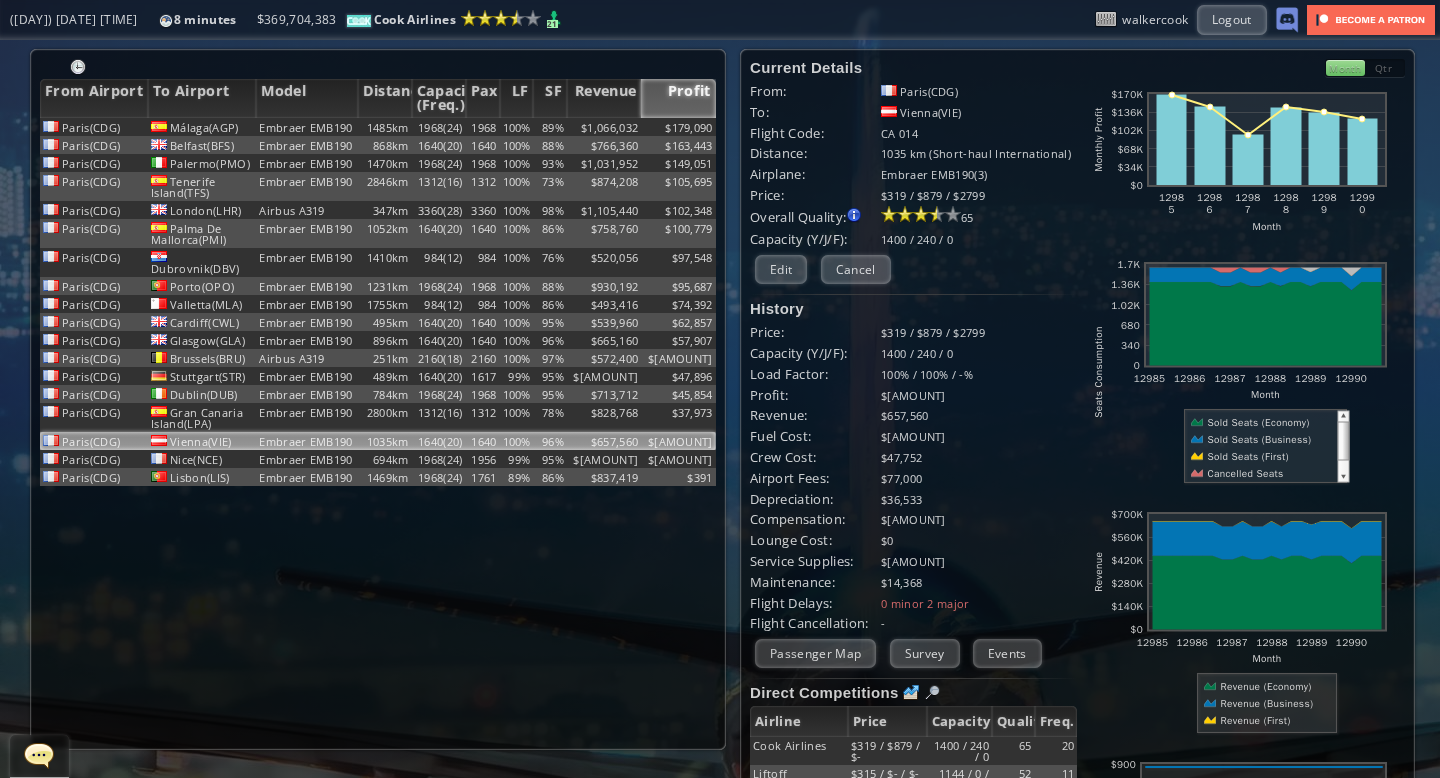scroll, scrollTop: 0, scrollLeft: 0, axis: both 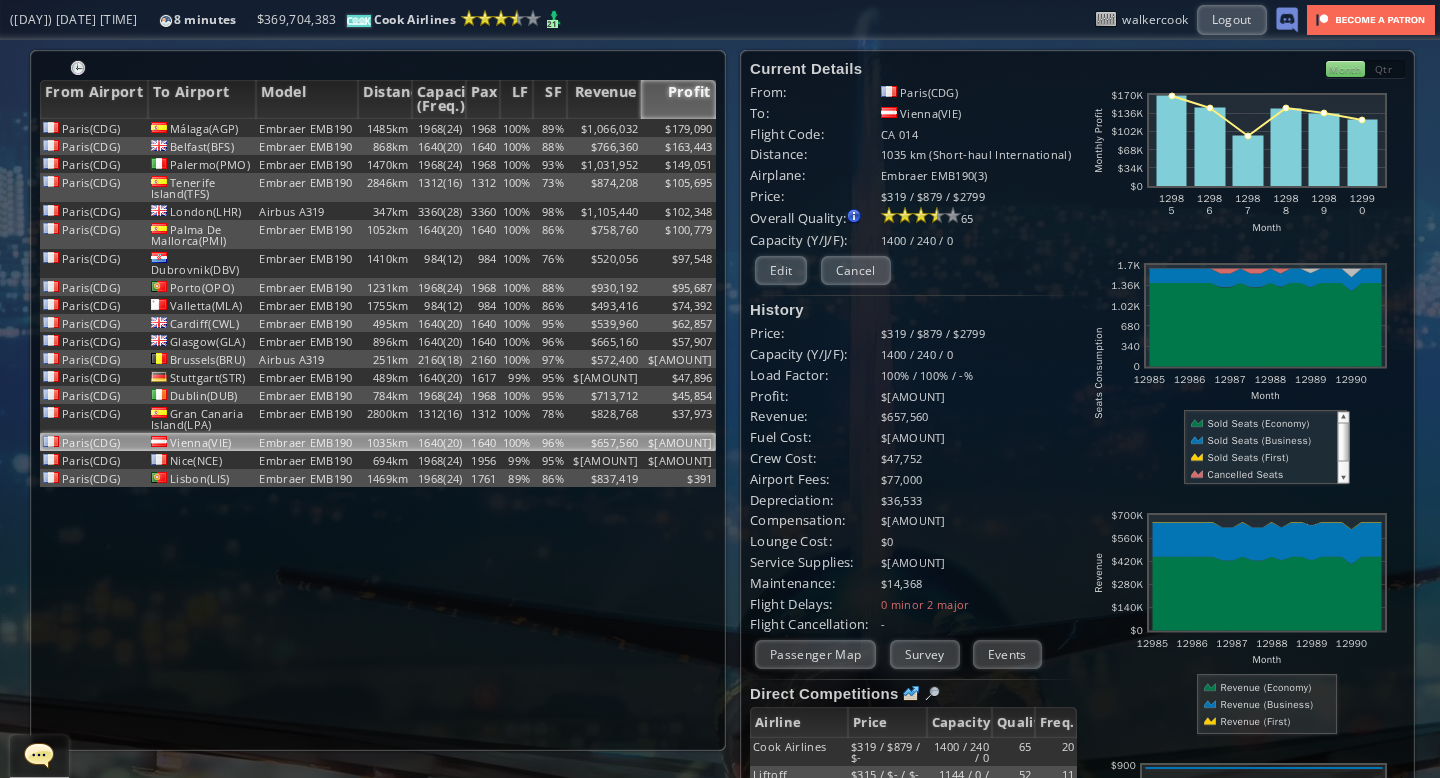 click on "Qtr" at bounding box center (1385, 69) 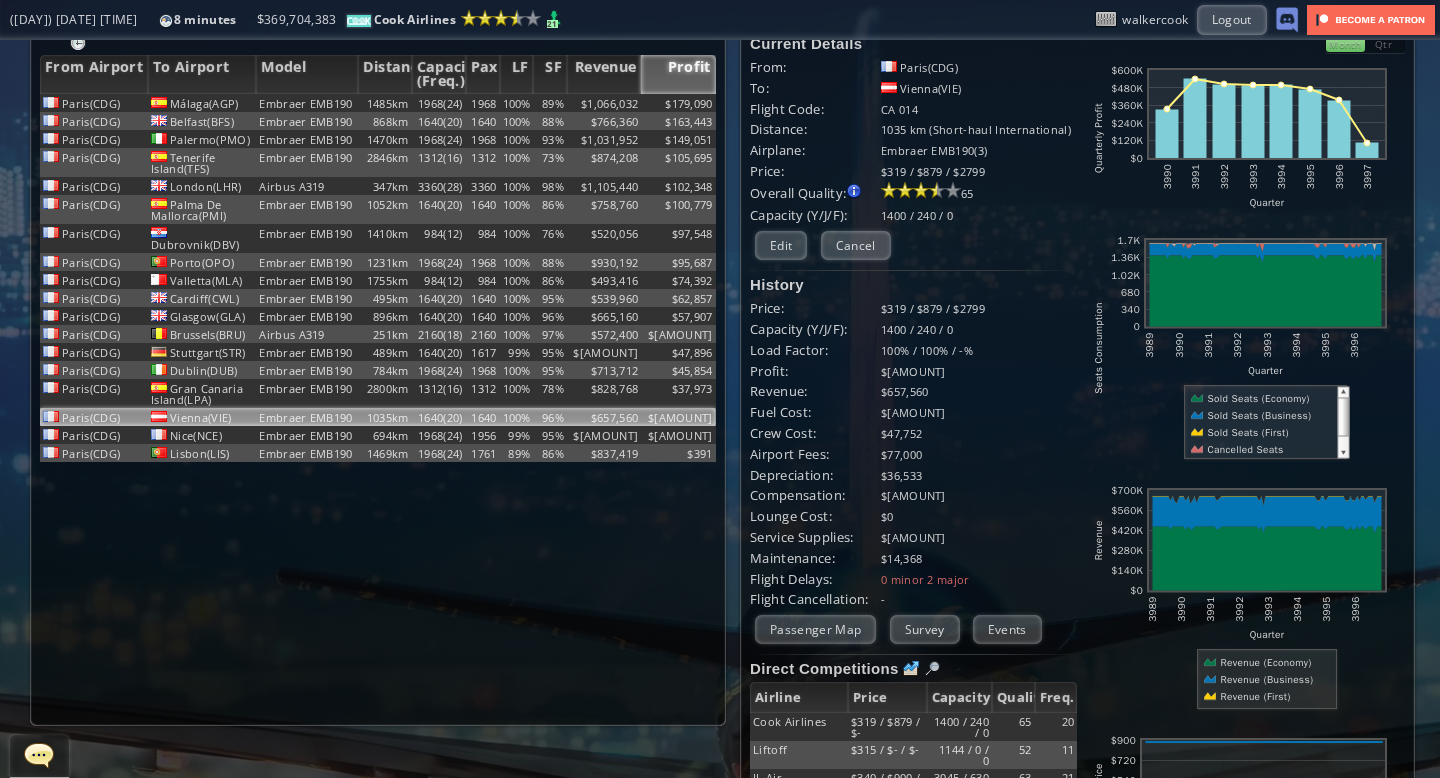 scroll, scrollTop: 0, scrollLeft: 0, axis: both 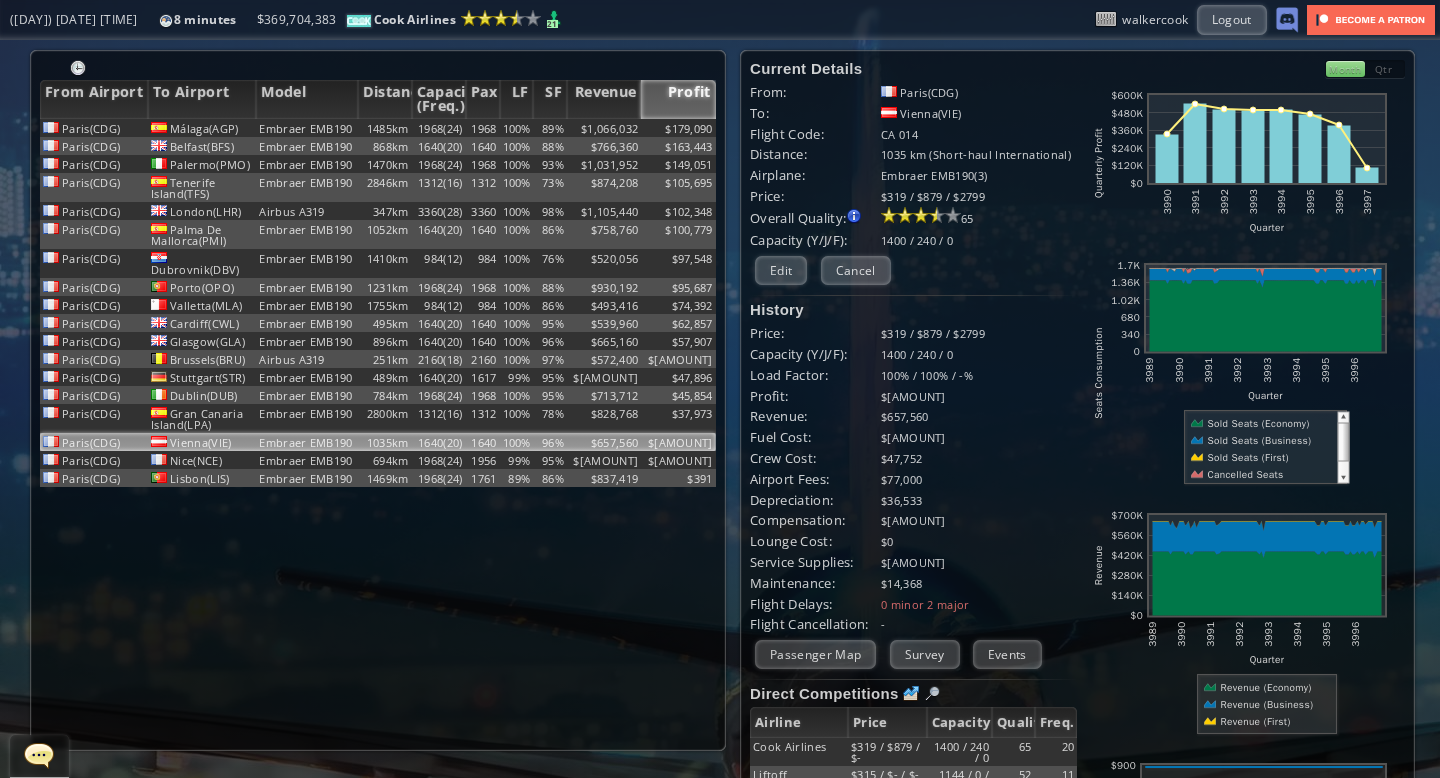click on "Month" at bounding box center (1345, 69) 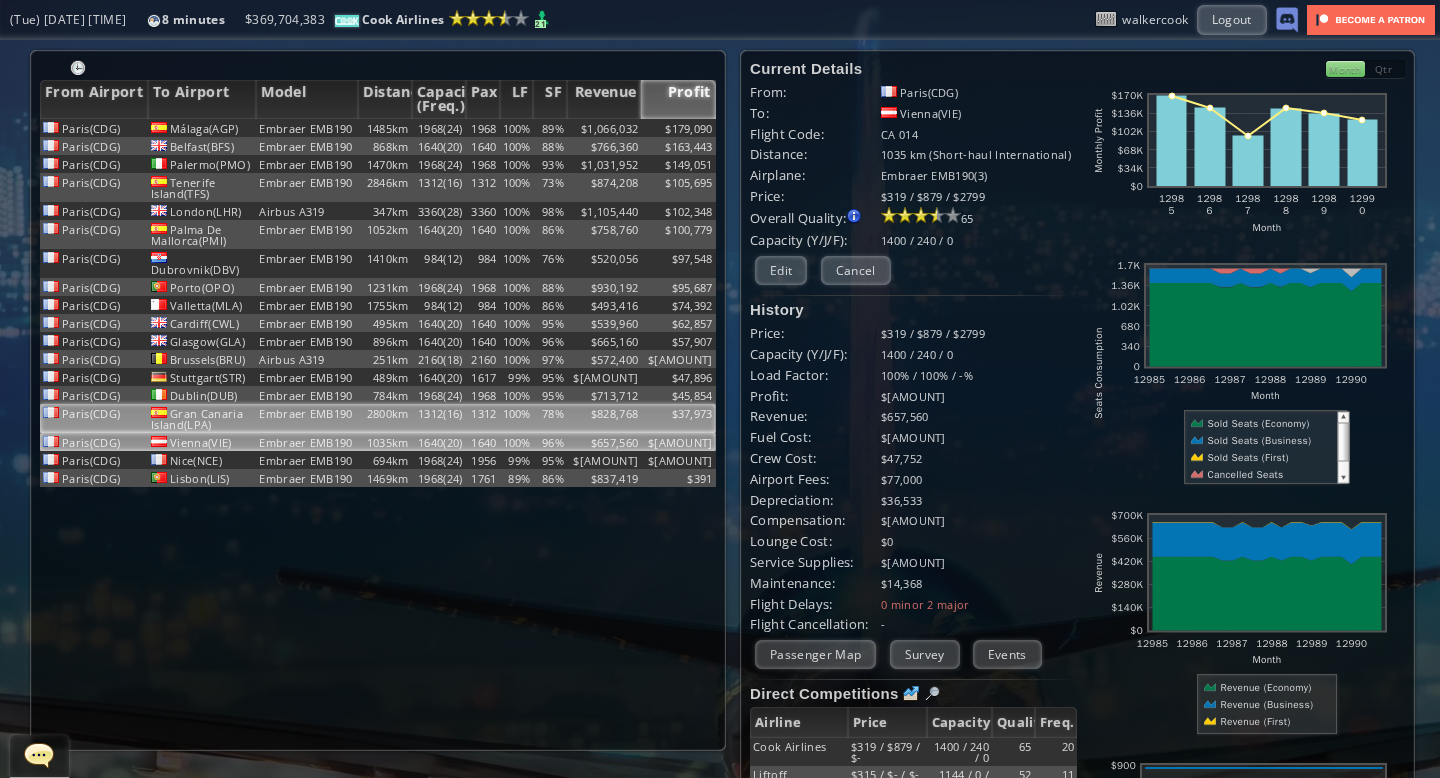 click on "100%" at bounding box center (517, 128) 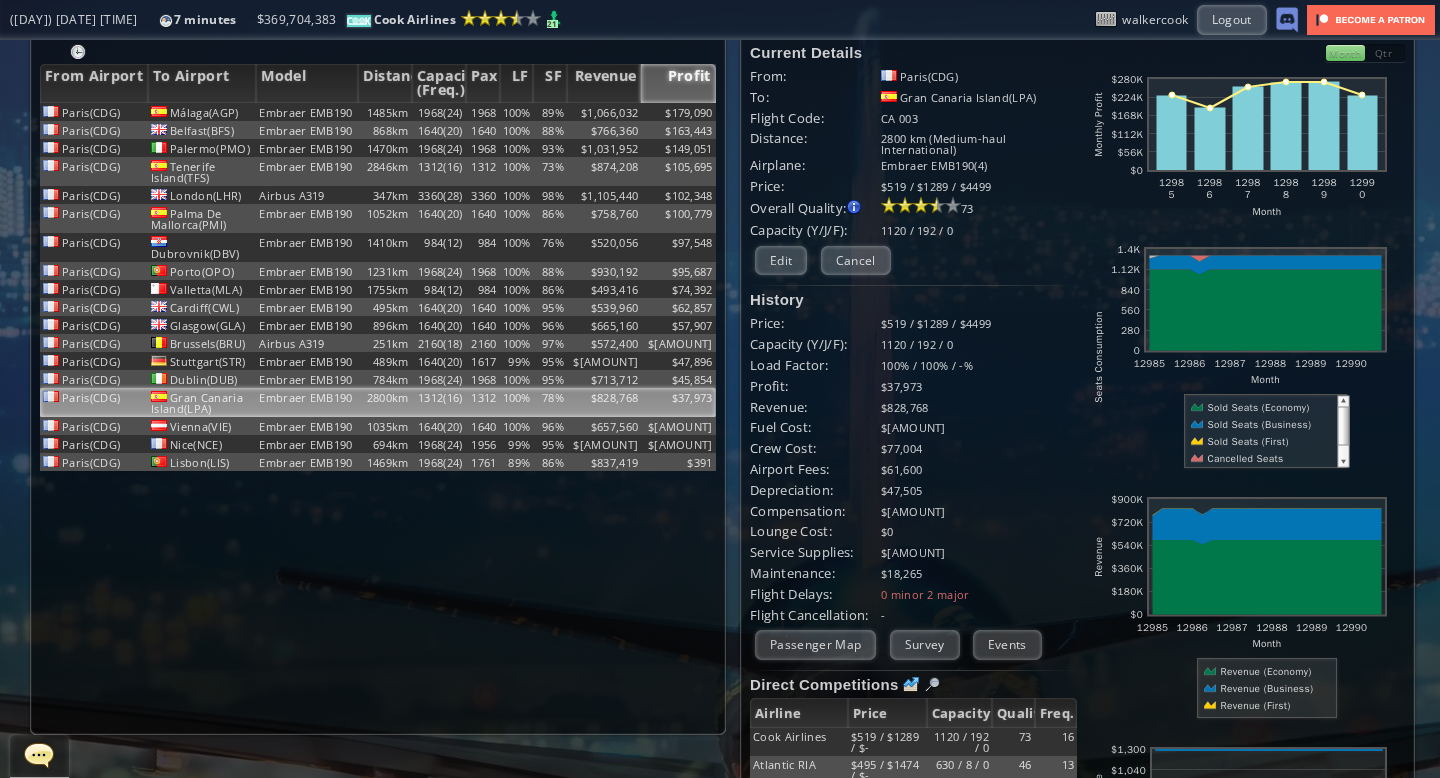 scroll, scrollTop: 0, scrollLeft: 0, axis: both 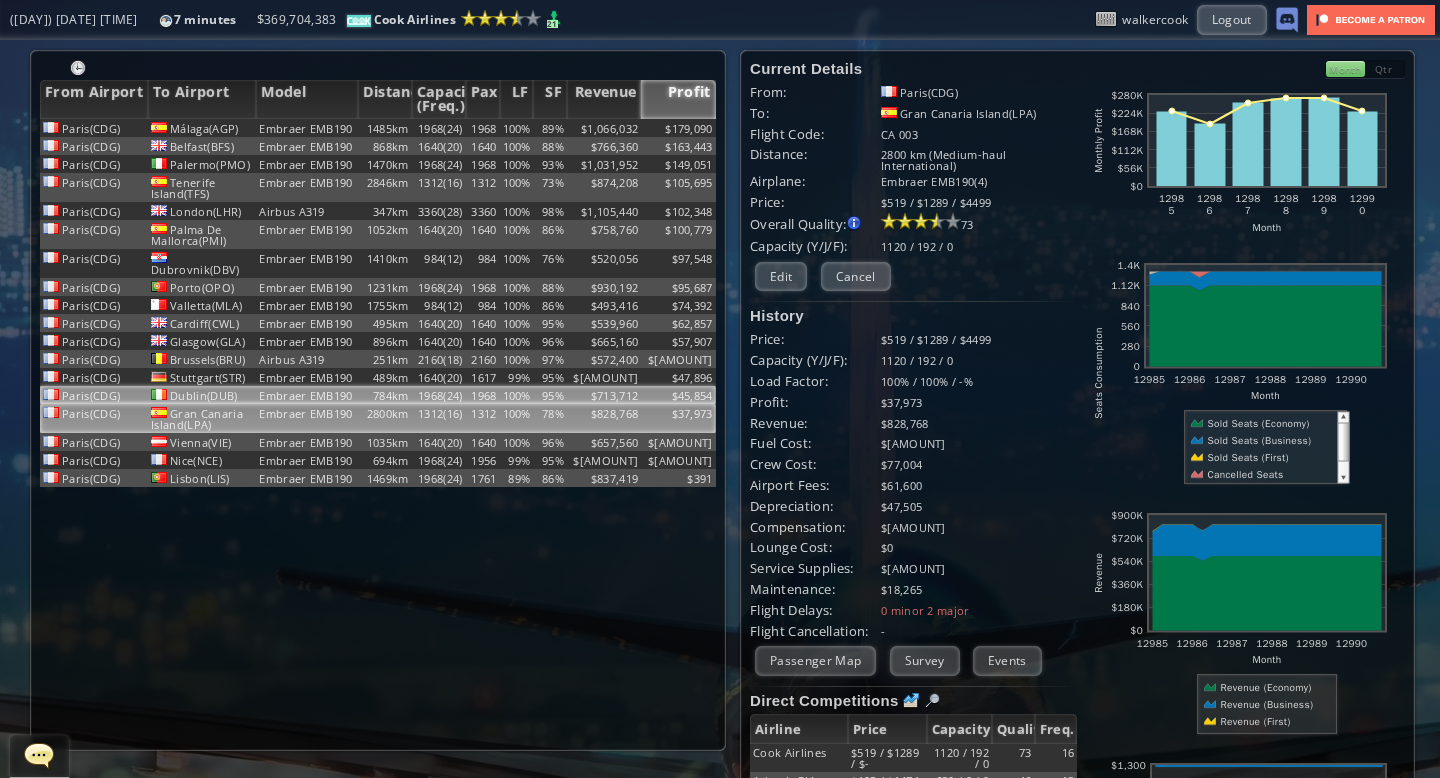 click on "100%" at bounding box center (517, 128) 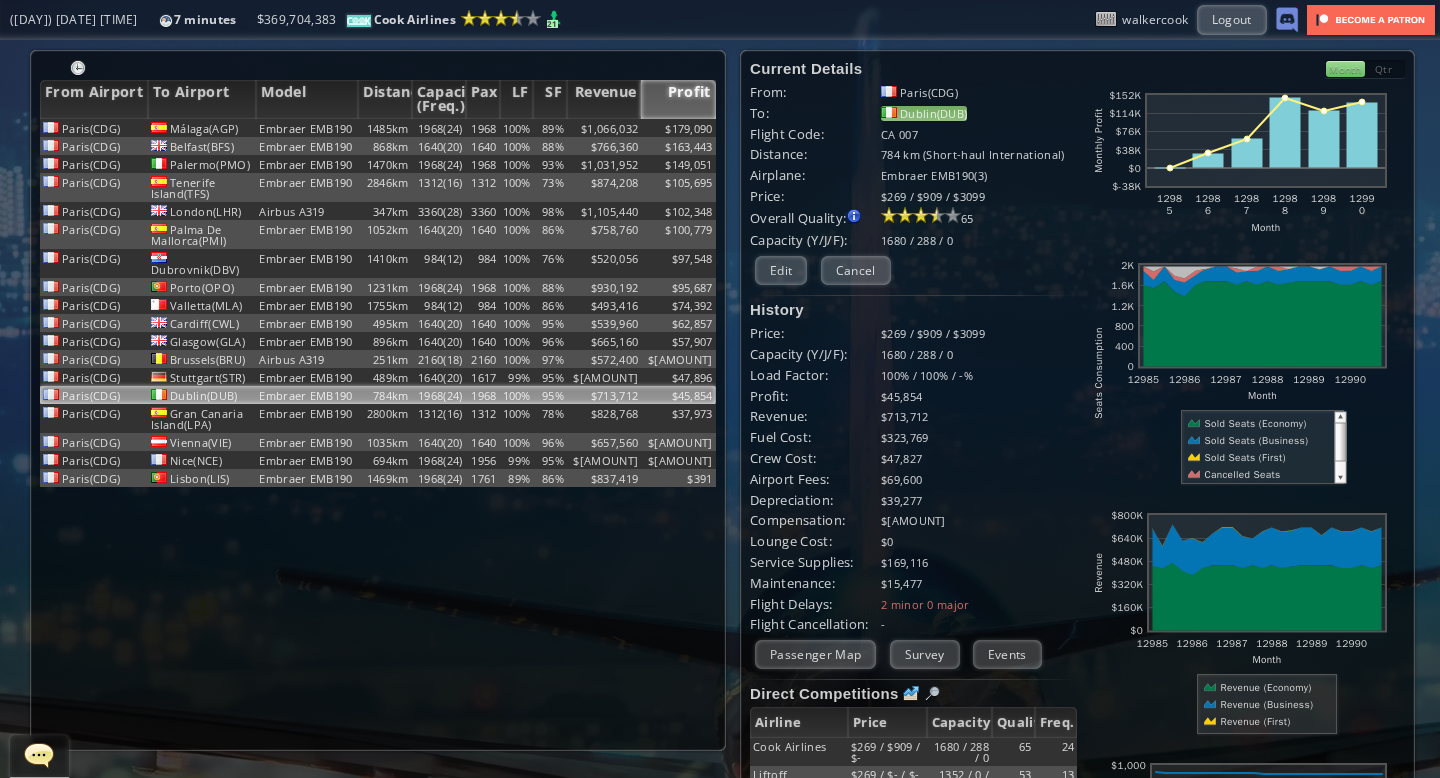 click on "Dublin(DUB)" at bounding box center [924, 113] 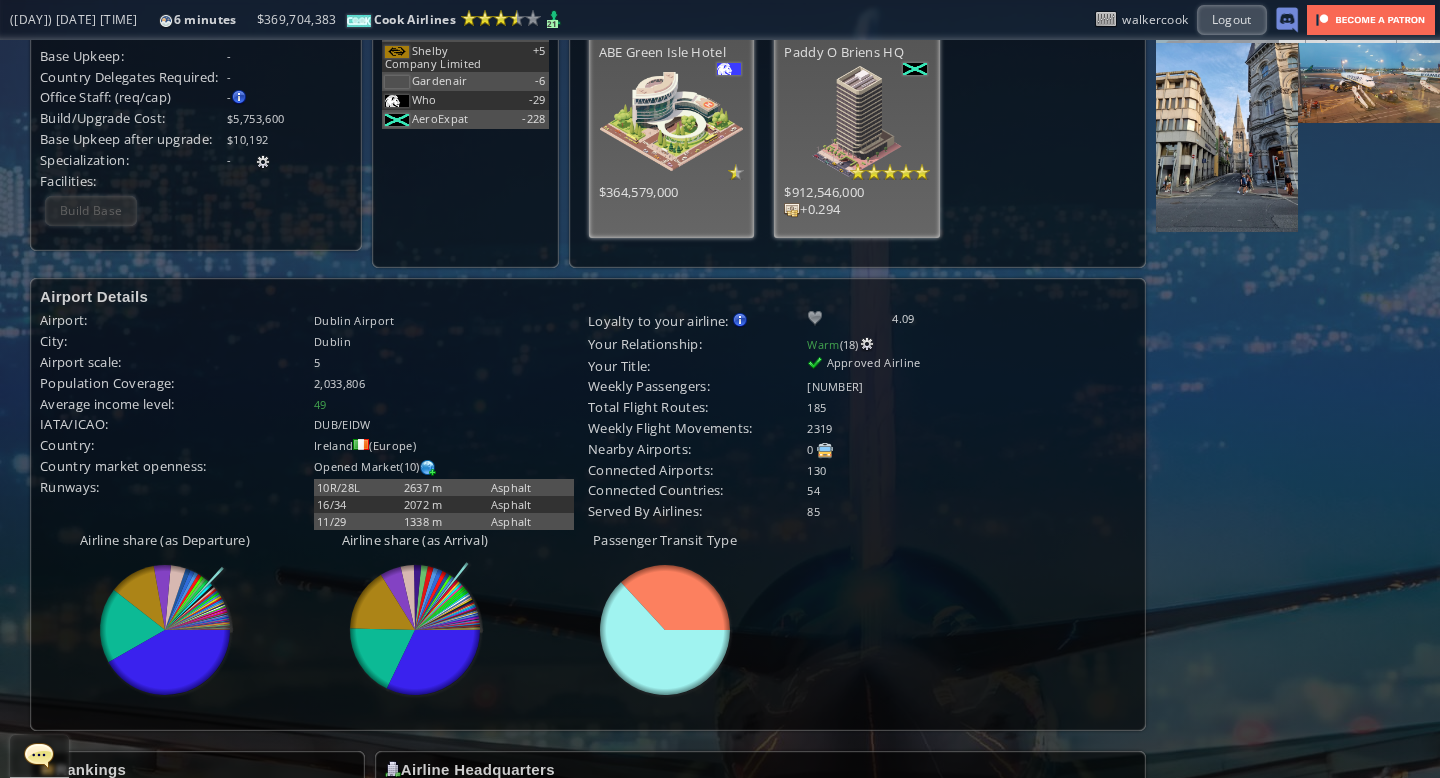 scroll, scrollTop: 0, scrollLeft: 0, axis: both 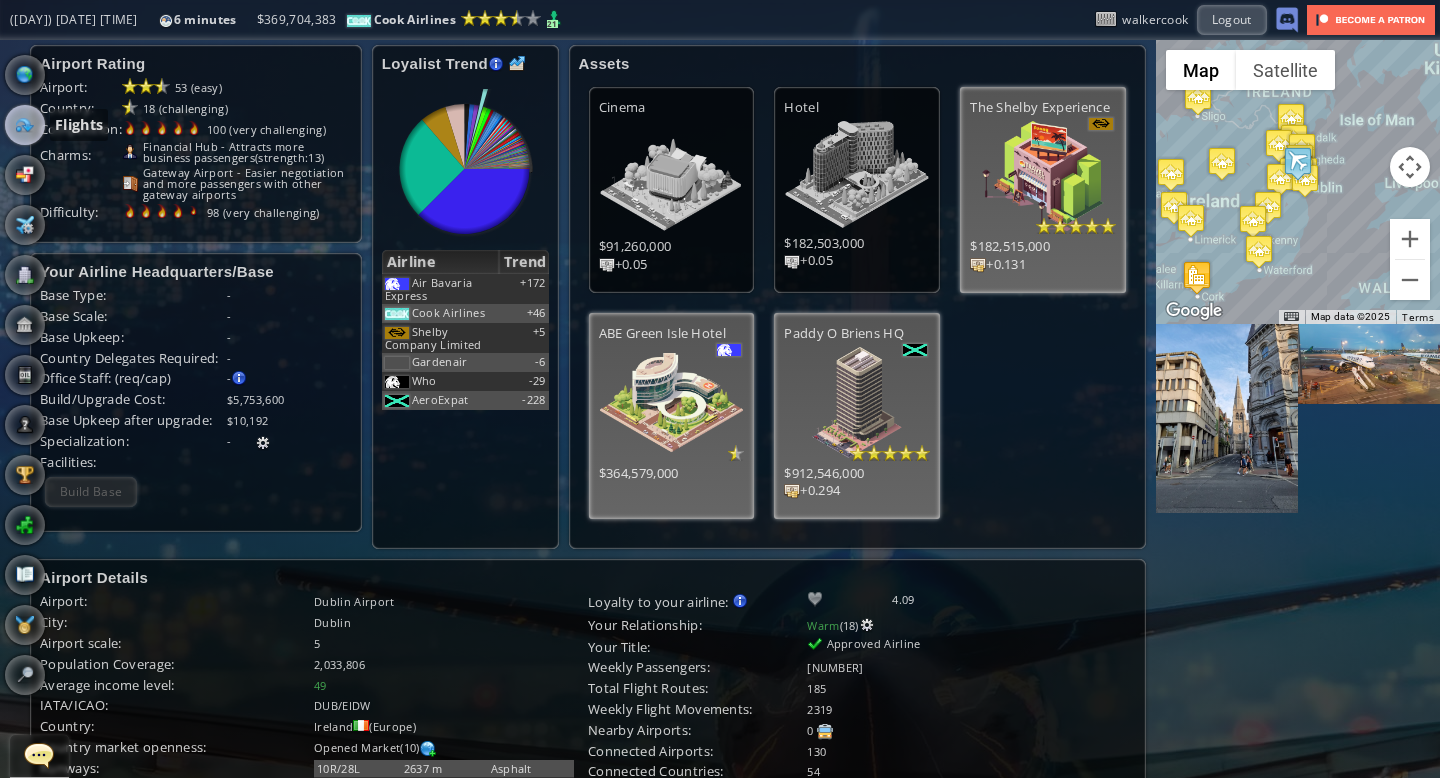 click at bounding box center [25, 125] 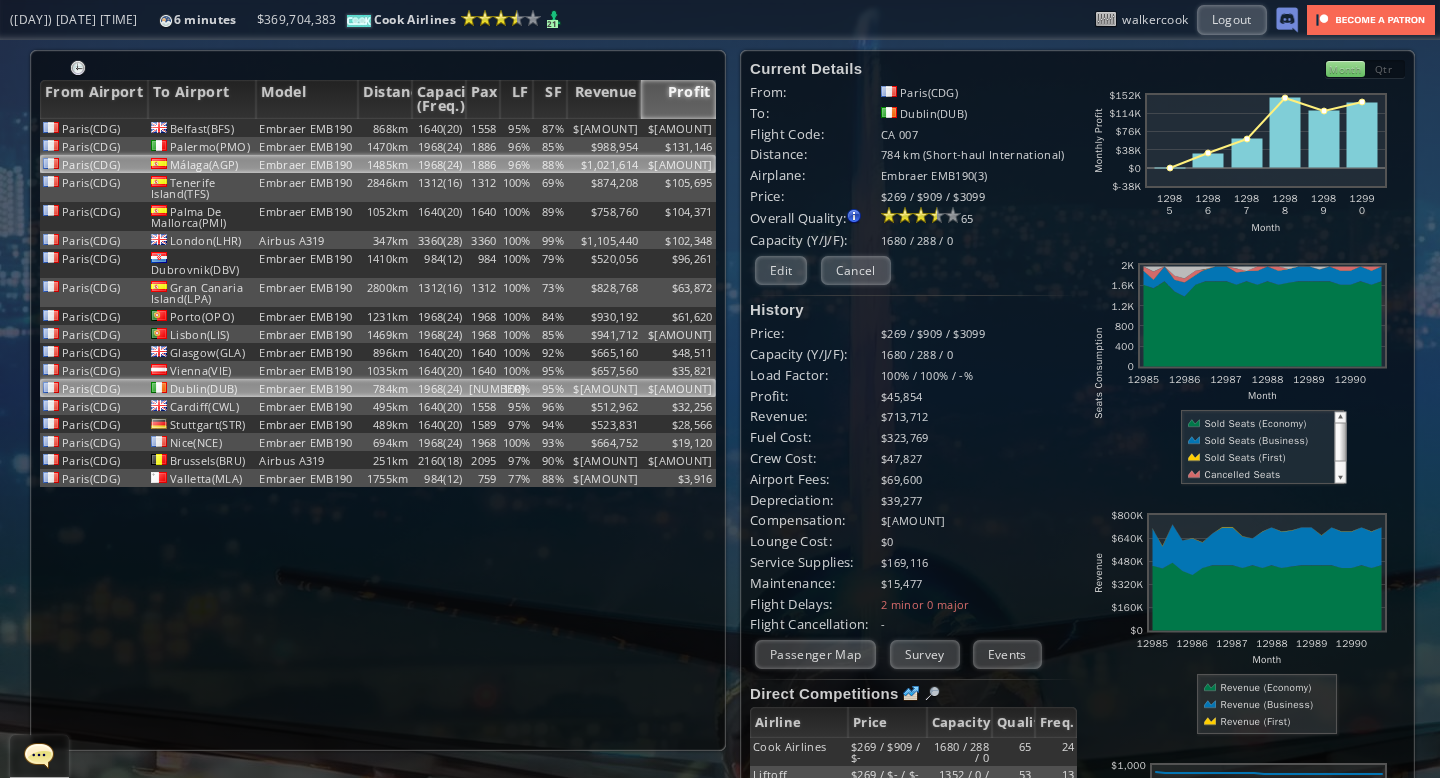 click on "96%" at bounding box center [517, 128] 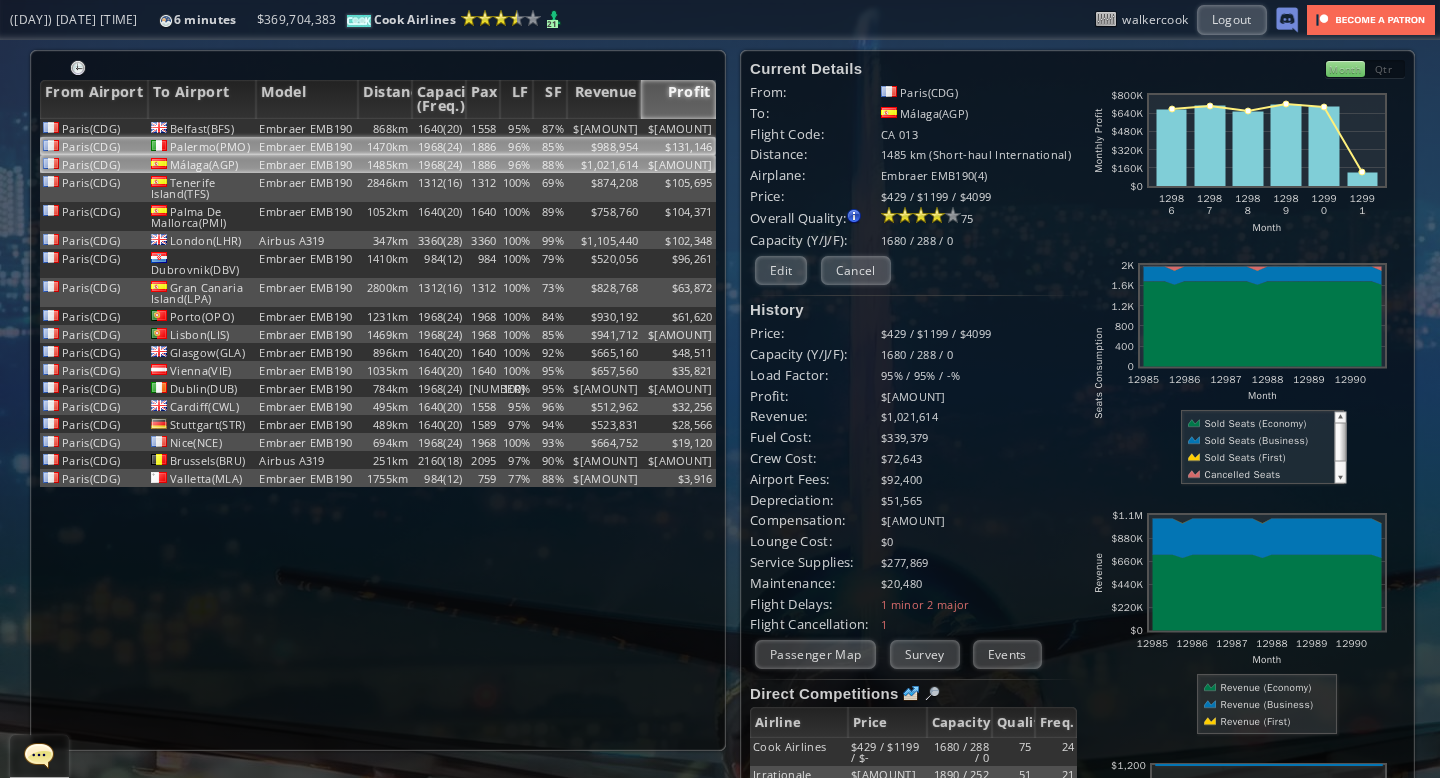 click on "96%" at bounding box center (517, 128) 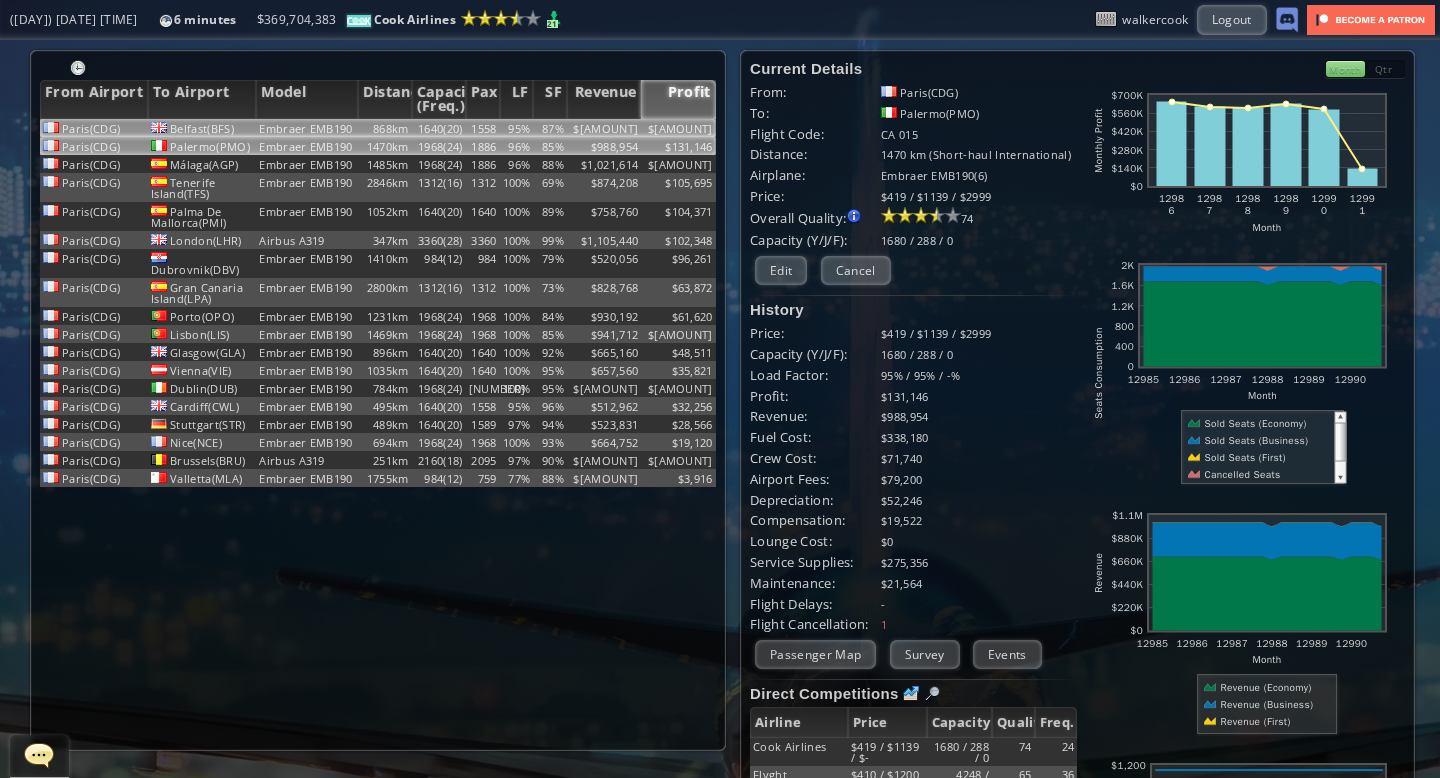 click on "95%" at bounding box center [517, 128] 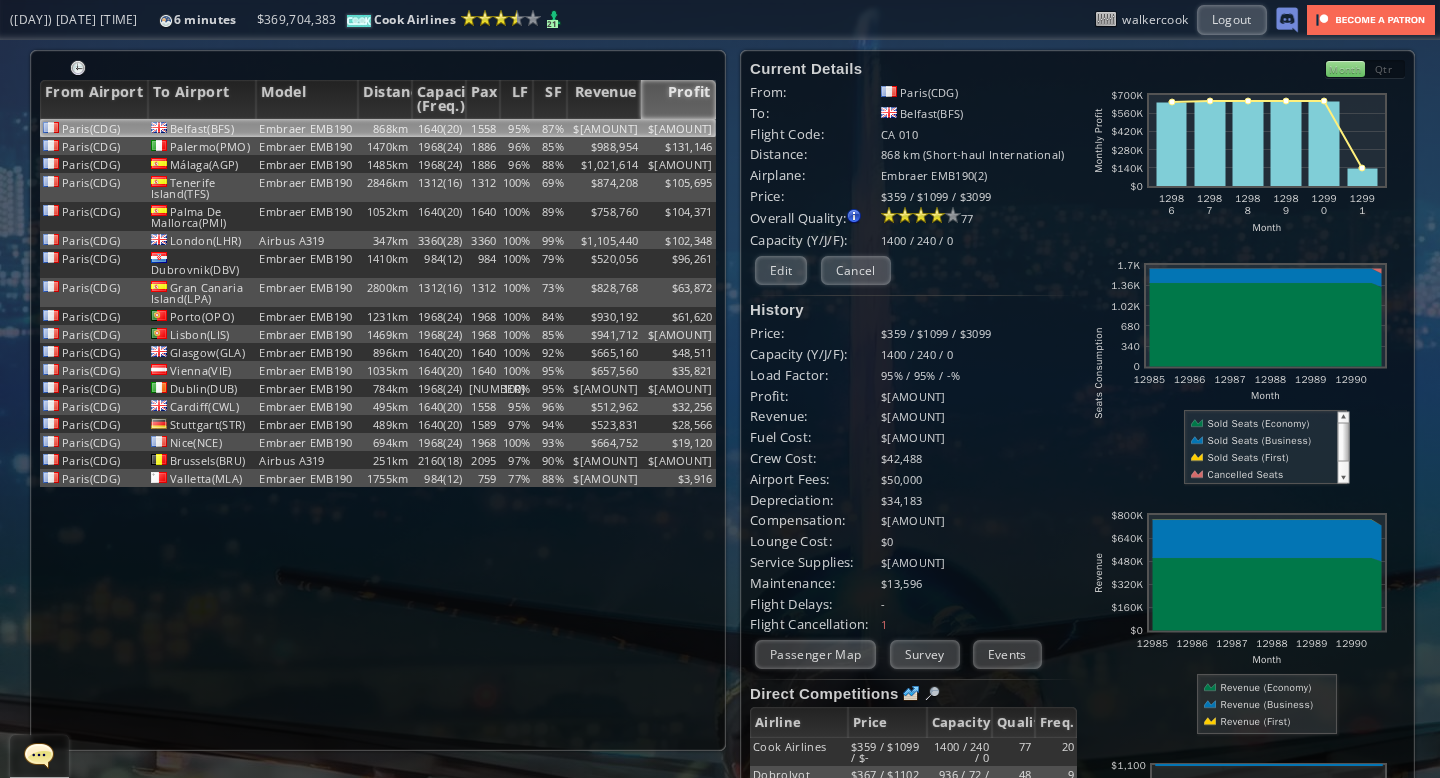 click on "Profit" at bounding box center [678, 99] 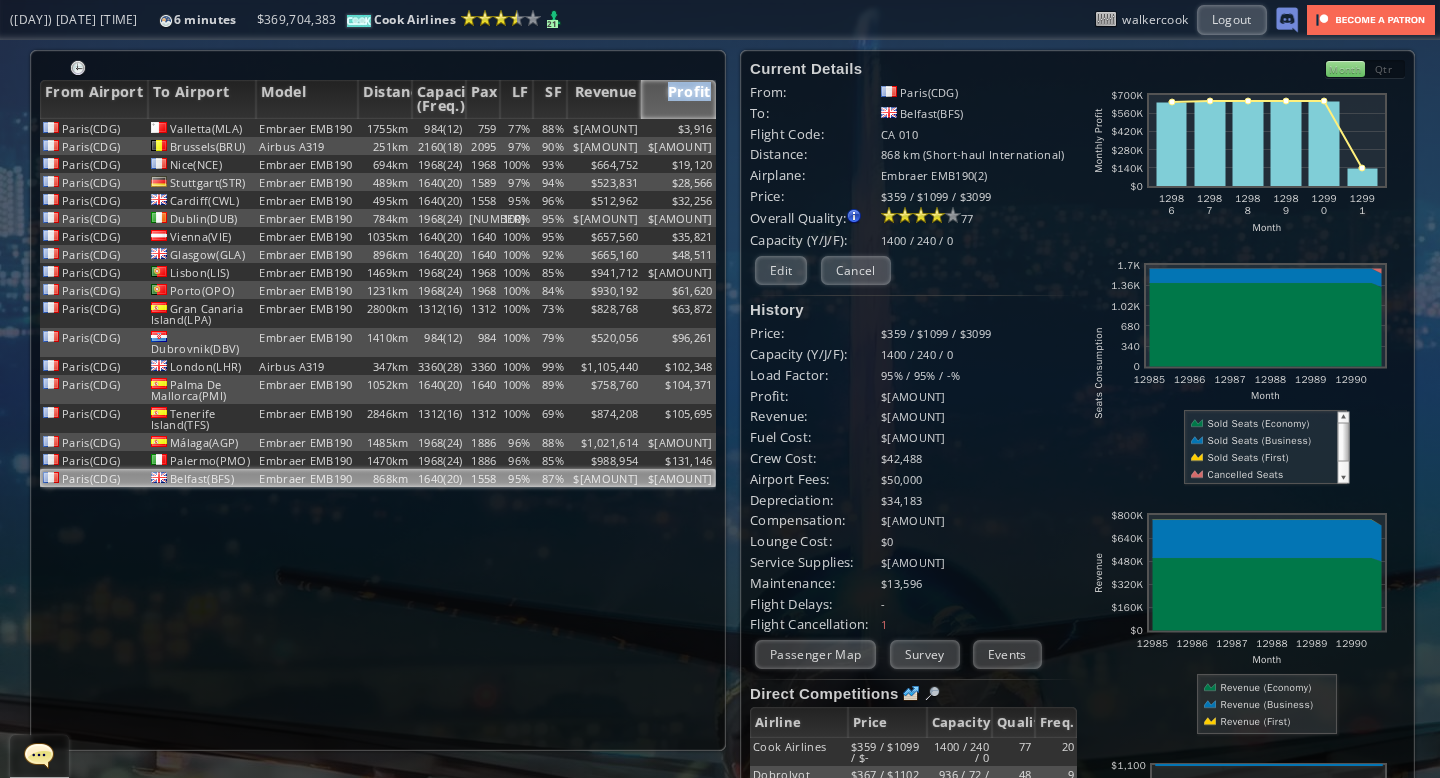 click on "Profit" at bounding box center [678, 99] 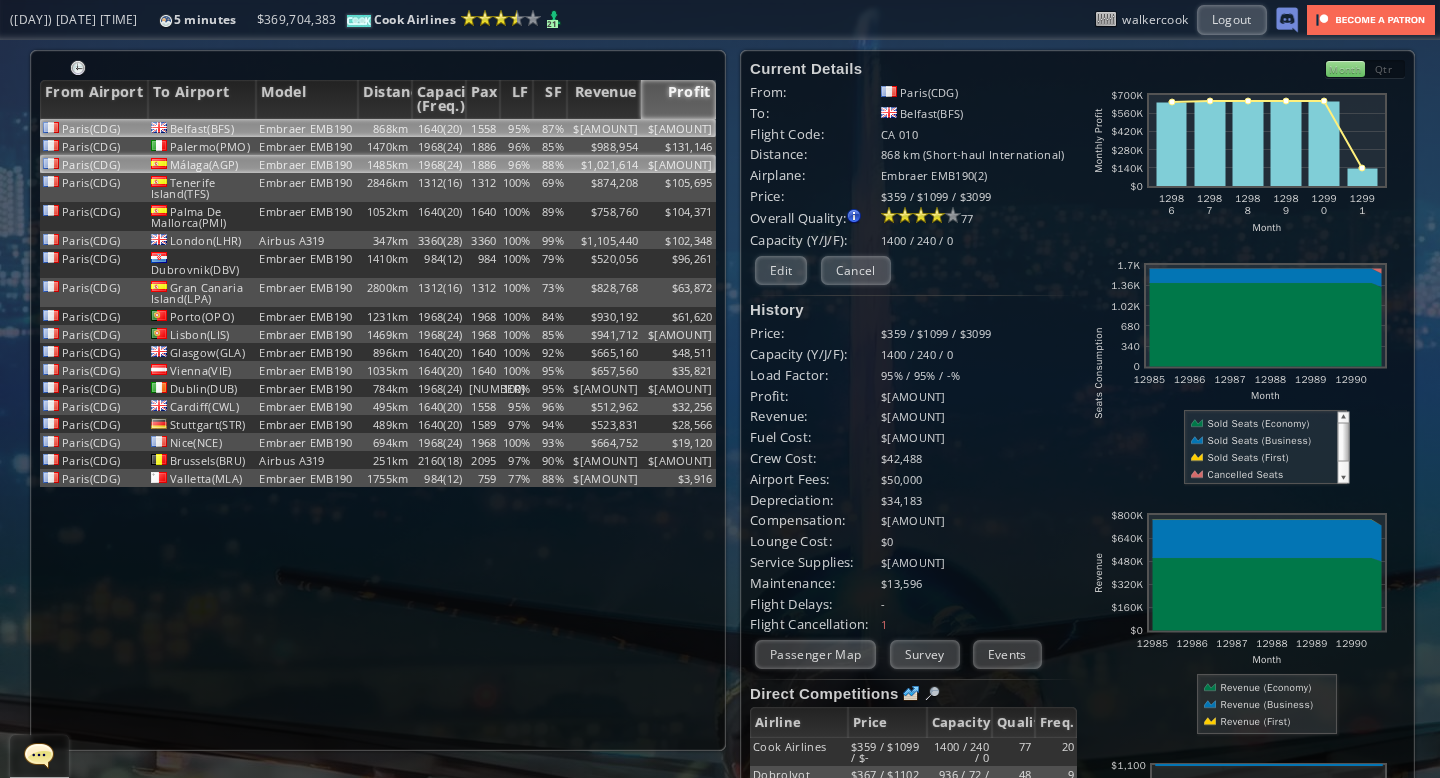 click on "96%" at bounding box center [517, 128] 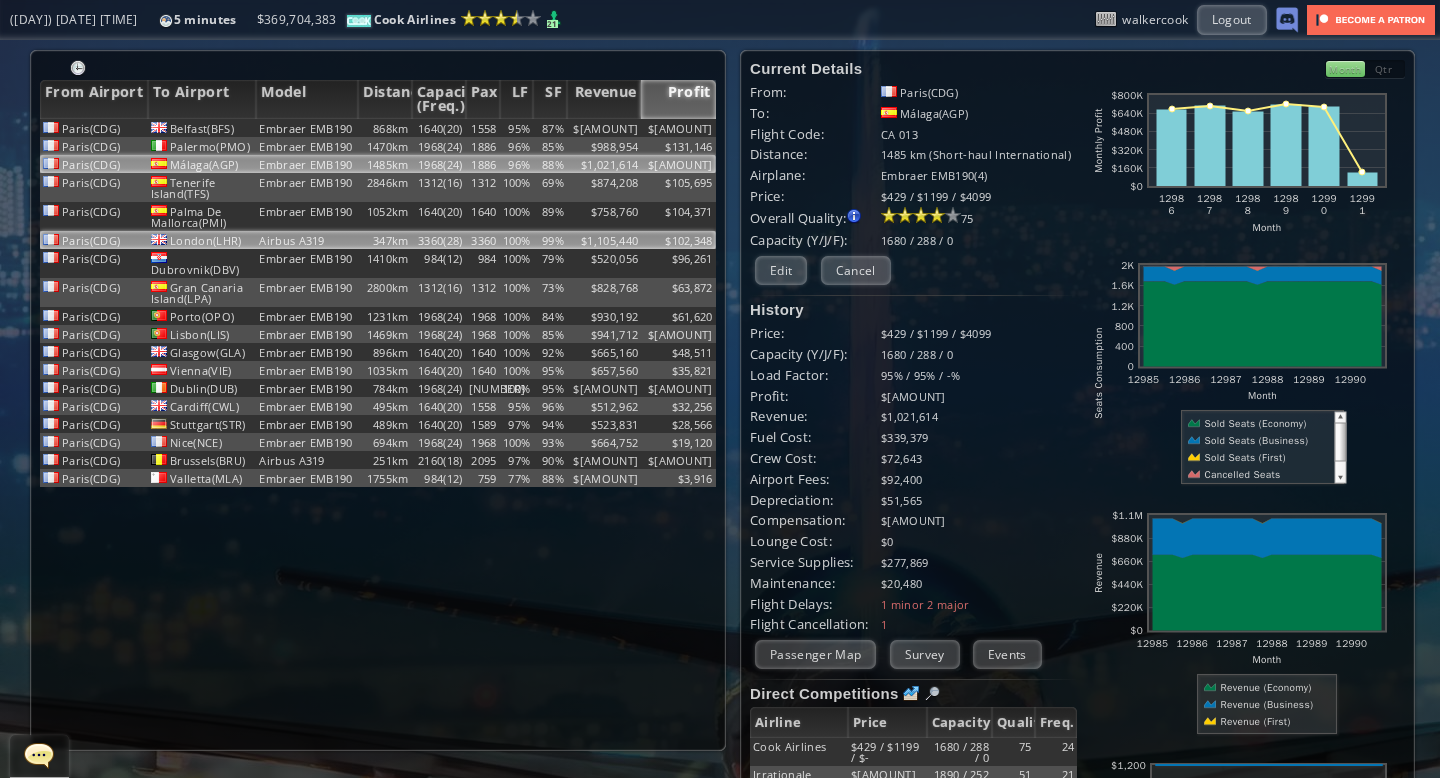 click on "100%" at bounding box center (517, 128) 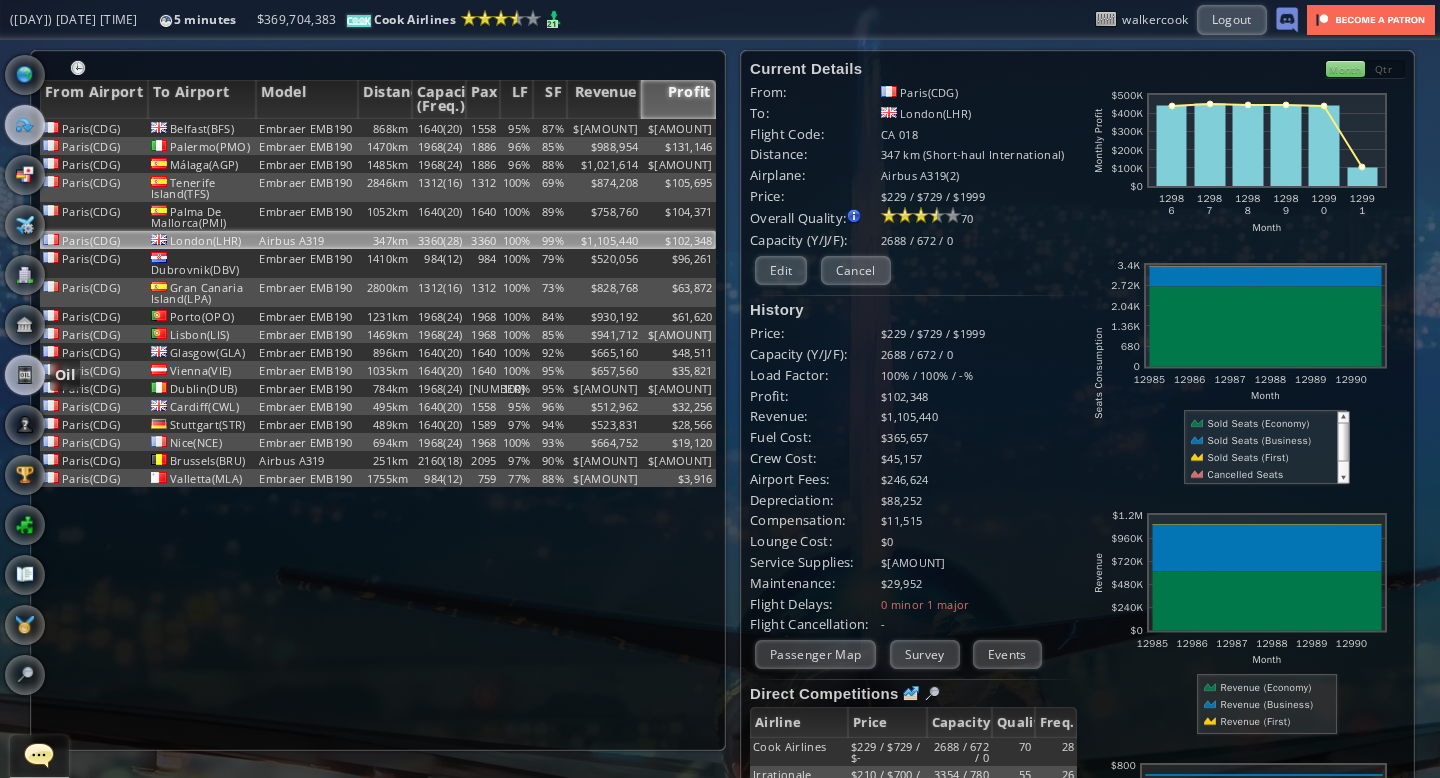 click at bounding box center [25, 375] 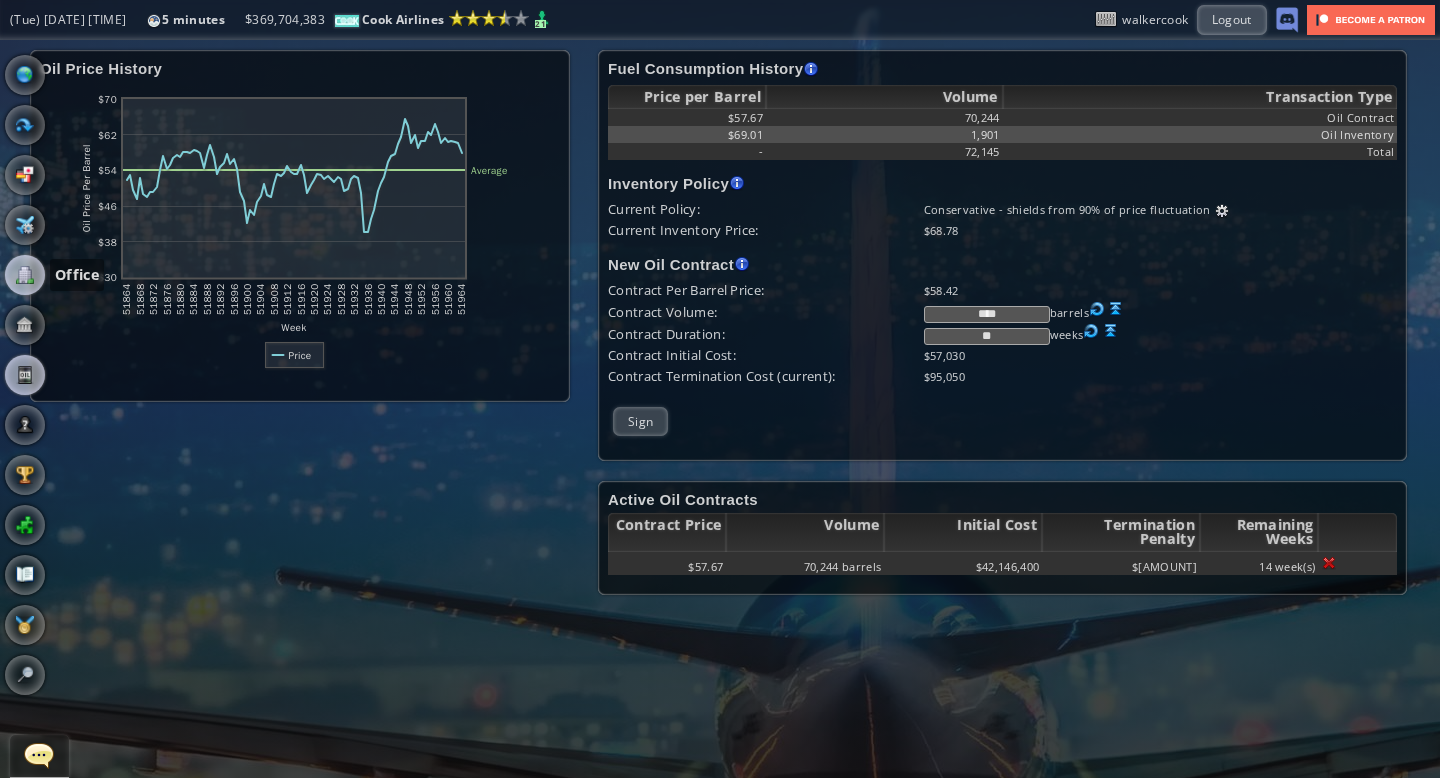 click at bounding box center (25, 275) 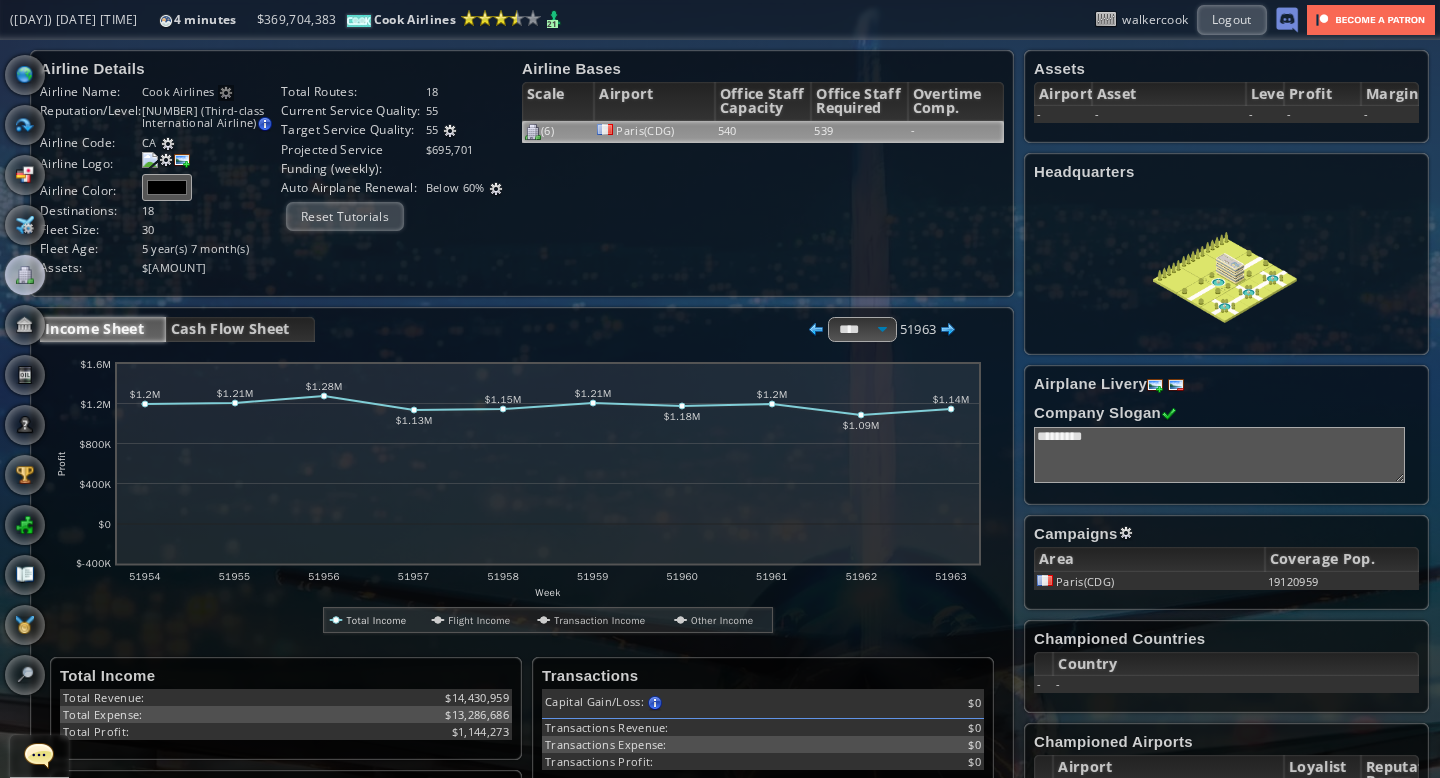 click on "540" at bounding box center (763, 132) 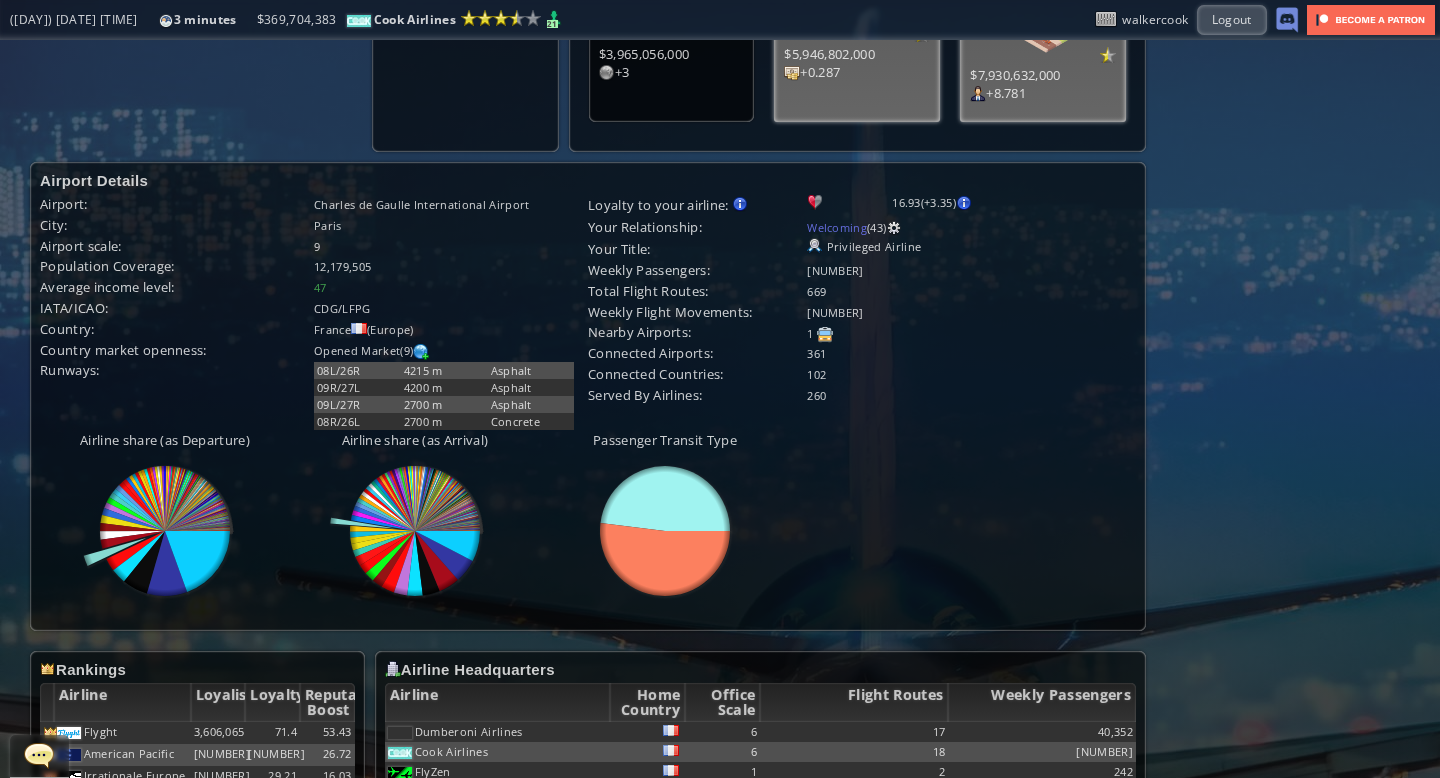 scroll, scrollTop: 0, scrollLeft: 0, axis: both 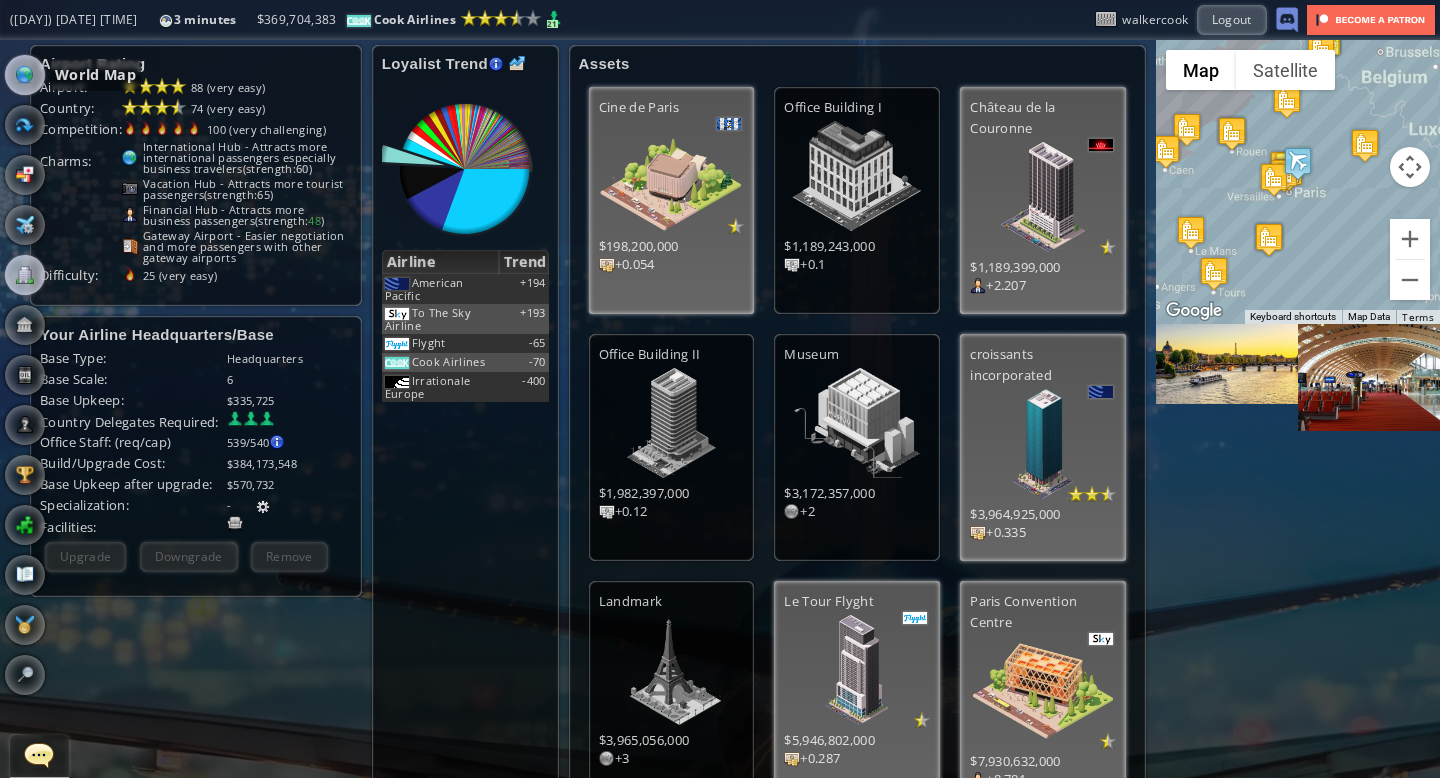 click at bounding box center [25, 75] 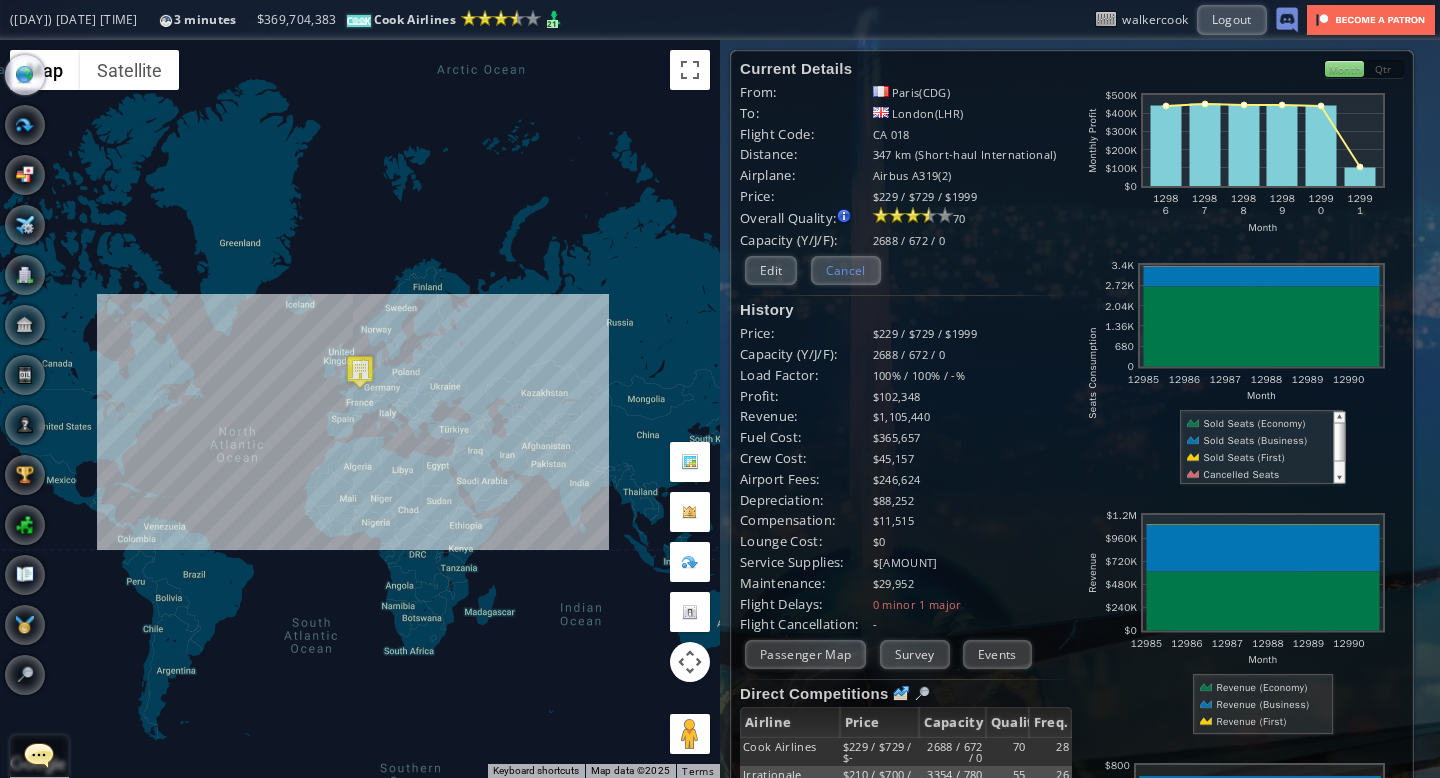 click on "Cancel" at bounding box center [846, 270] 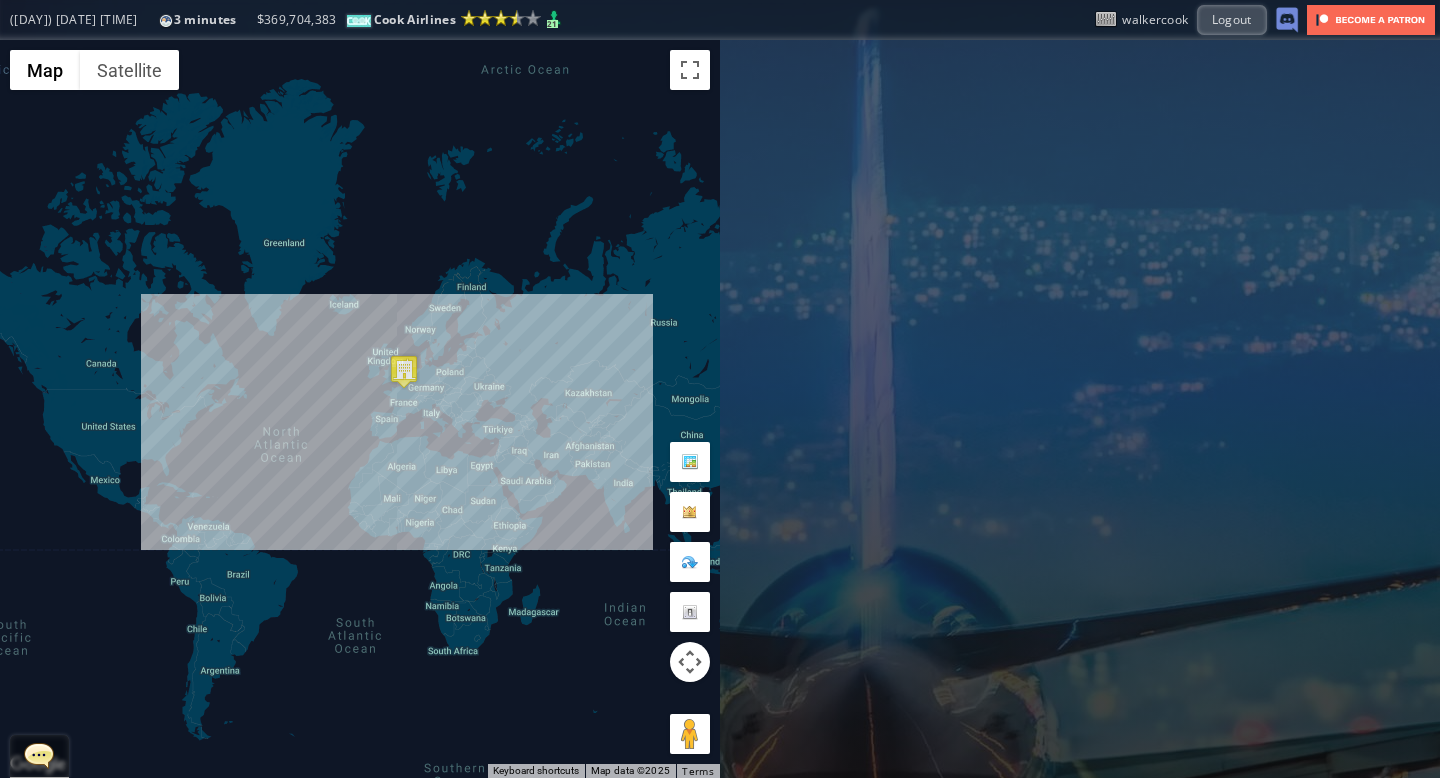 drag, startPoint x: 377, startPoint y: 294, endPoint x: 425, endPoint y: 297, distance: 48.09366 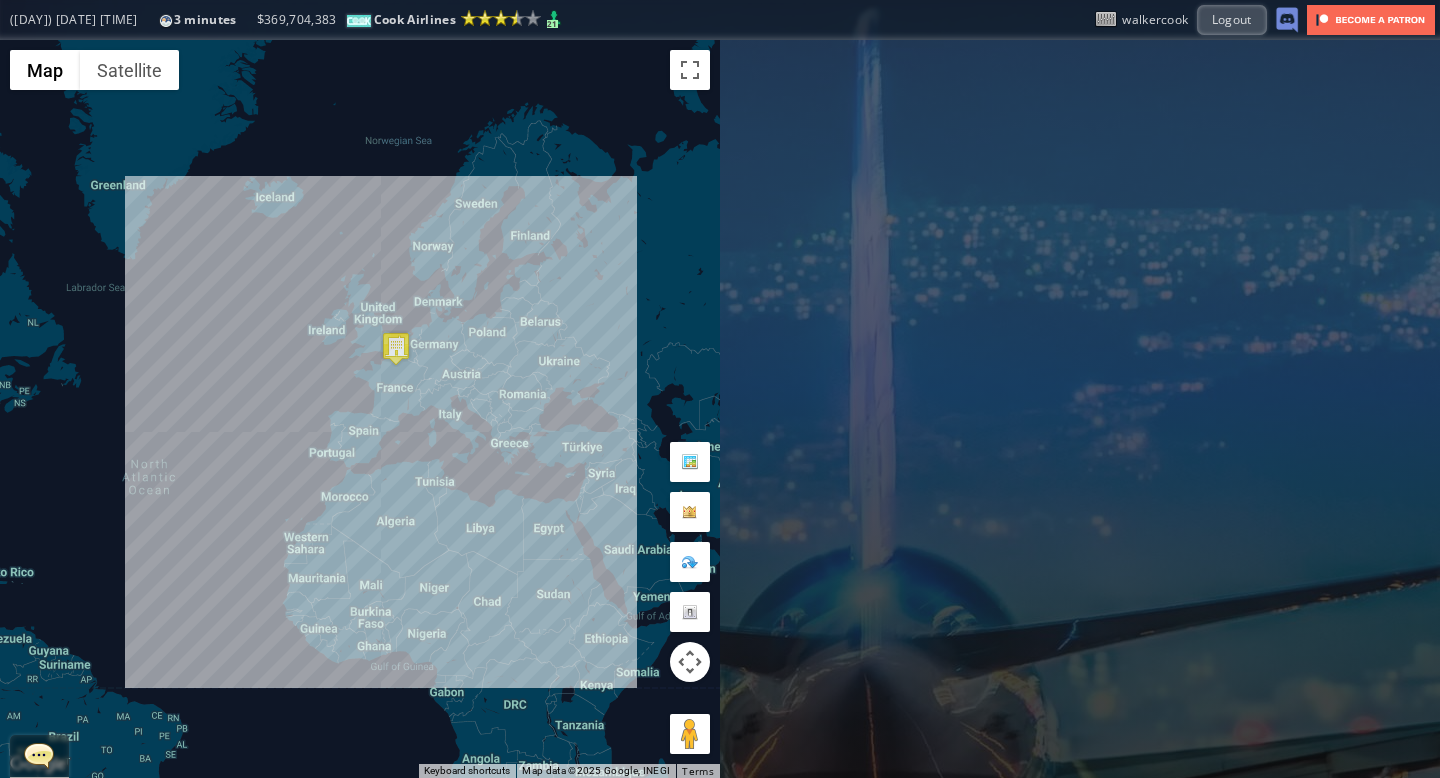 drag, startPoint x: 403, startPoint y: 358, endPoint x: 419, endPoint y: 239, distance: 120.070816 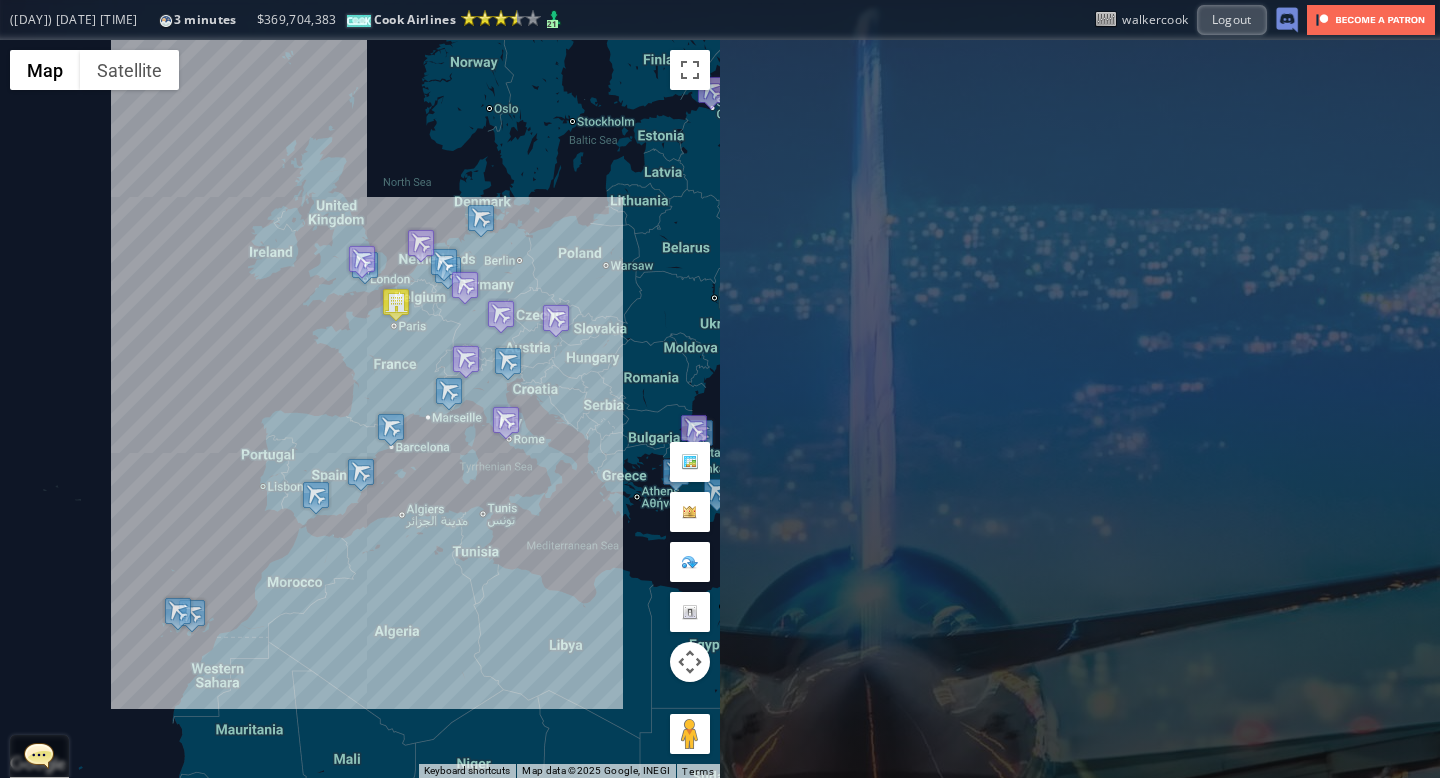 drag, startPoint x: 384, startPoint y: 315, endPoint x: 409, endPoint y: 132, distance: 184.69975 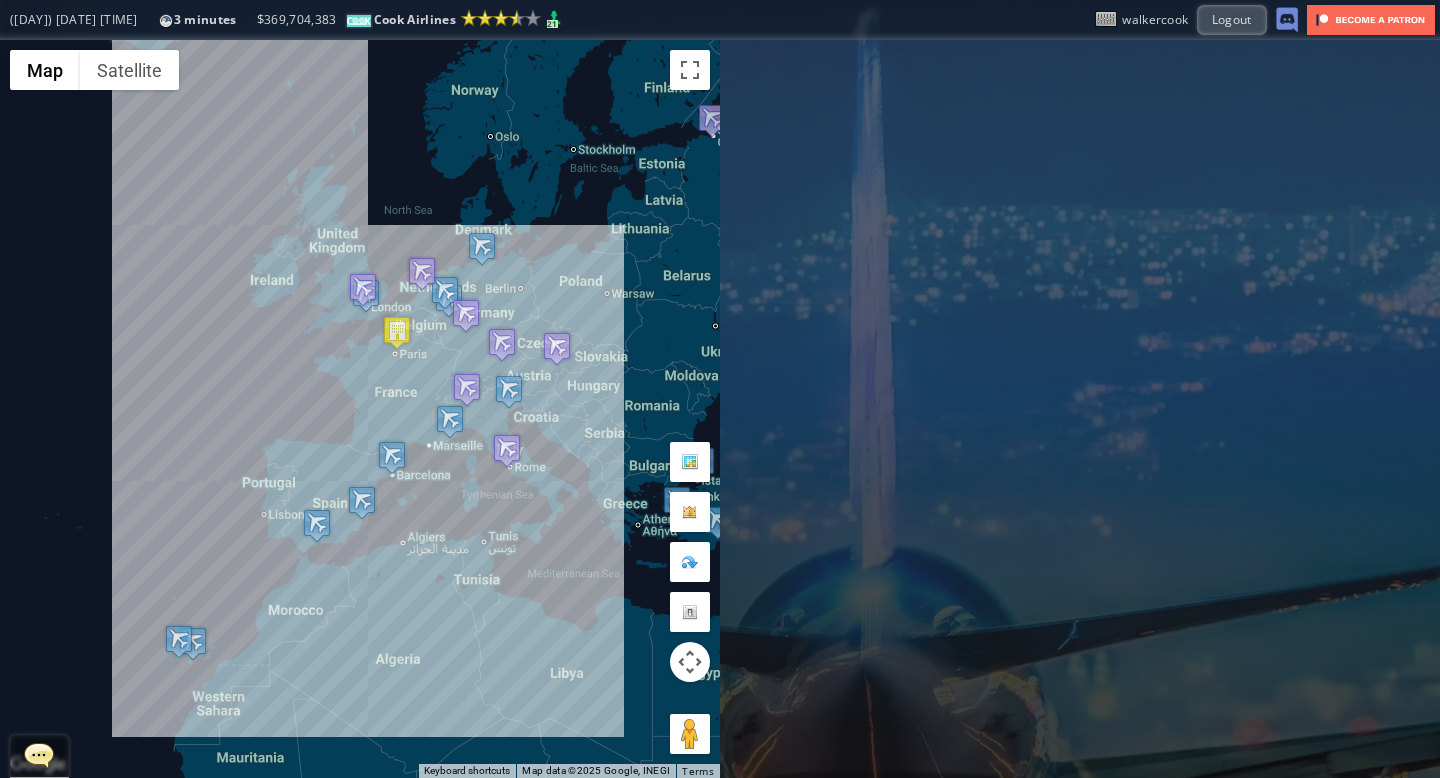 drag, startPoint x: 396, startPoint y: 121, endPoint x: 397, endPoint y: 151, distance: 30.016663 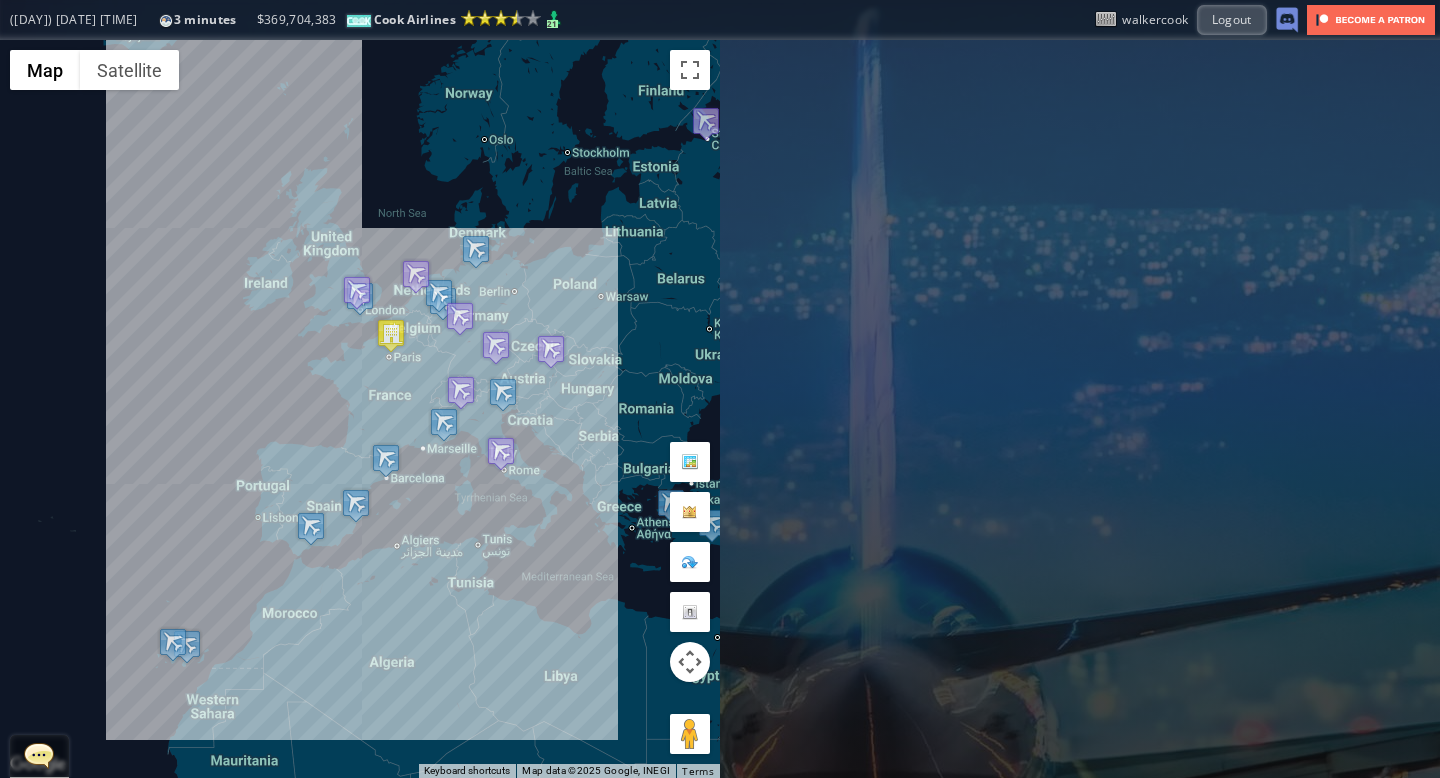 click on "To navigate, press the arrow keys." at bounding box center (360, 409) 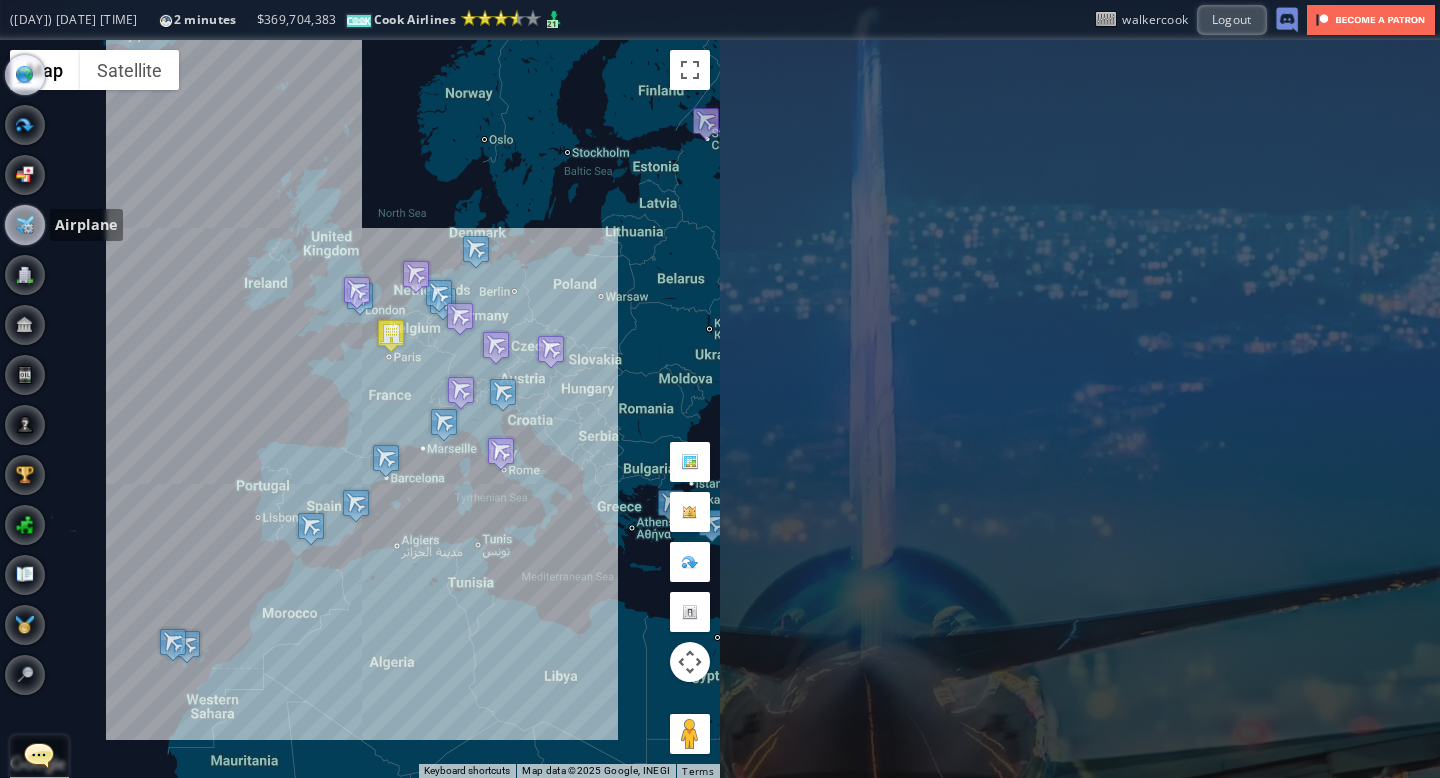 click at bounding box center (25, 225) 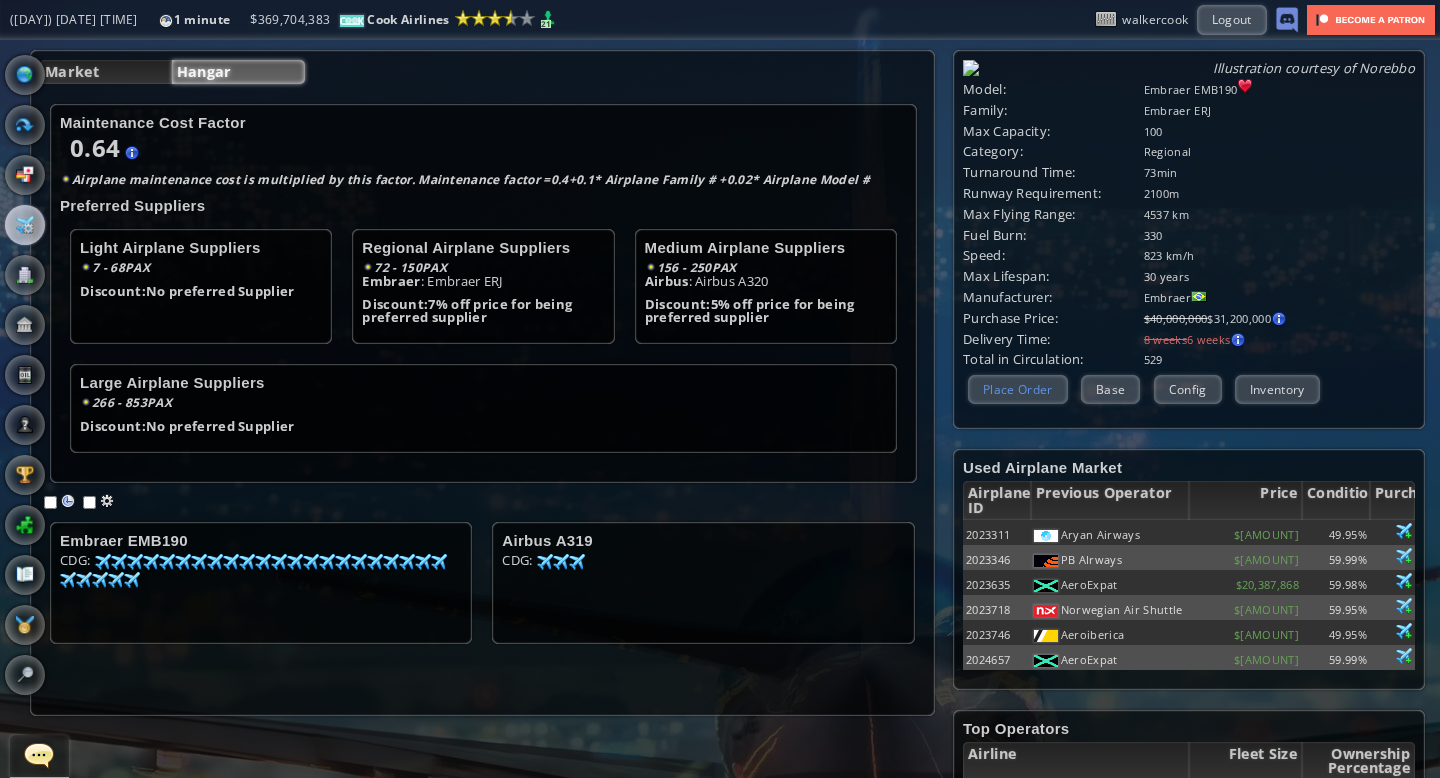 click on "Place Order" at bounding box center (1018, 389) 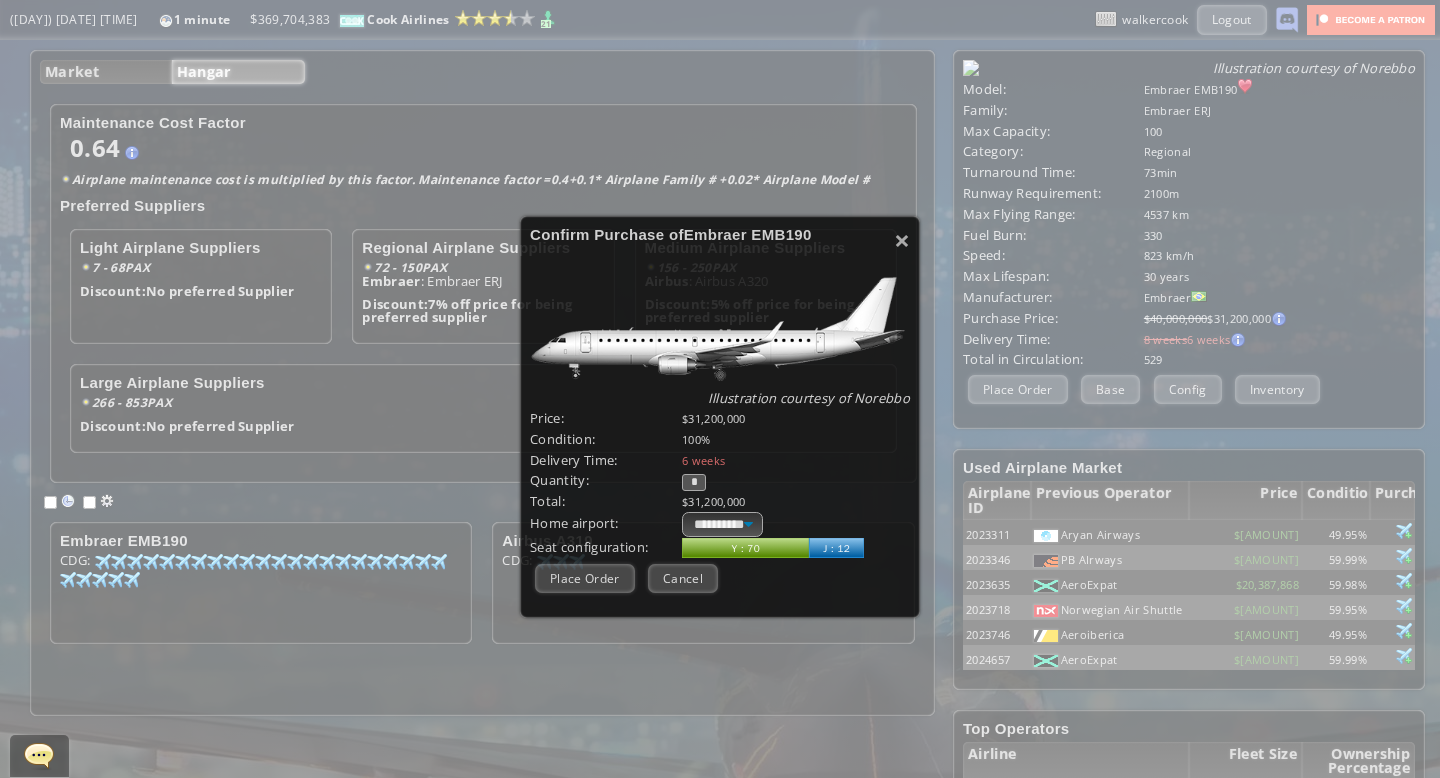click on "*" at bounding box center [694, 482] 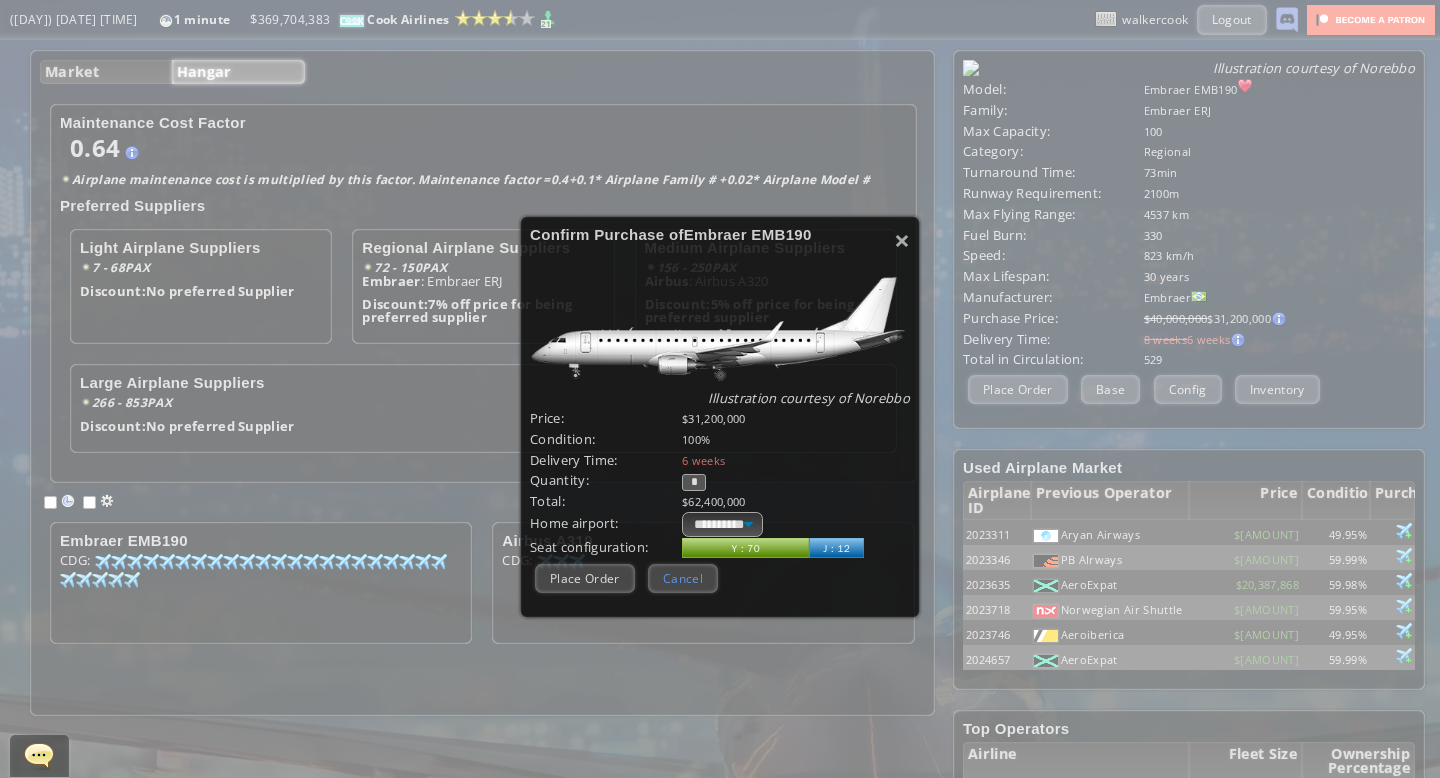 click on "Cancel" at bounding box center (683, 578) 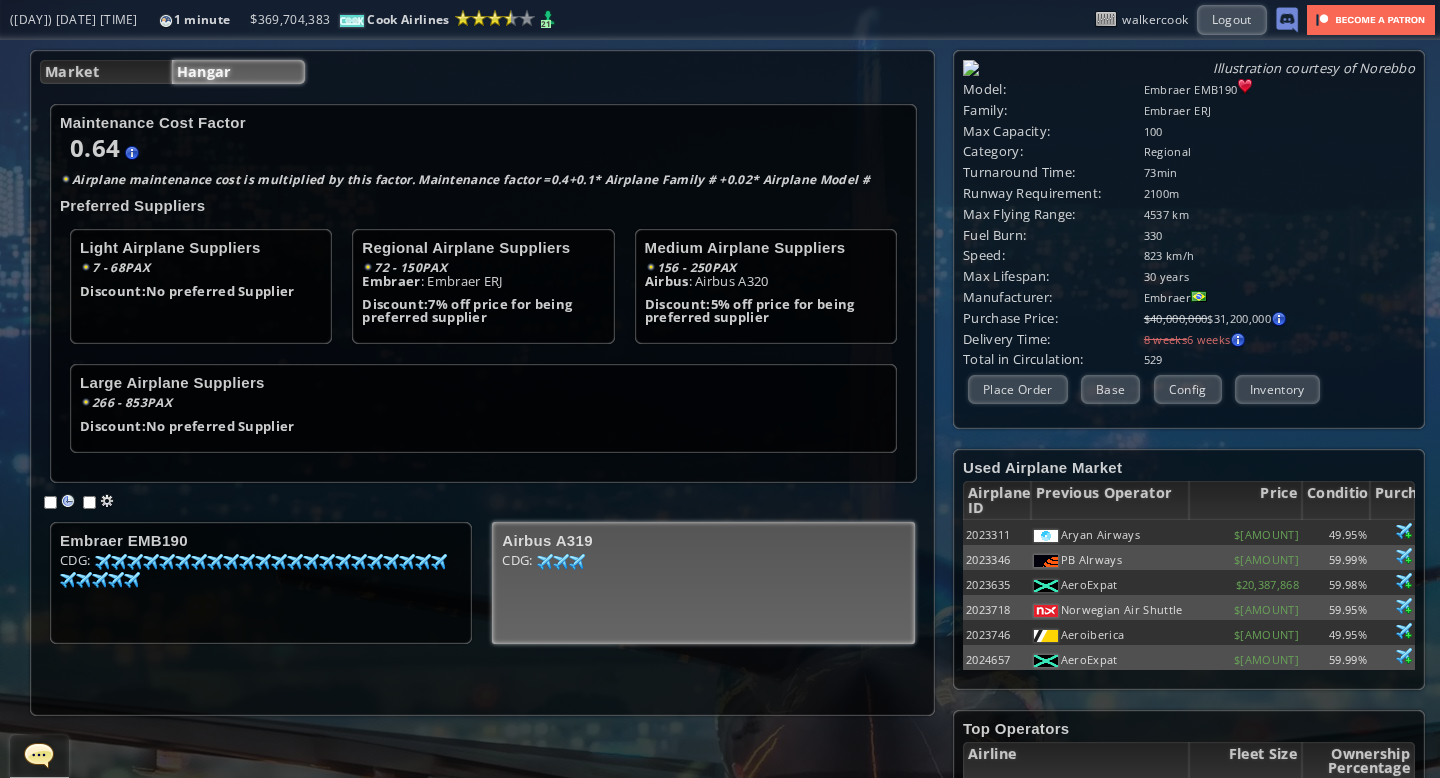 click on "CDG: [NUMBER] [NUMBER] [NUMBER] [NUMBER] [NUMBER] [NUMBER]" at bounding box center (261, 589) 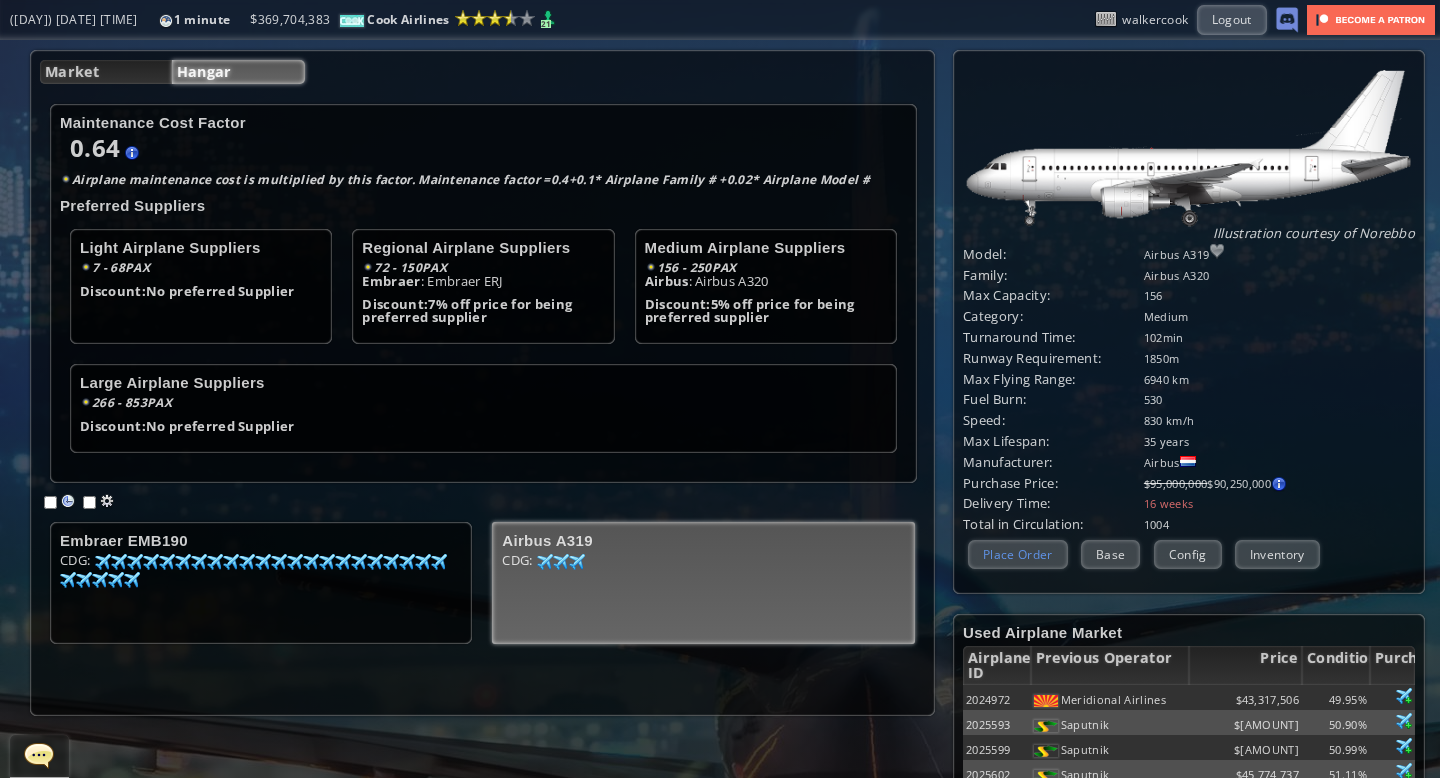 click on "Place Order" at bounding box center [1018, 554] 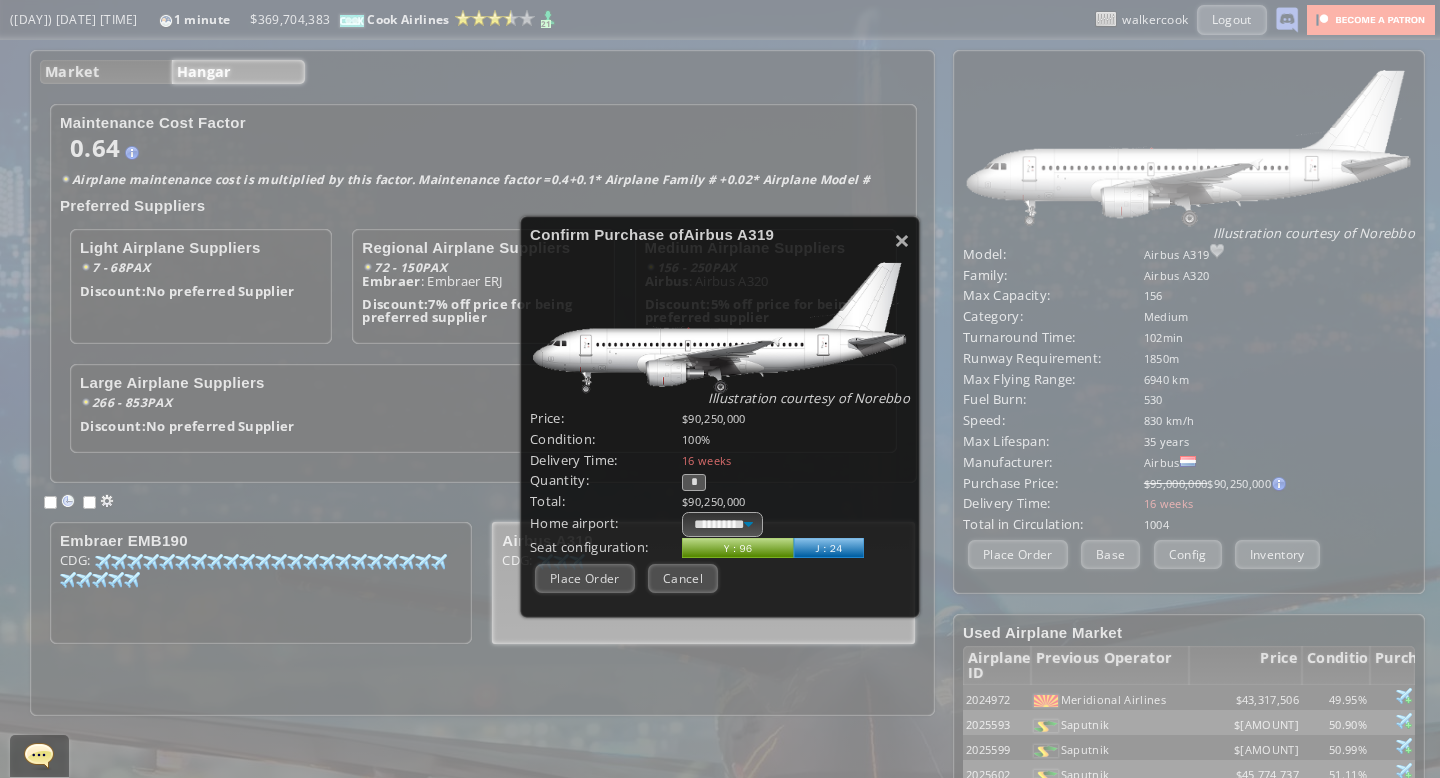 click on "*" at bounding box center [694, 482] 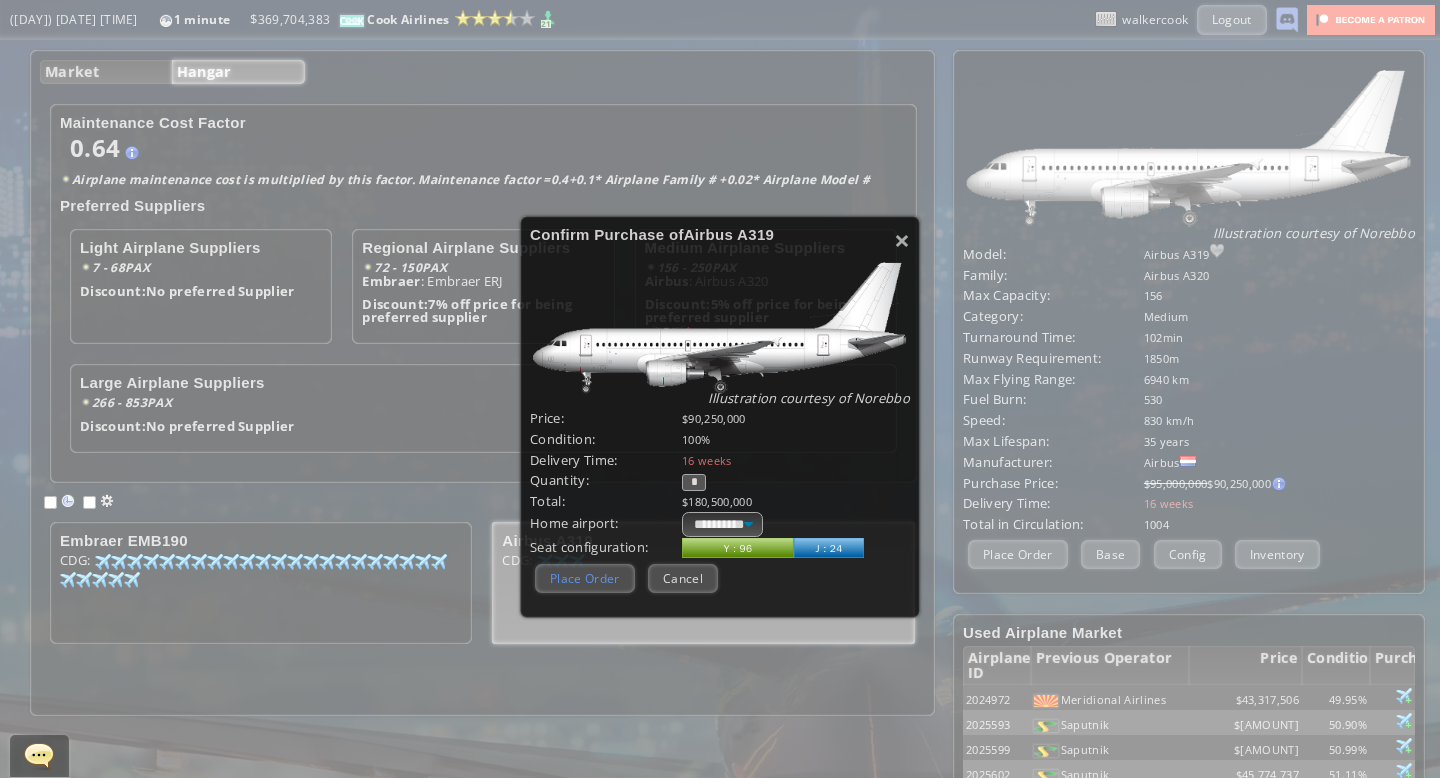 type on "*" 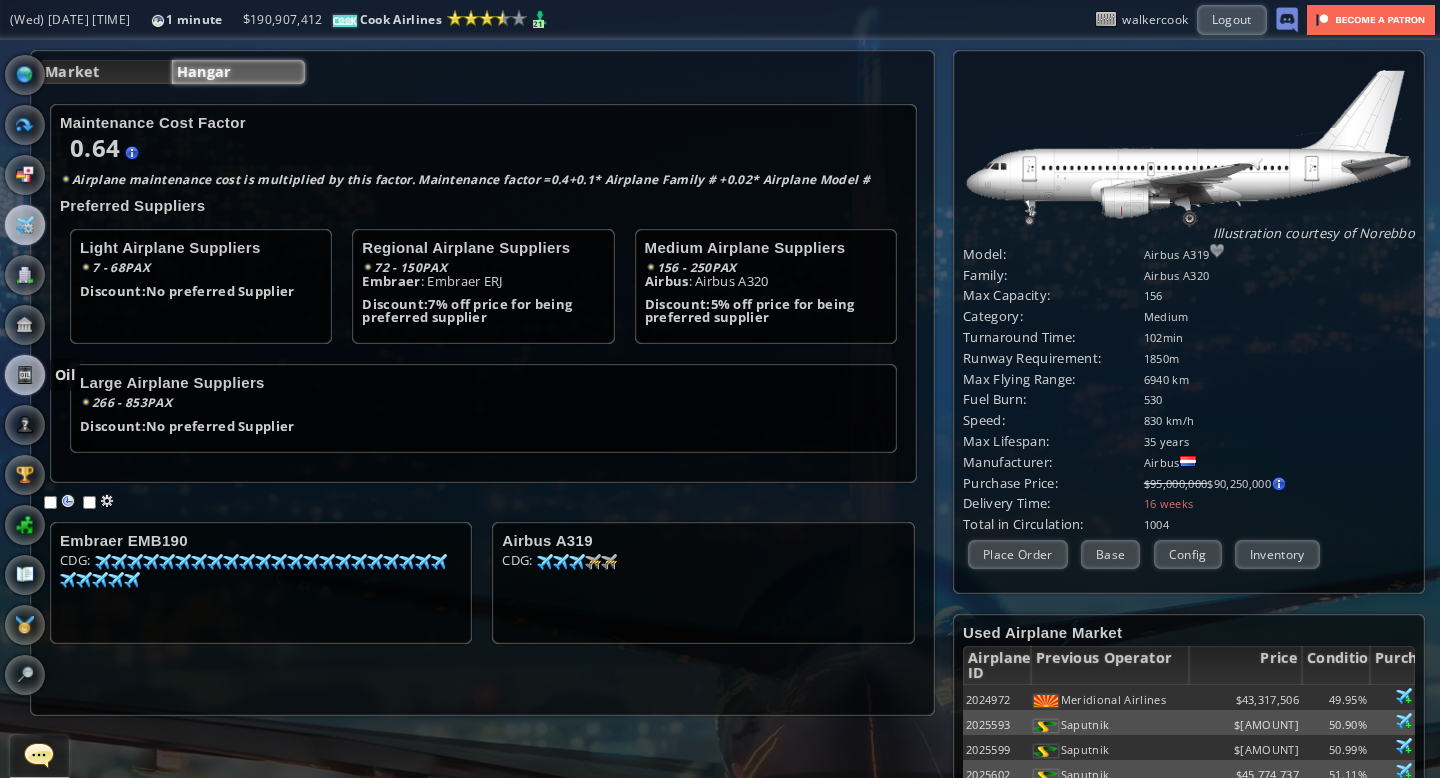 click at bounding box center [25, 375] 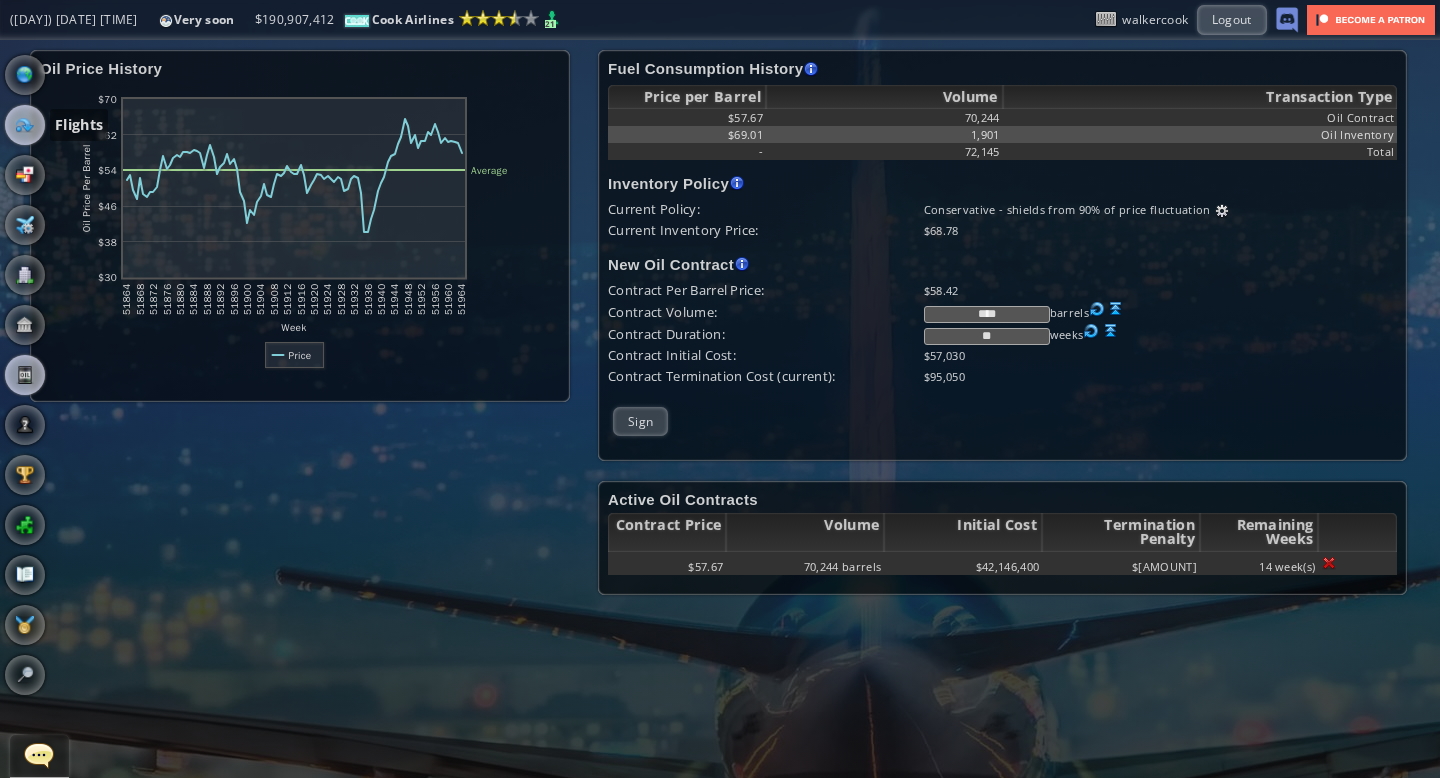 click at bounding box center [25, 125] 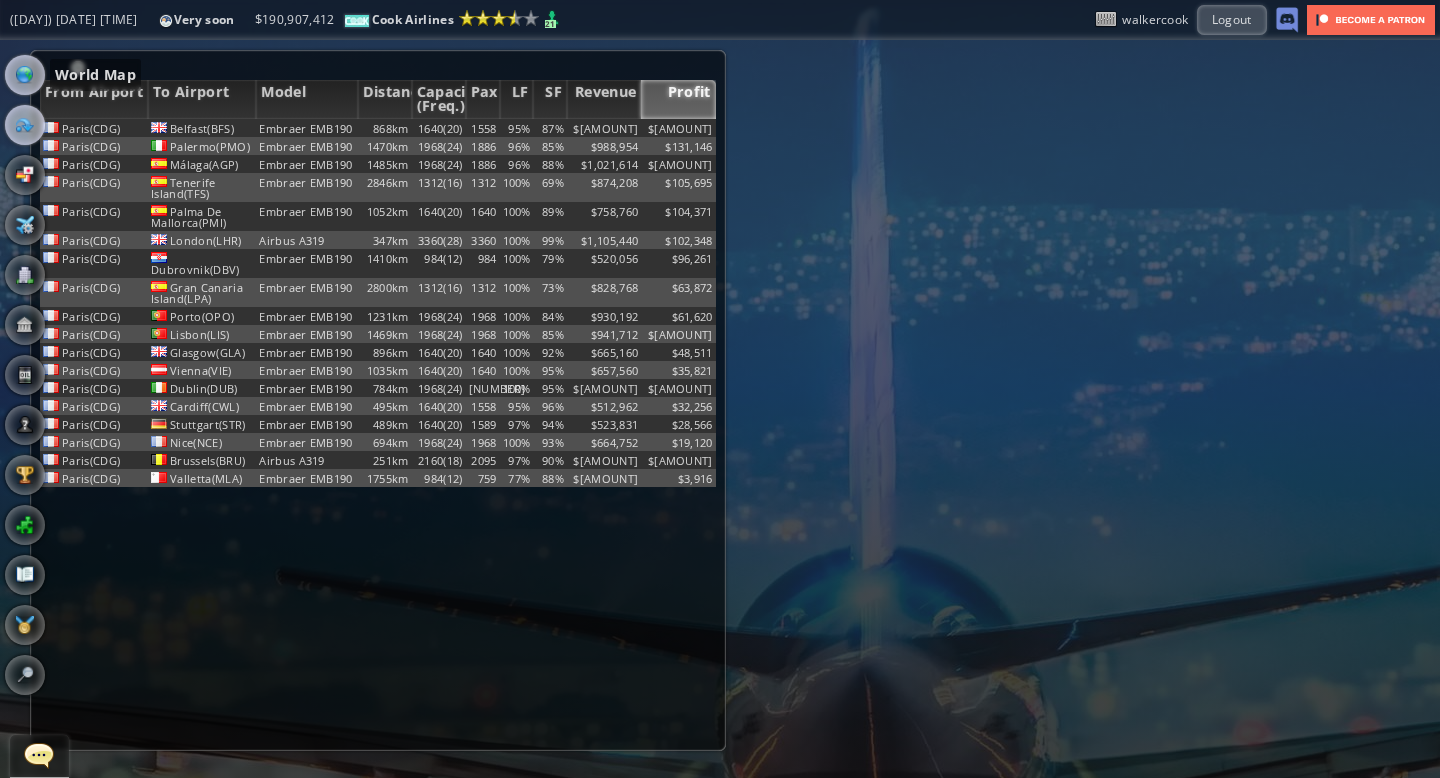 click at bounding box center [25, 75] 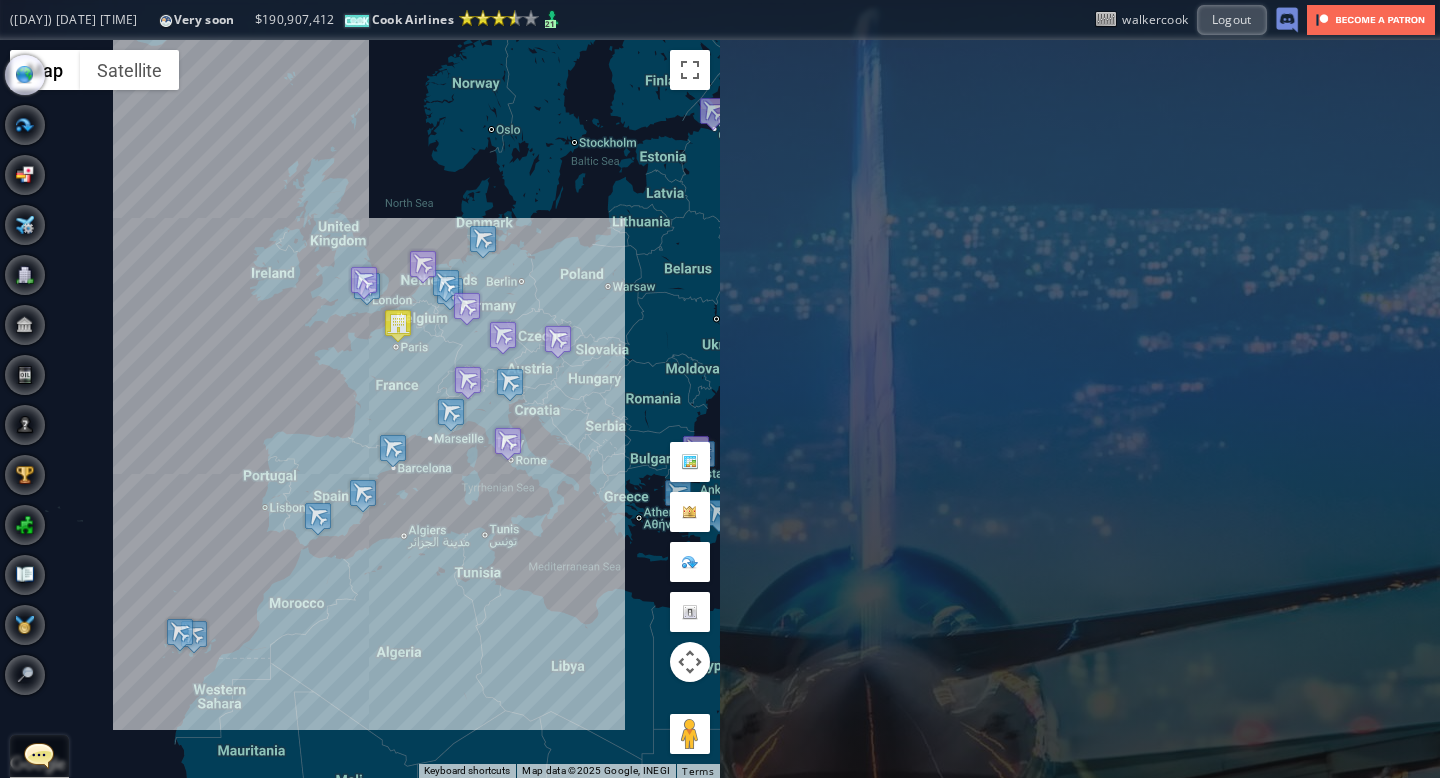 drag, startPoint x: 176, startPoint y: 382, endPoint x: 178, endPoint y: 369, distance: 13.152946 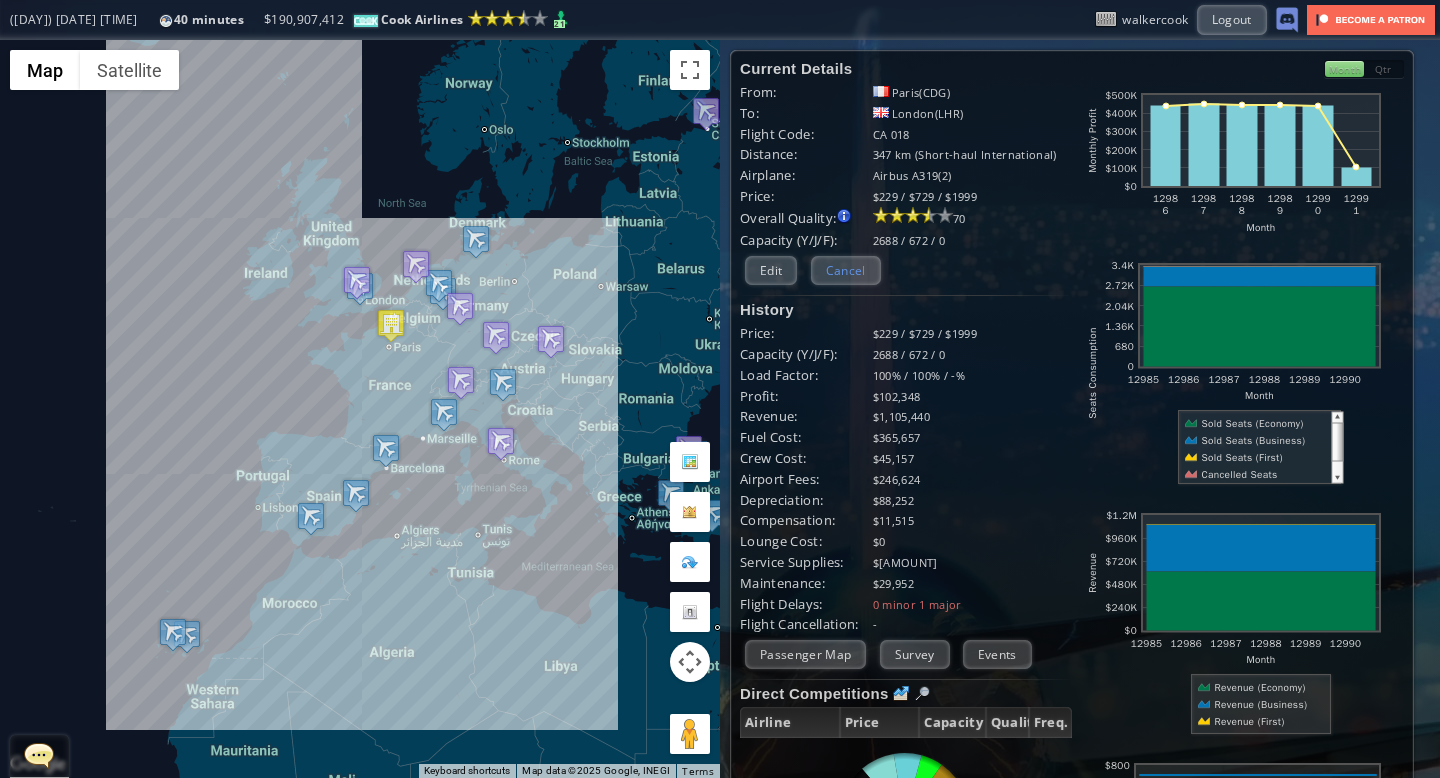 click on "Cancel" at bounding box center (846, 270) 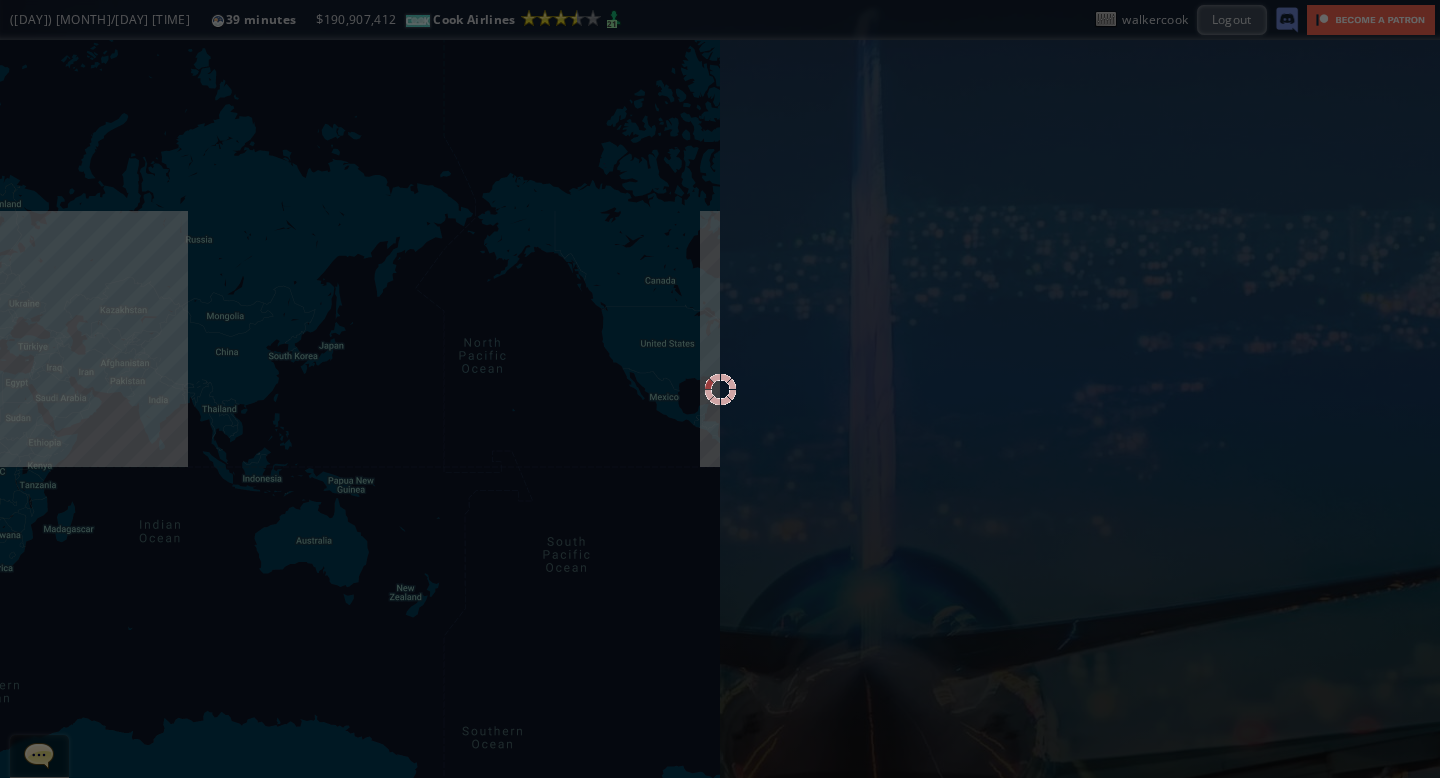 scroll, scrollTop: 0, scrollLeft: 0, axis: both 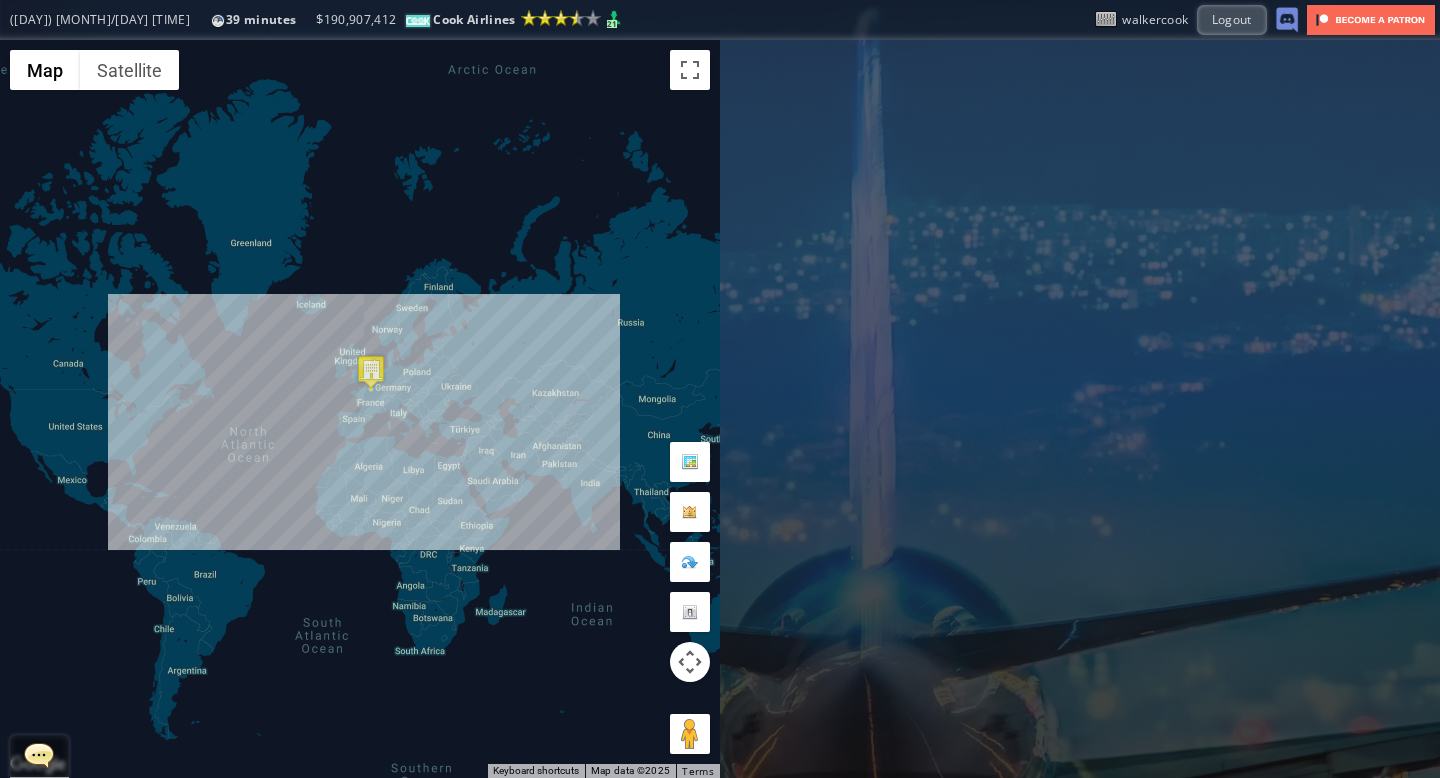 drag, startPoint x: 109, startPoint y: 293, endPoint x: 559, endPoint y: 390, distance: 460.33575 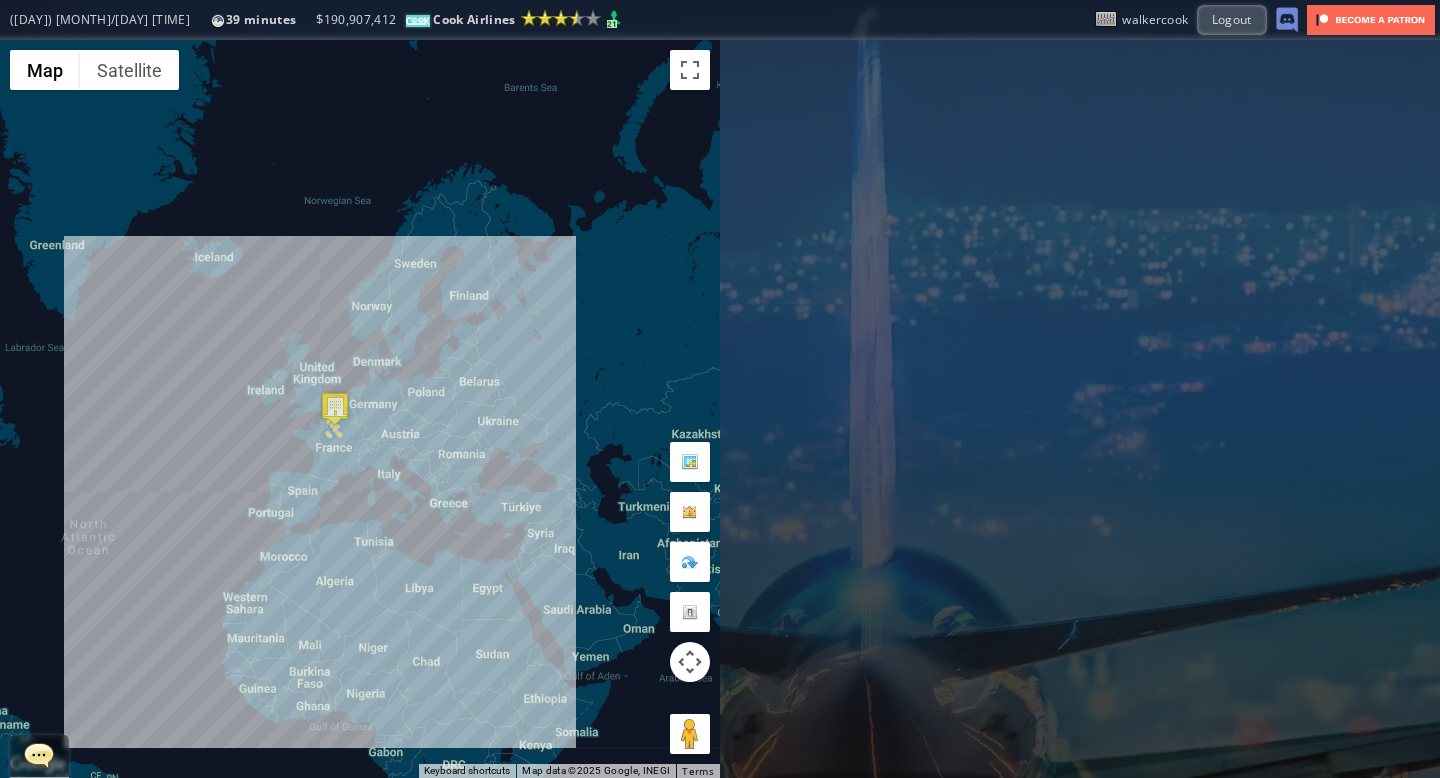 drag, startPoint x: 250, startPoint y: 279, endPoint x: 375, endPoint y: 315, distance: 130.08075 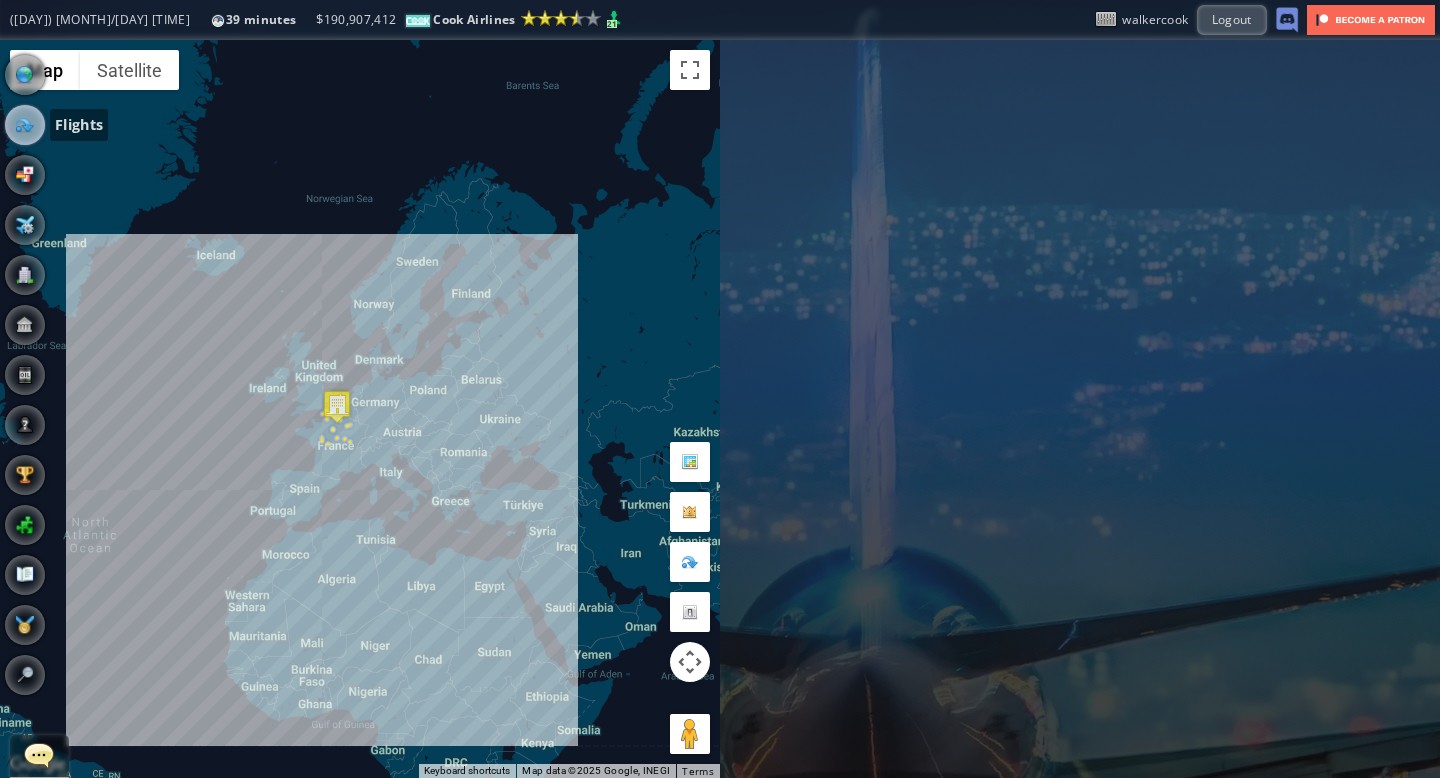 click at bounding box center (25, 125) 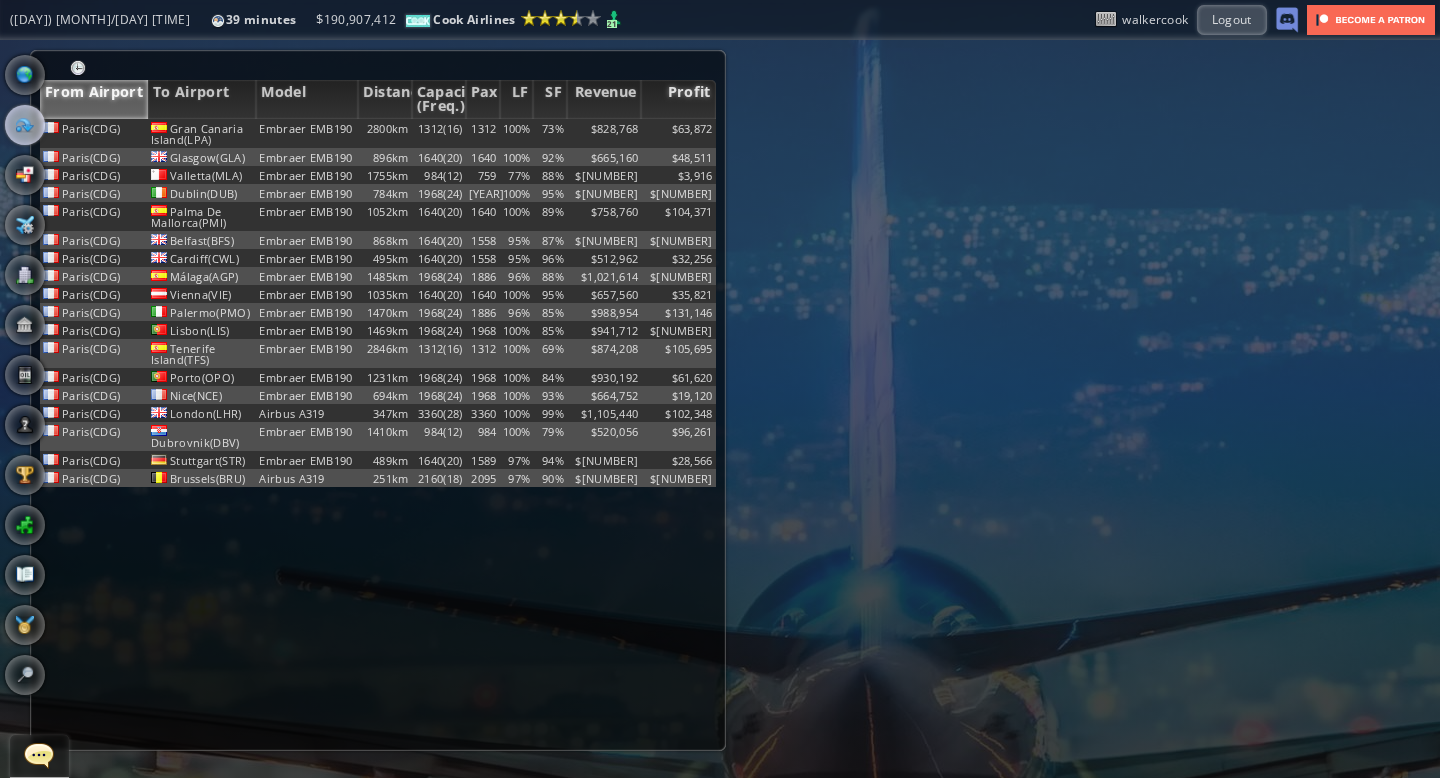 click on "Profit" at bounding box center (678, 99) 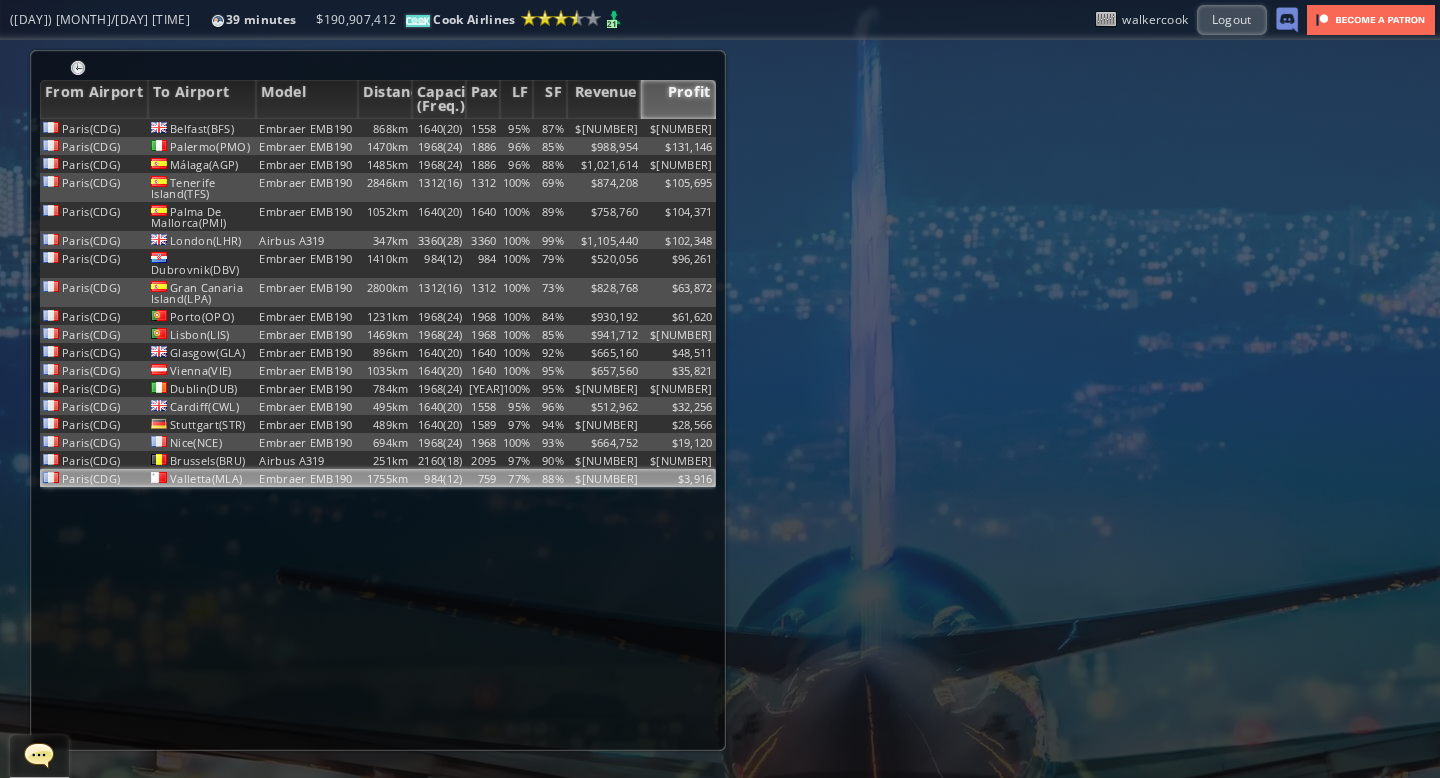 click on "77%" at bounding box center (517, 128) 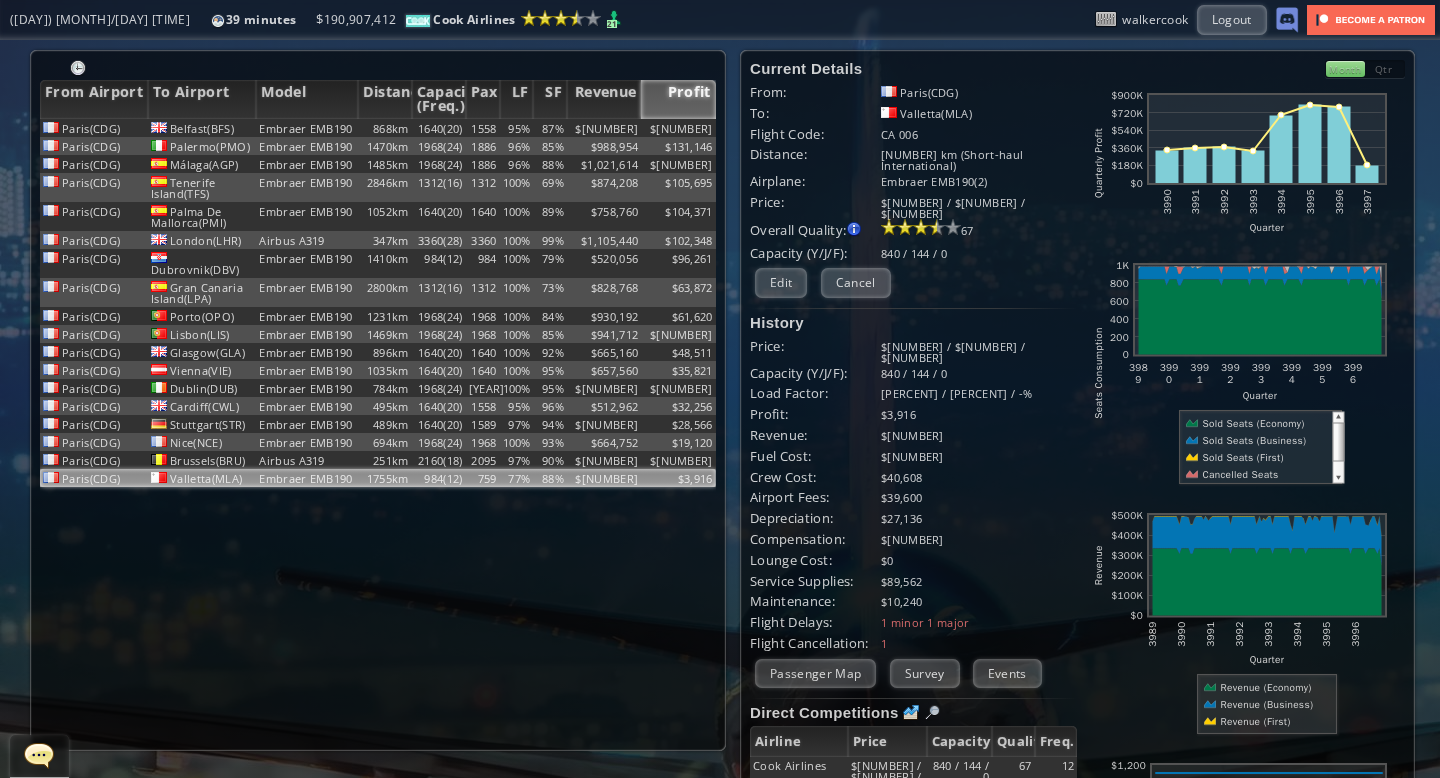 click on "Month" at bounding box center (1345, 69) 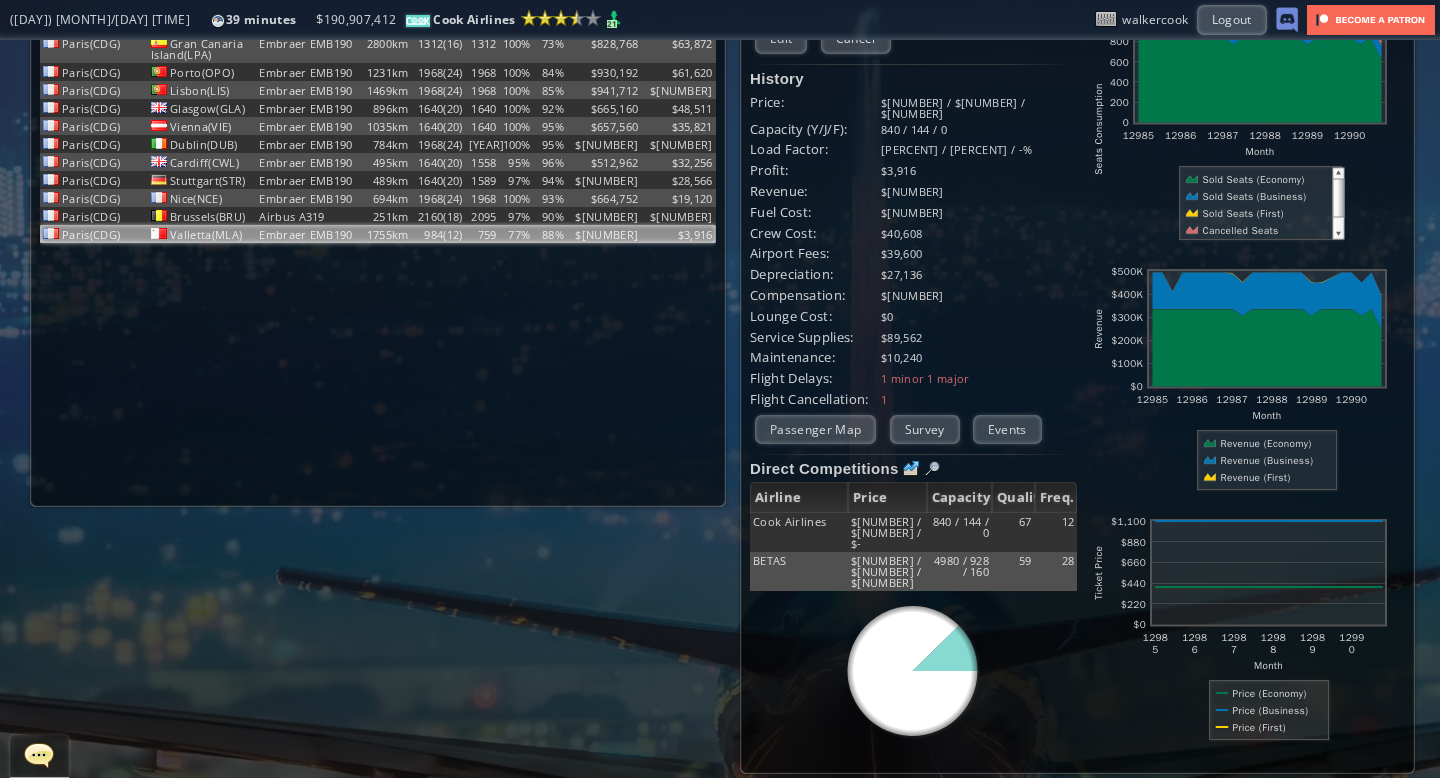 scroll, scrollTop: 0, scrollLeft: 0, axis: both 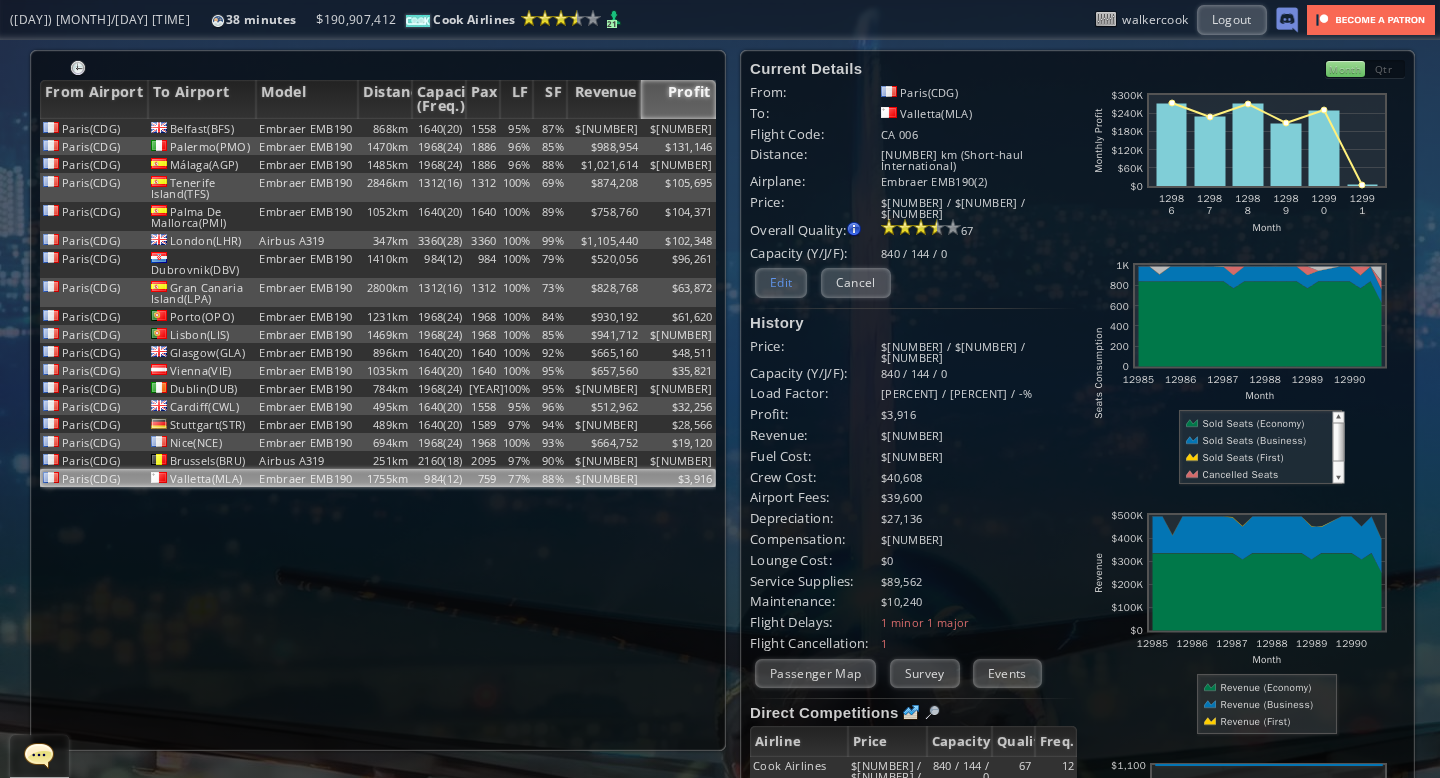 click on "Edit" at bounding box center [781, 282] 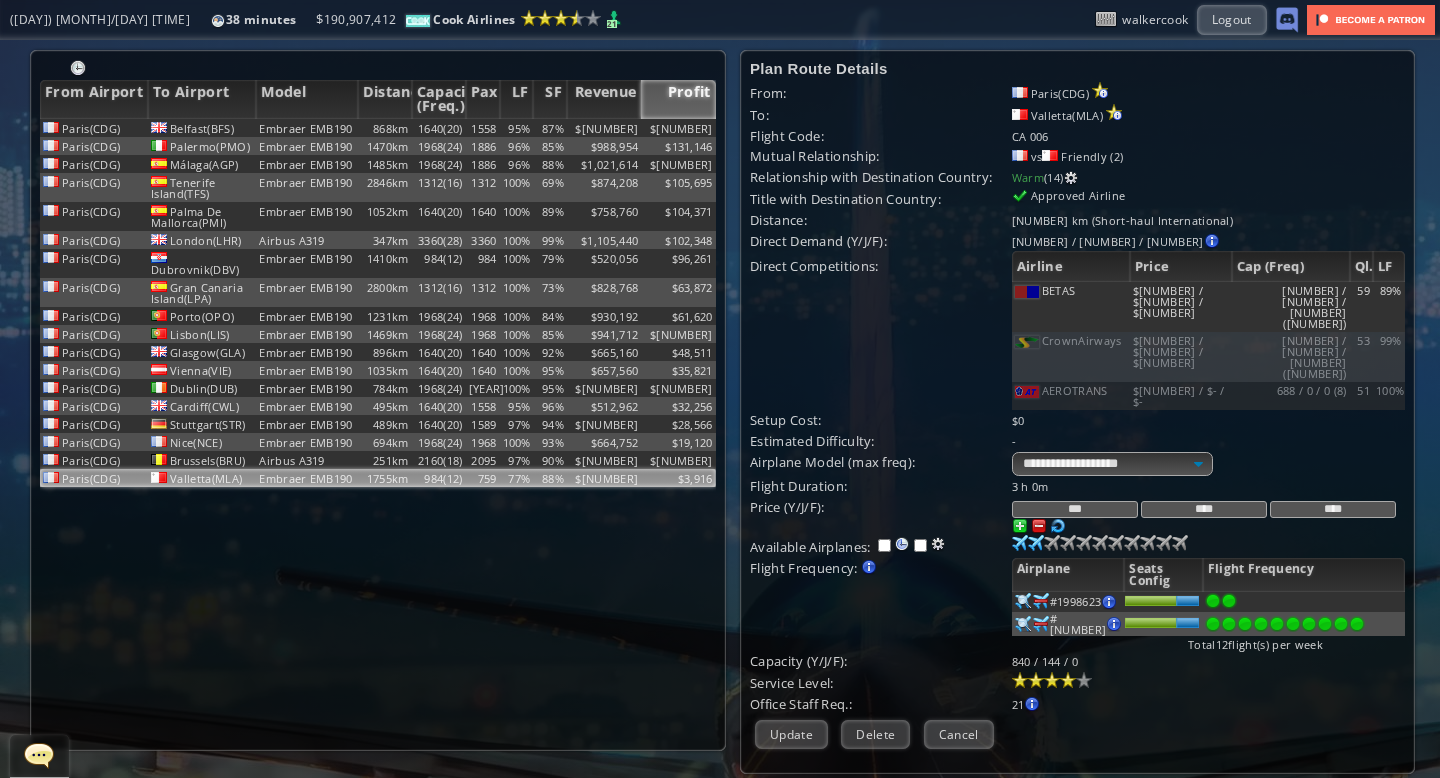click on "***" at bounding box center [1075, 509] 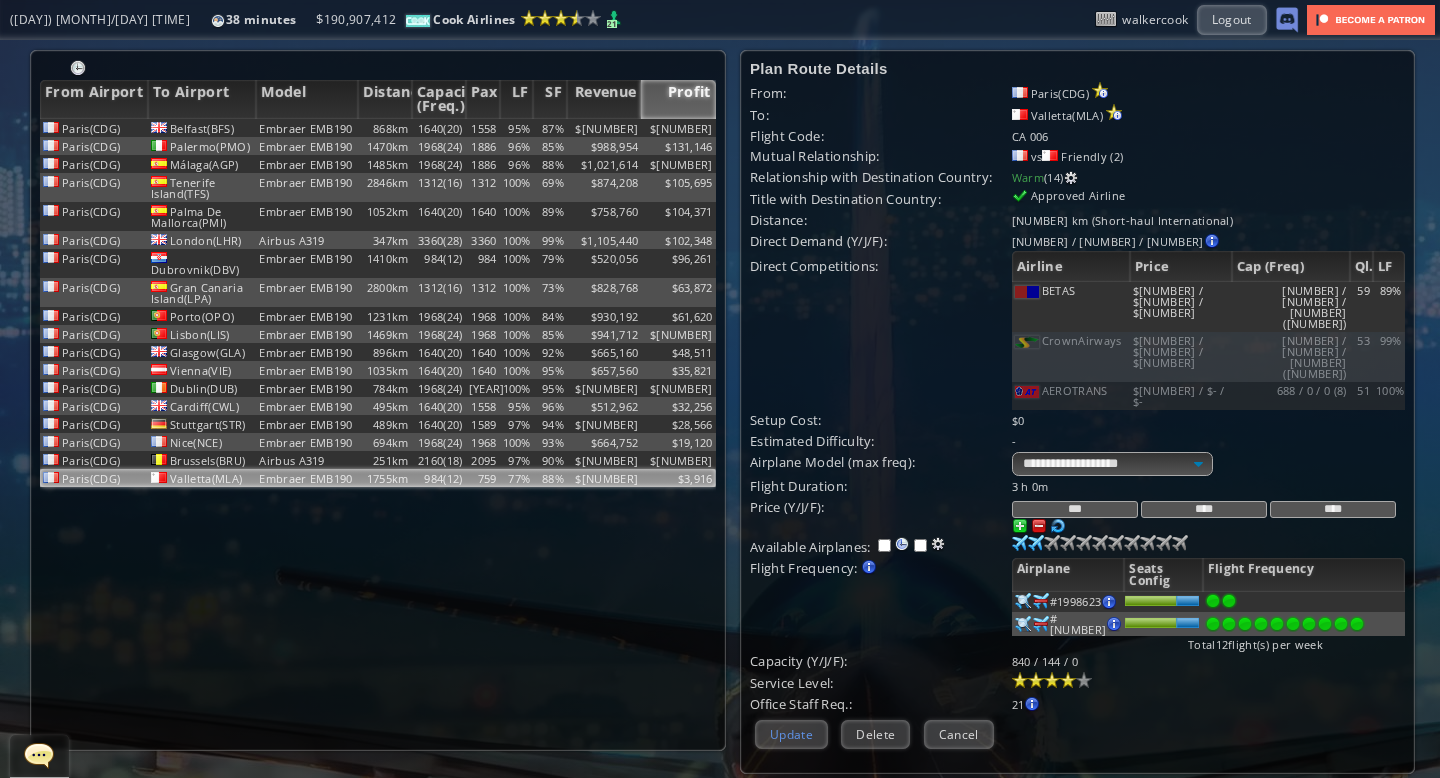 click on "Update" at bounding box center [791, 734] 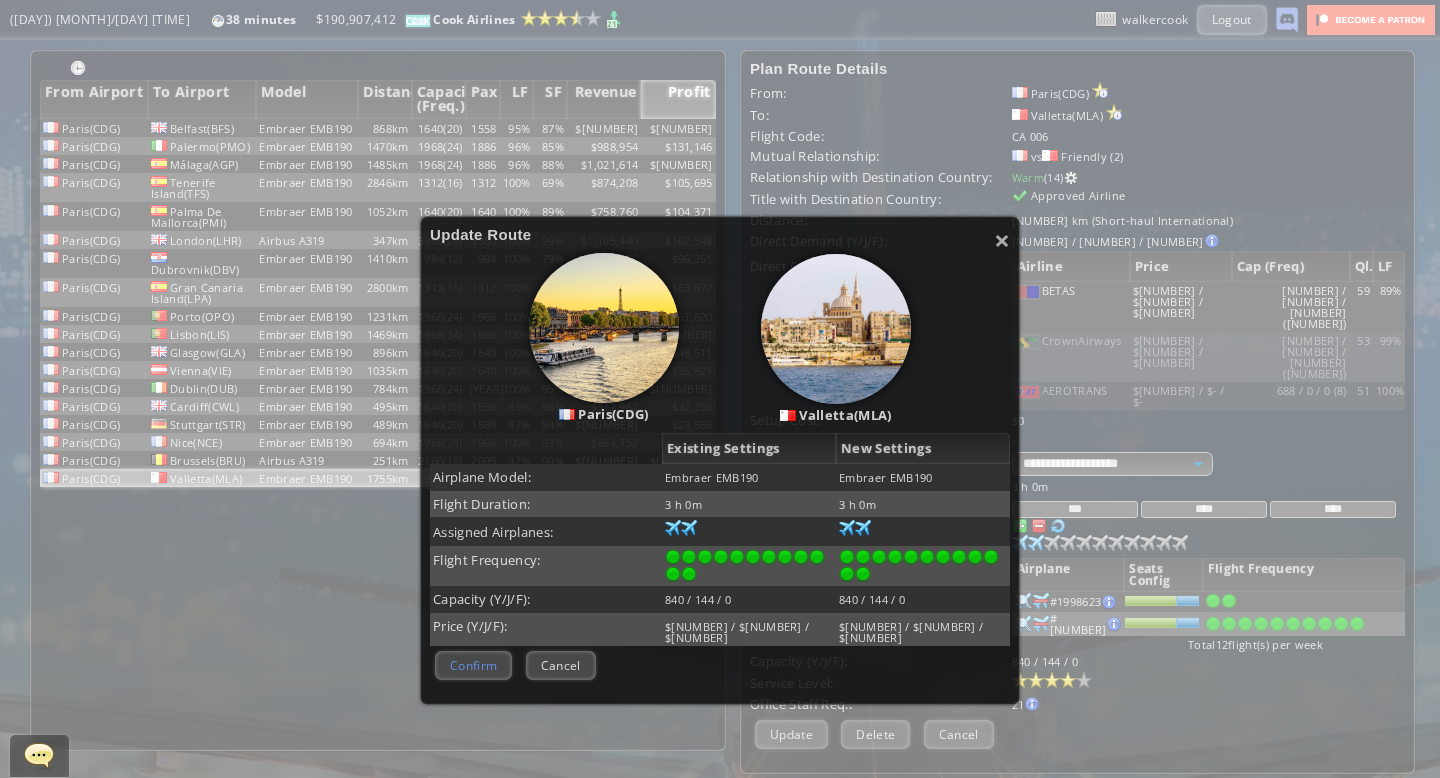 click on "Confirm" at bounding box center (473, 665) 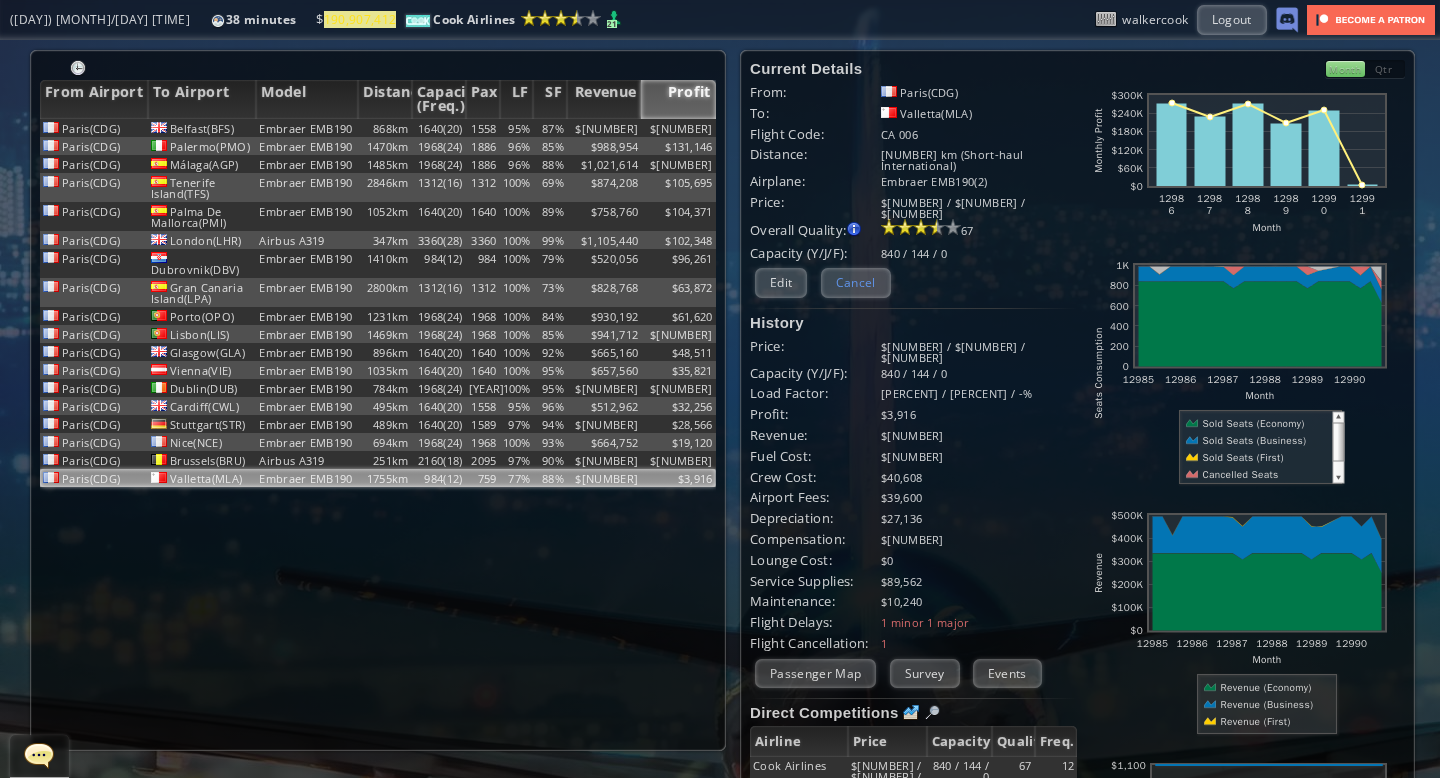 click on "Cancel" at bounding box center (856, 282) 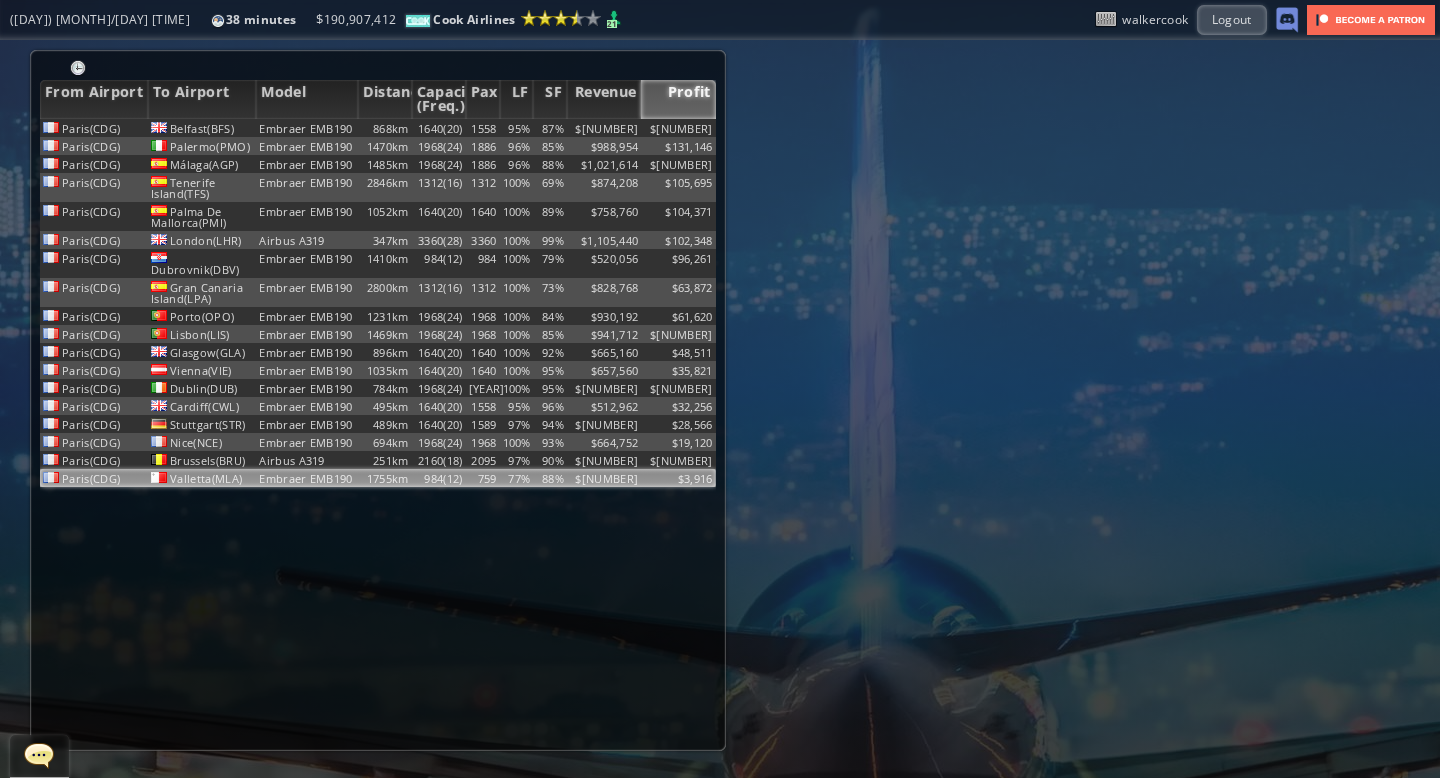 click on "88%" at bounding box center [550, 478] 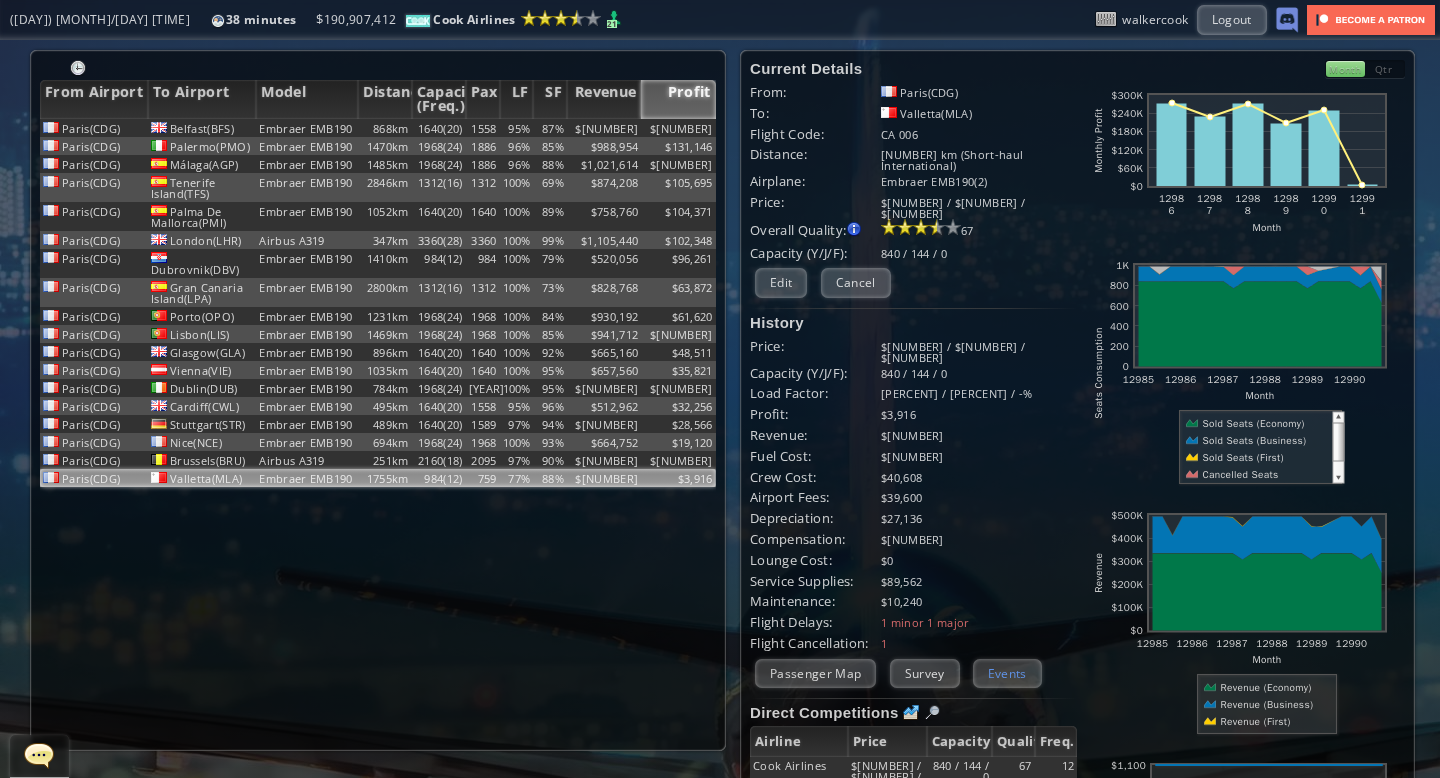 click on "Events" at bounding box center [1007, 673] 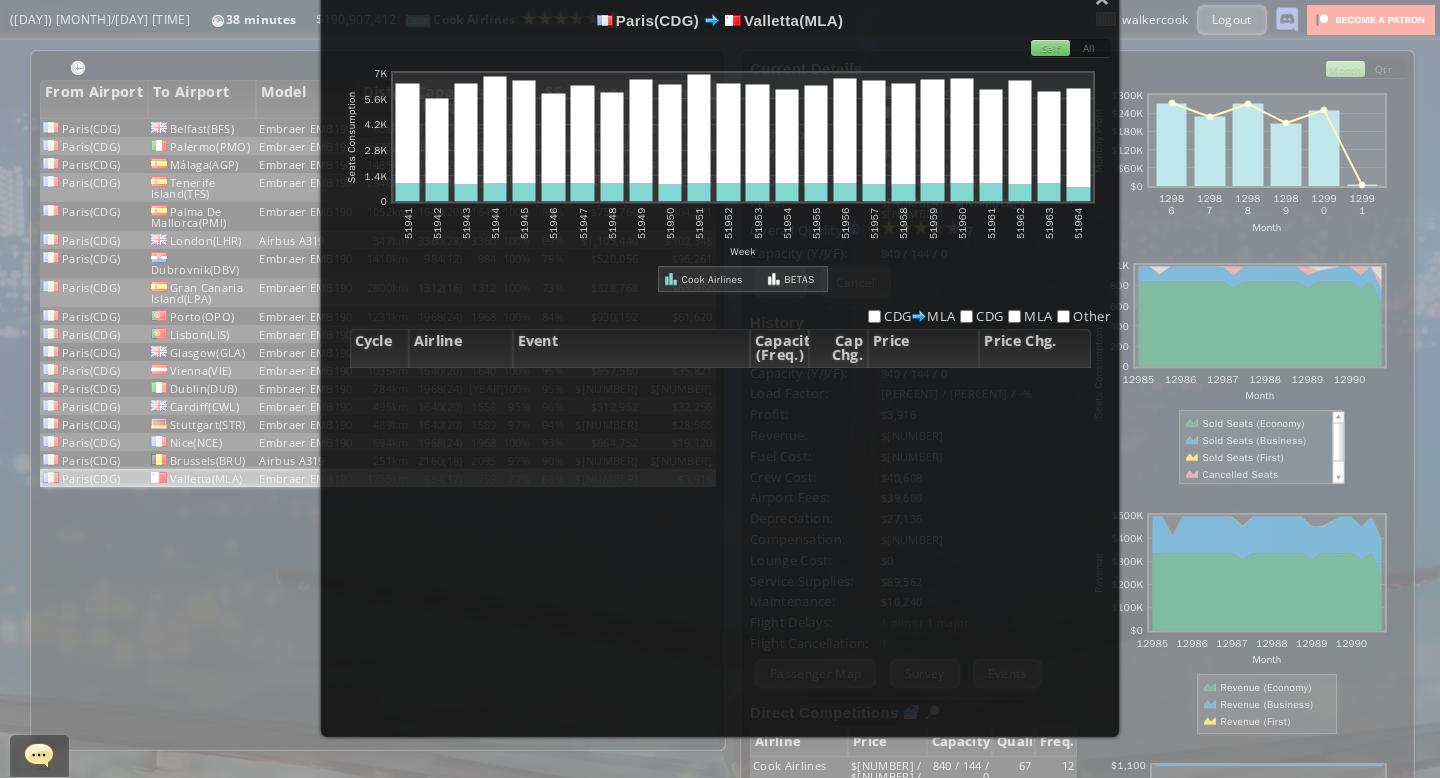 scroll, scrollTop: 0, scrollLeft: 0, axis: both 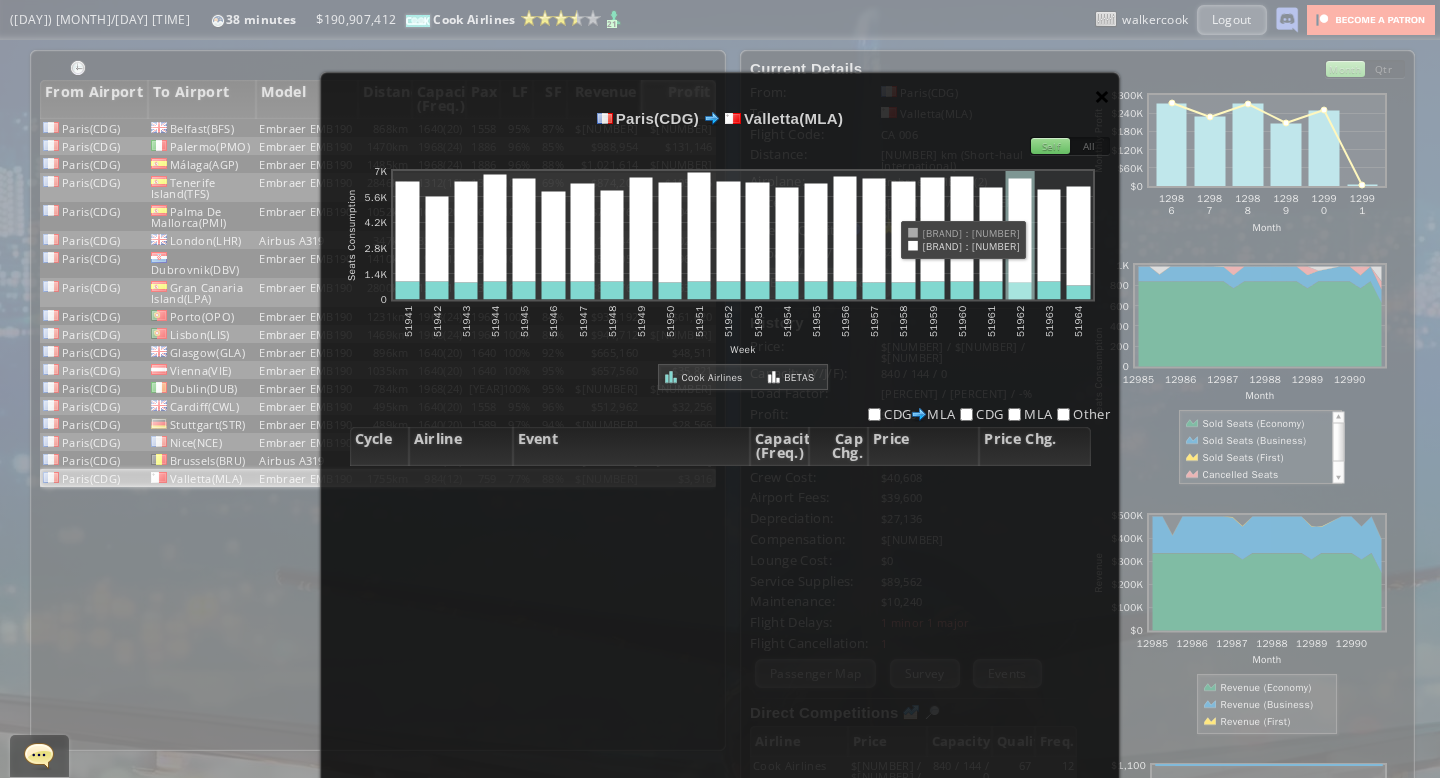 click on "×" at bounding box center (1102, 96) 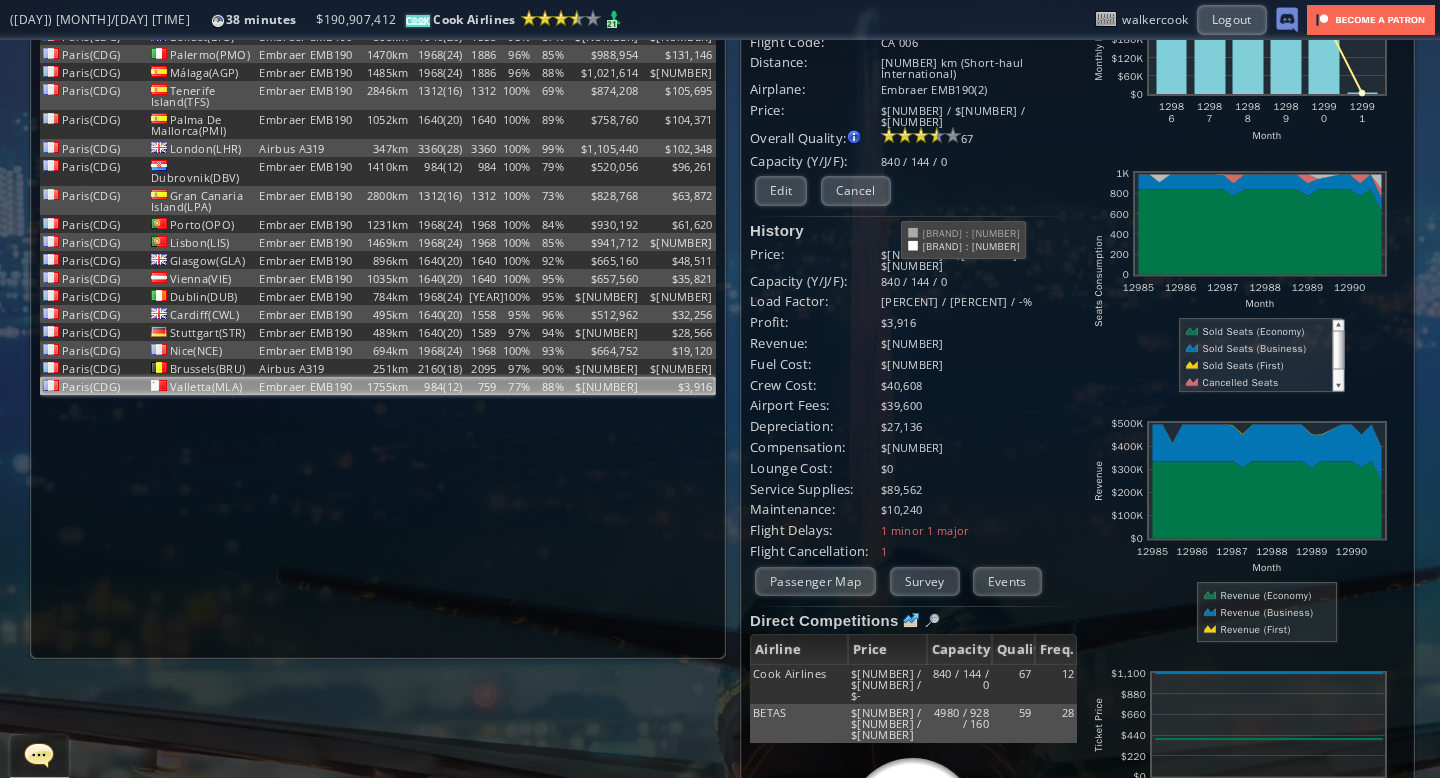 scroll, scrollTop: 0, scrollLeft: 0, axis: both 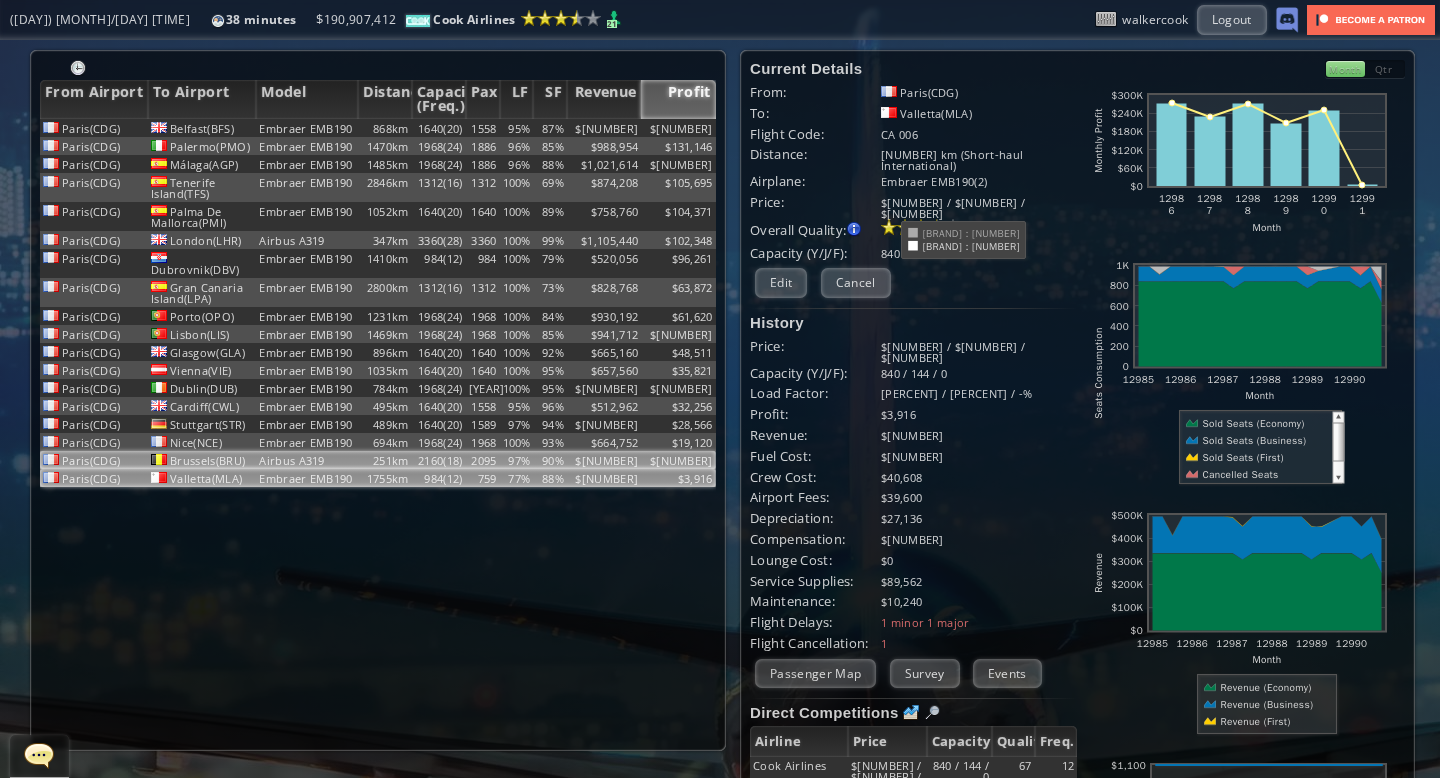 click on "97%" at bounding box center [517, 128] 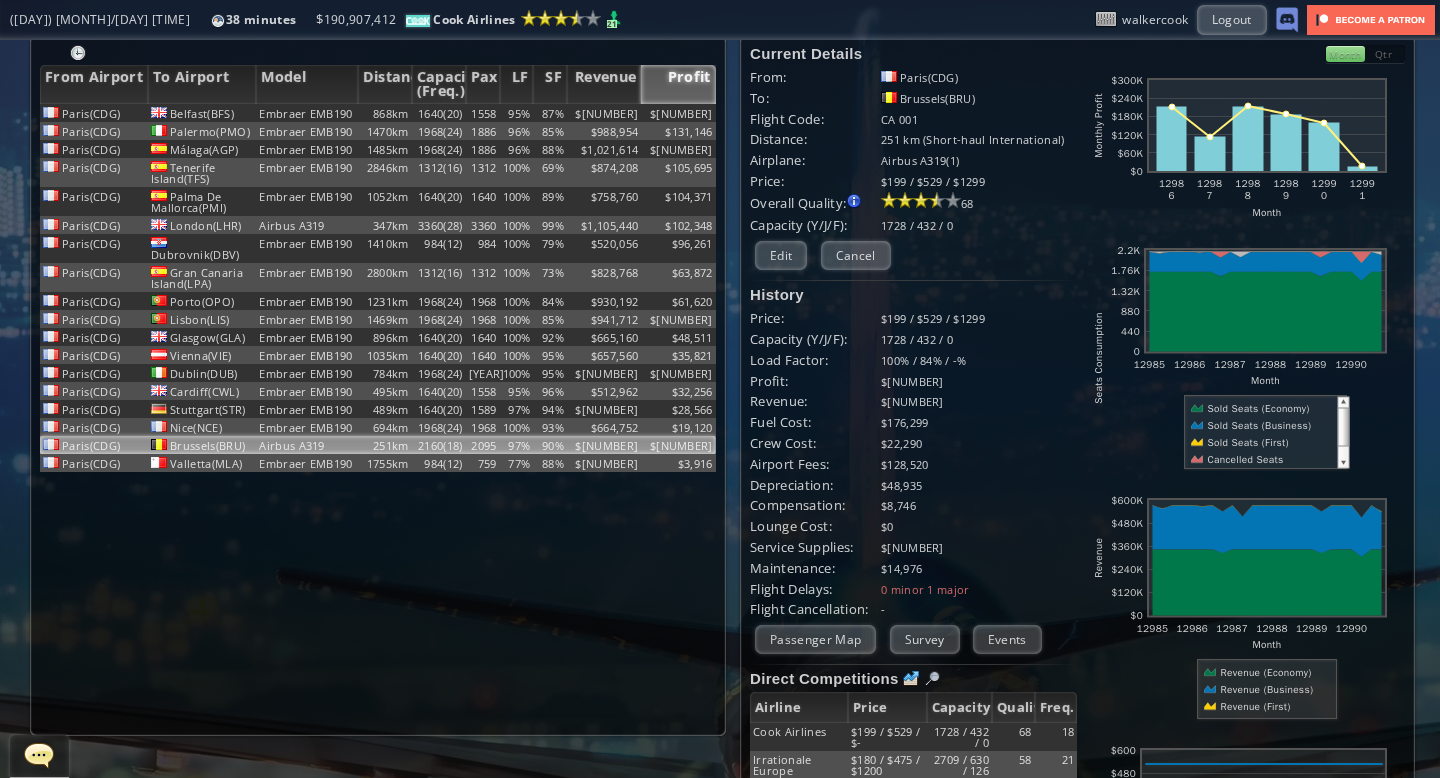 scroll, scrollTop: 20, scrollLeft: 0, axis: vertical 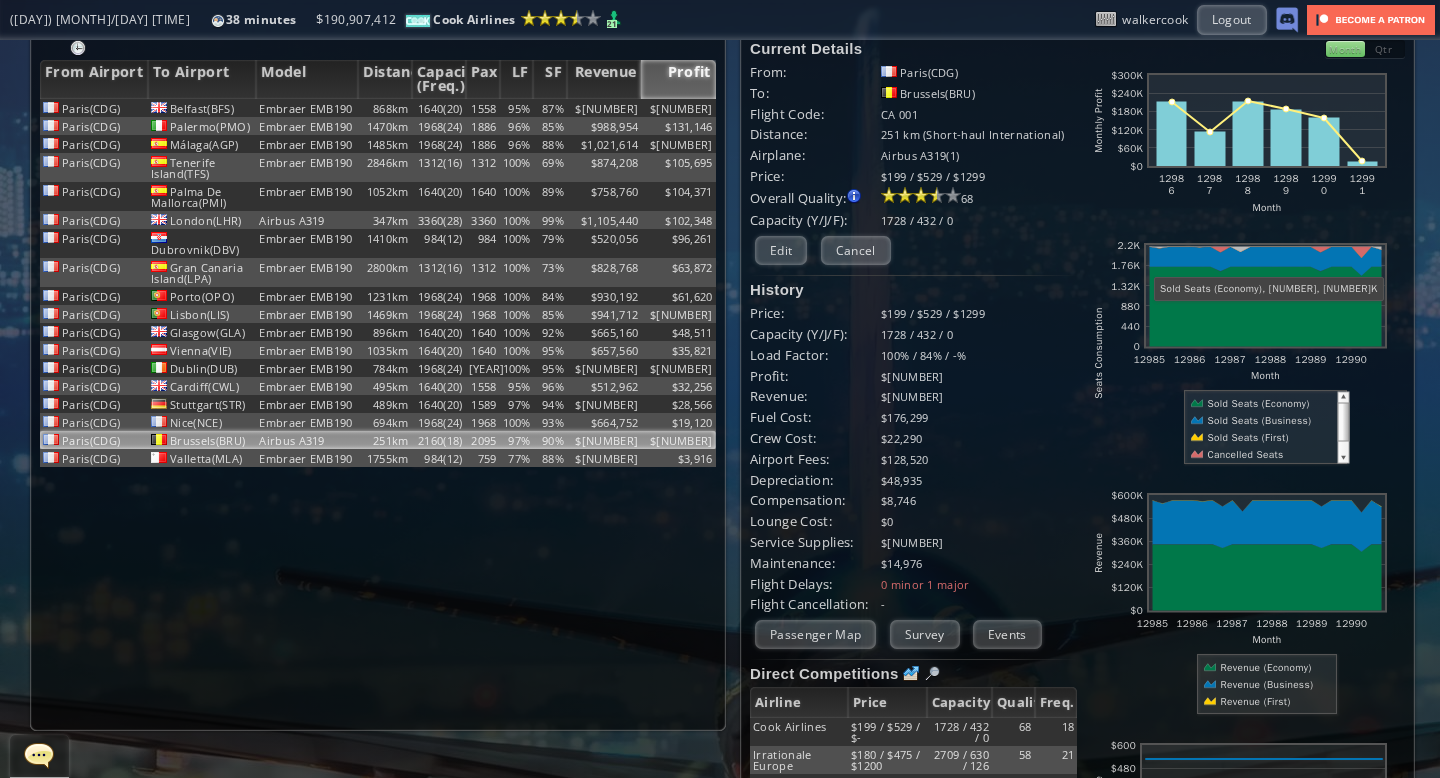 click on "Qtr" at bounding box center (1385, 49) 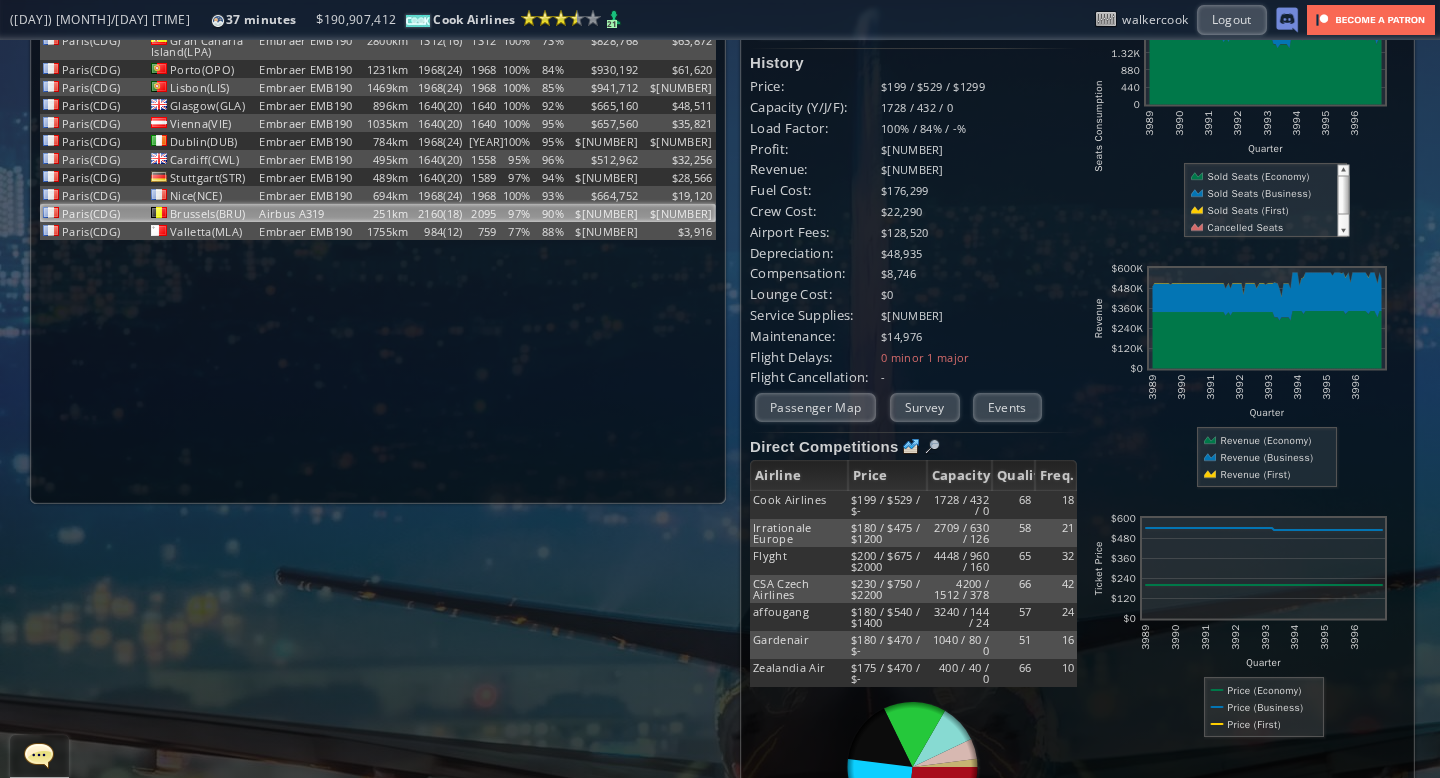 scroll, scrollTop: 248, scrollLeft: 0, axis: vertical 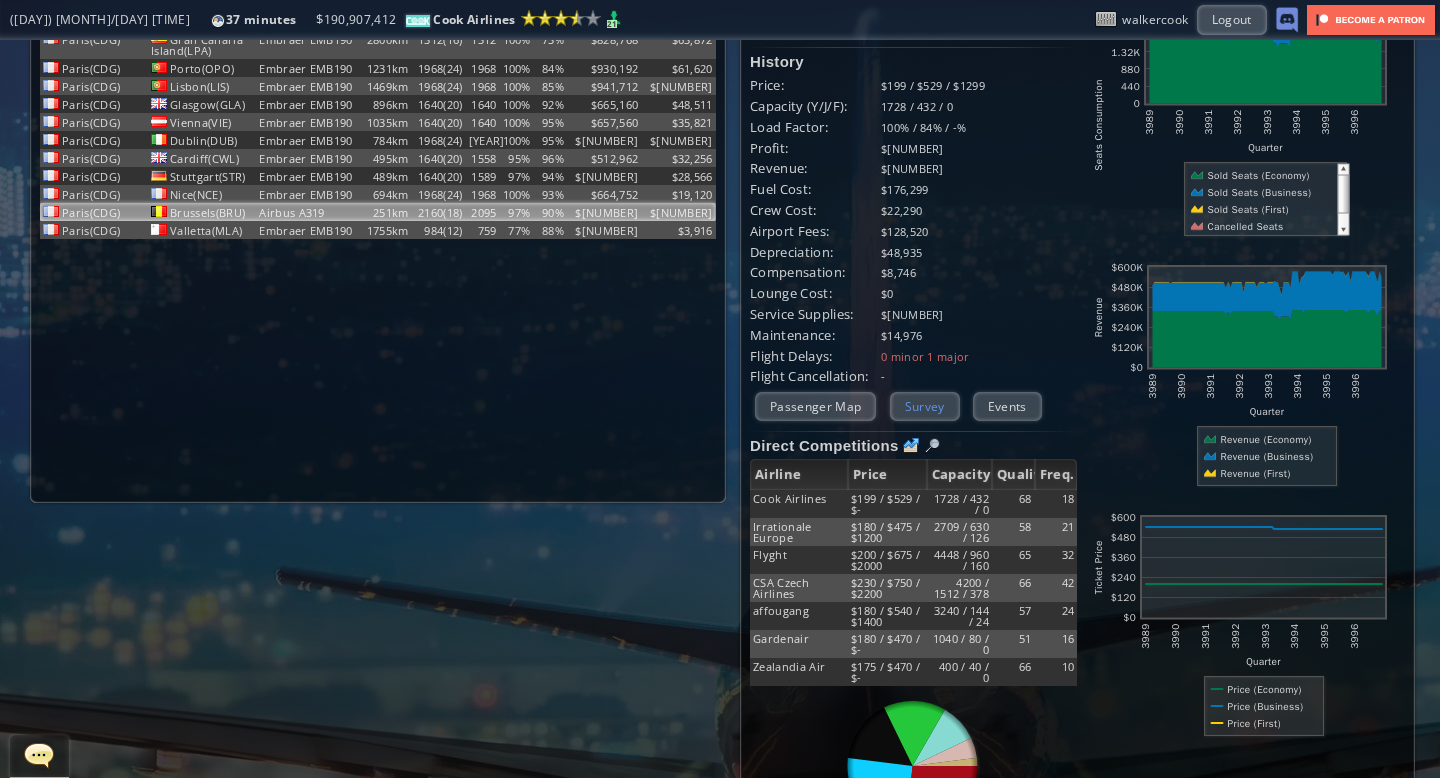click on "Survey" at bounding box center (925, 406) 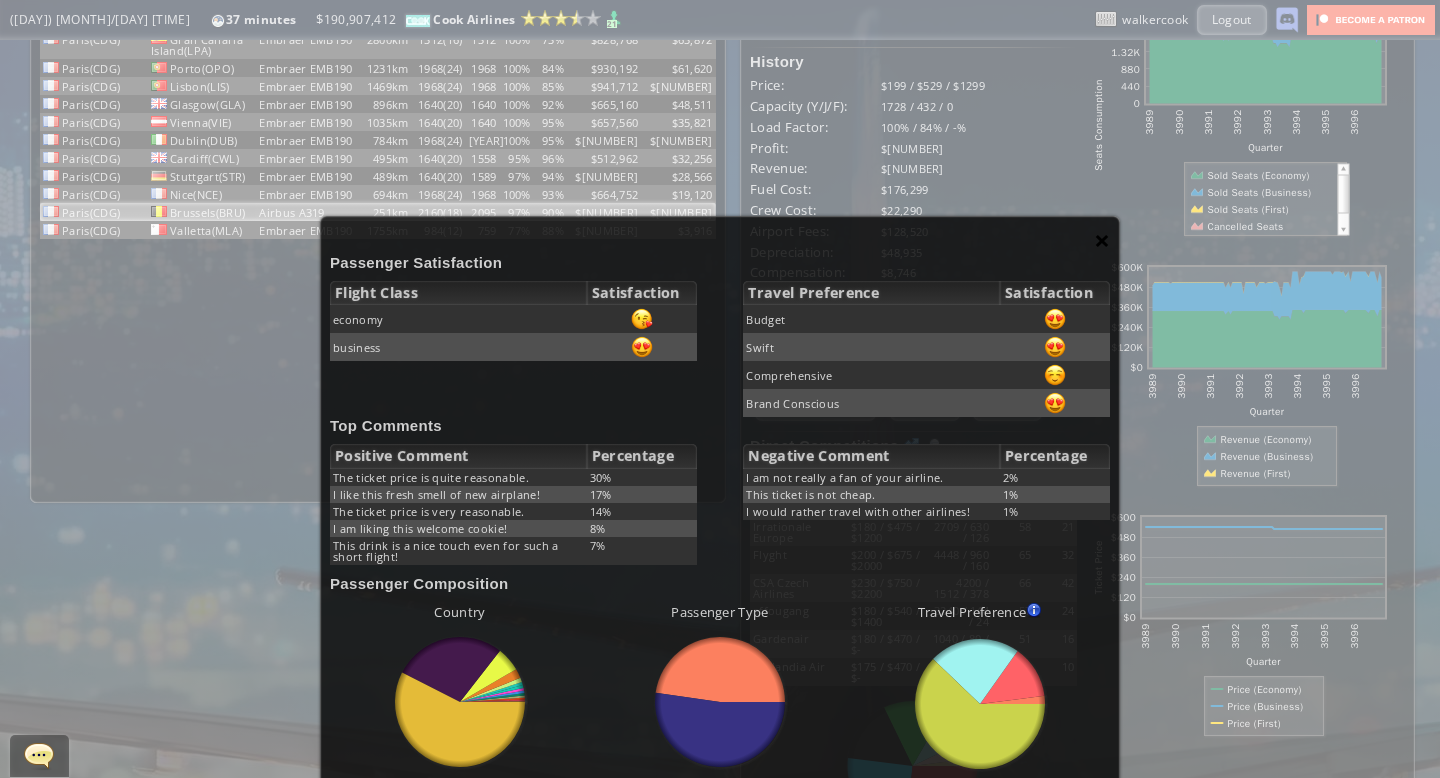 click on "×" at bounding box center [1102, 240] 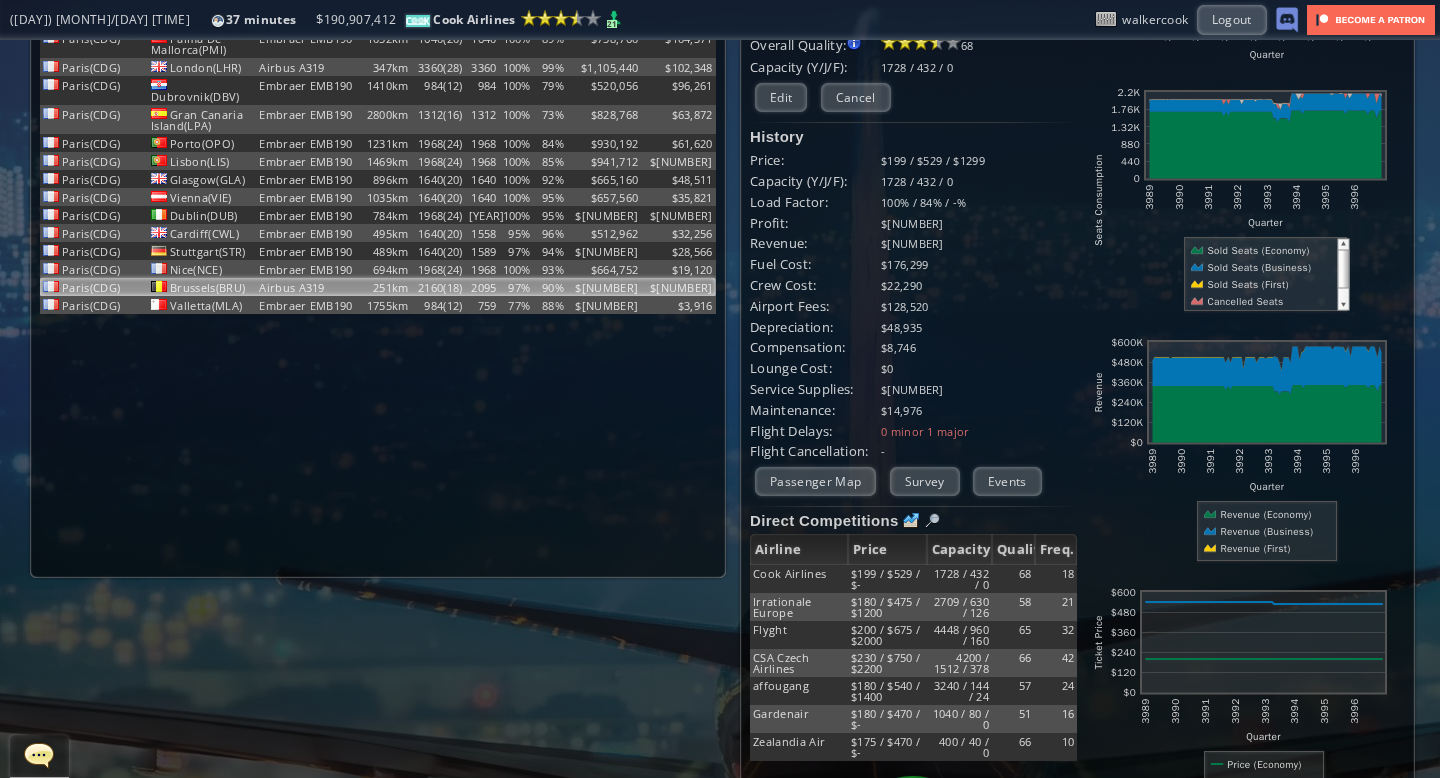 scroll, scrollTop: 0, scrollLeft: 0, axis: both 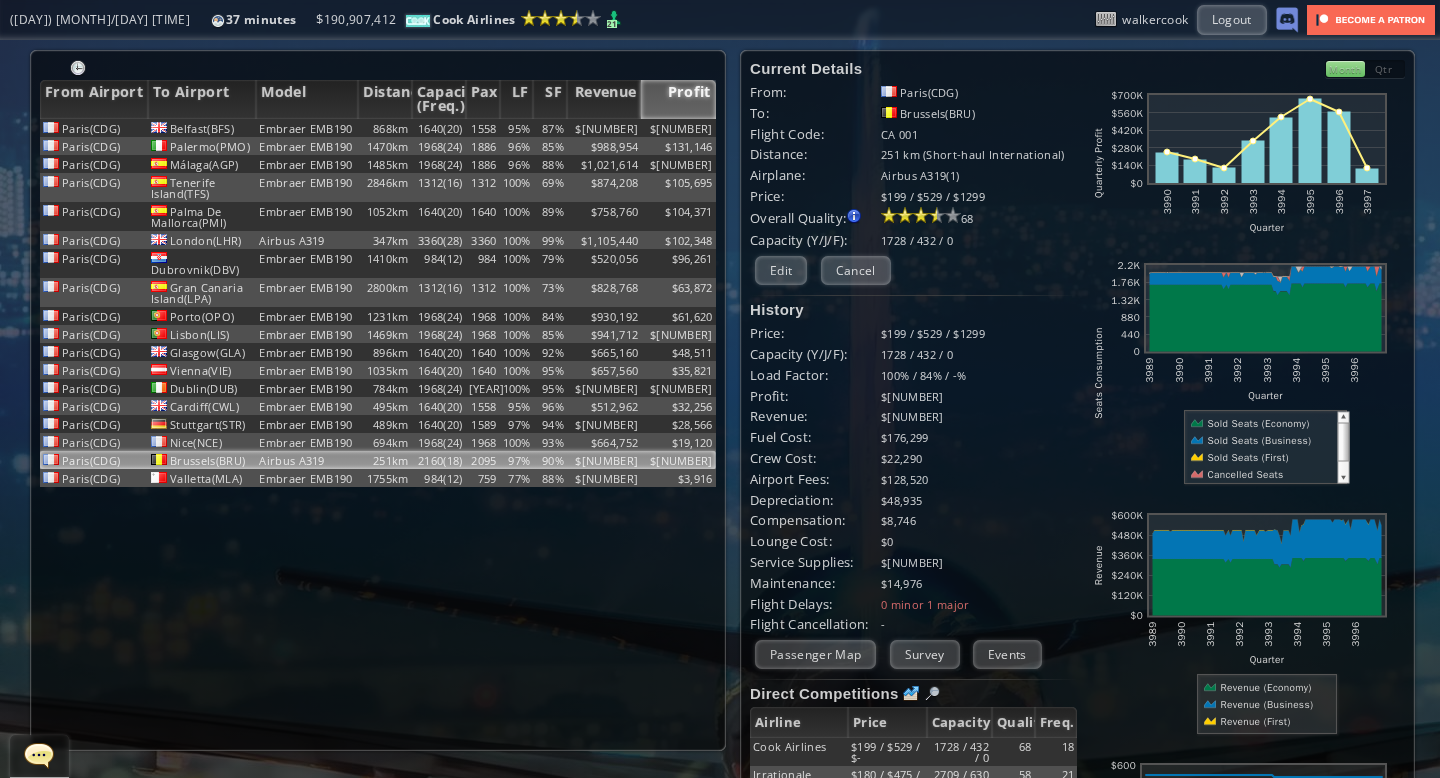 click on "Month" at bounding box center (1345, 69) 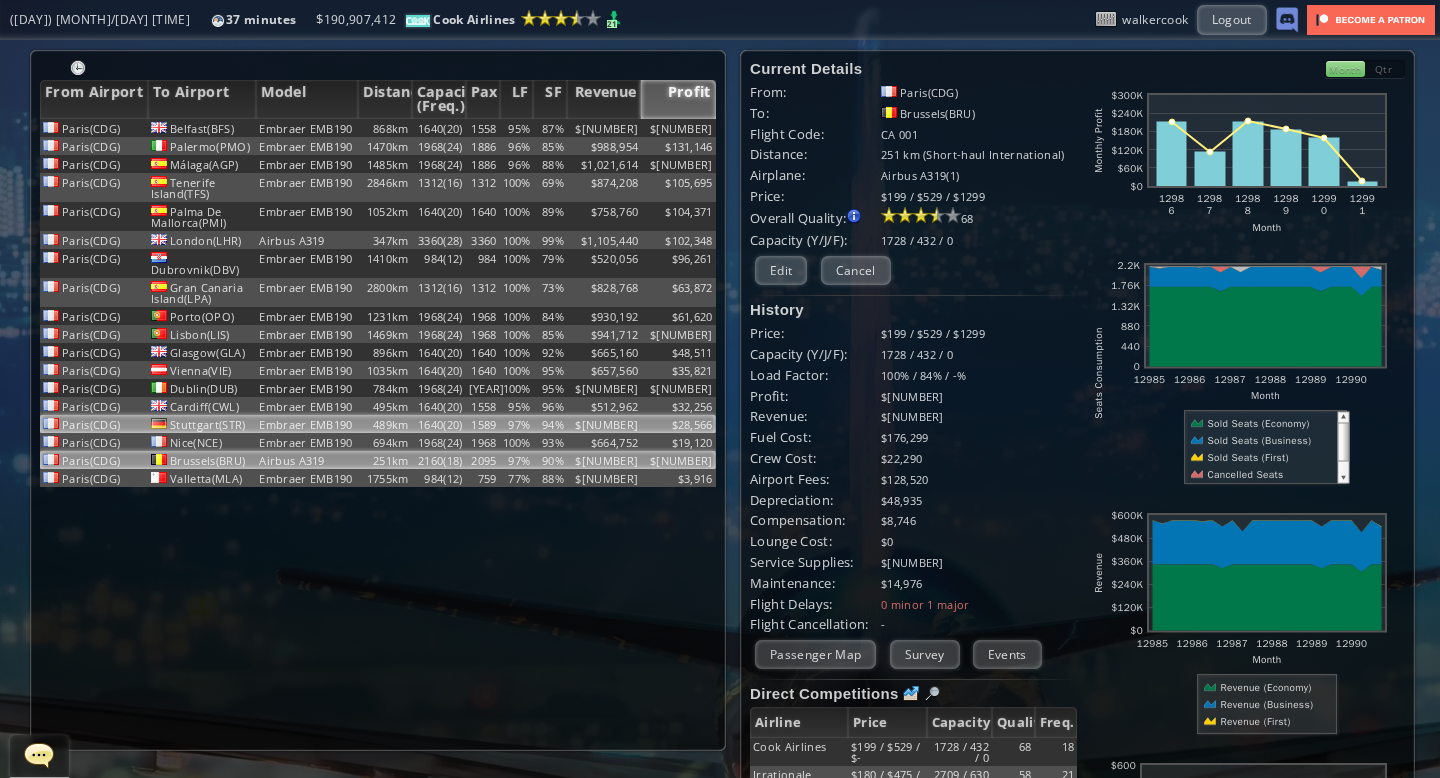 click on "97%" at bounding box center [517, 128] 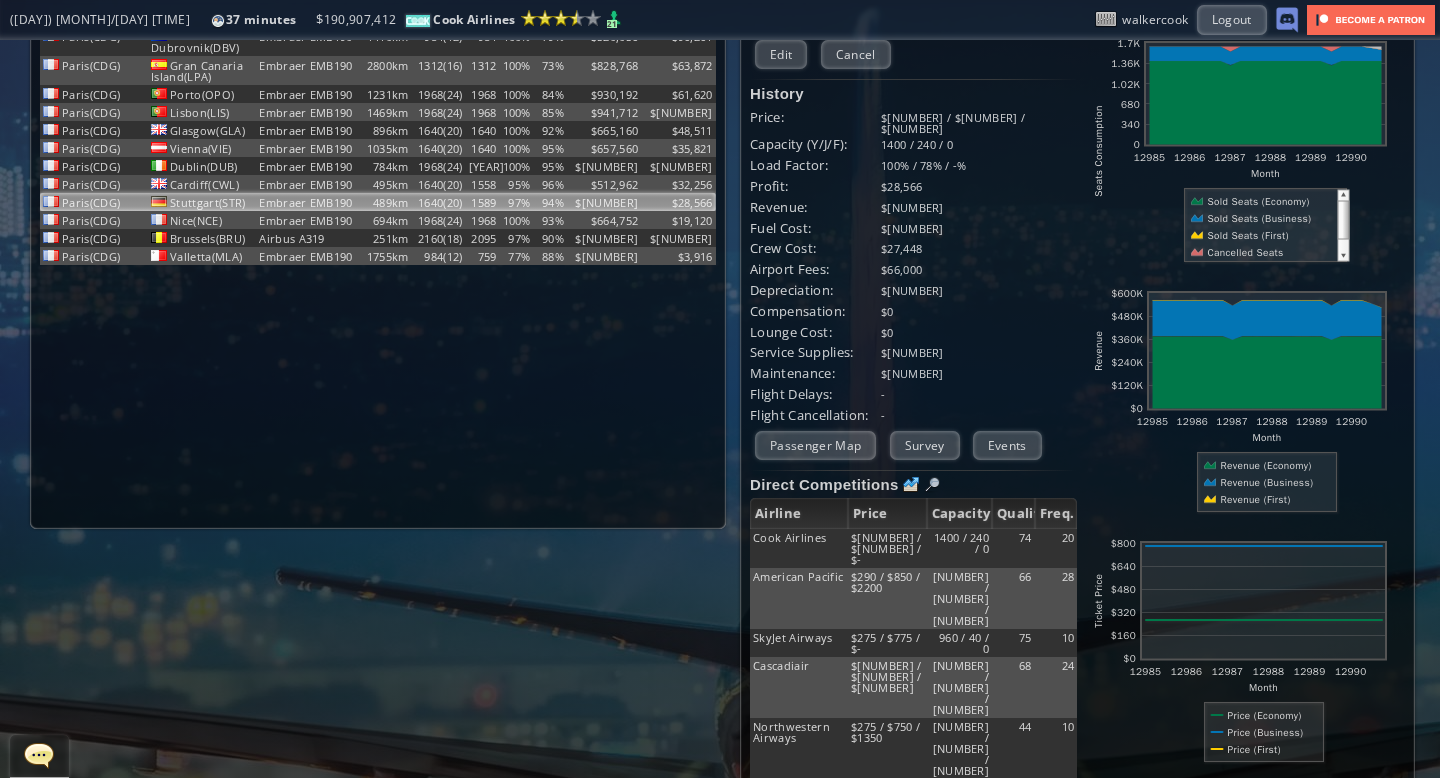 scroll, scrollTop: 224, scrollLeft: 0, axis: vertical 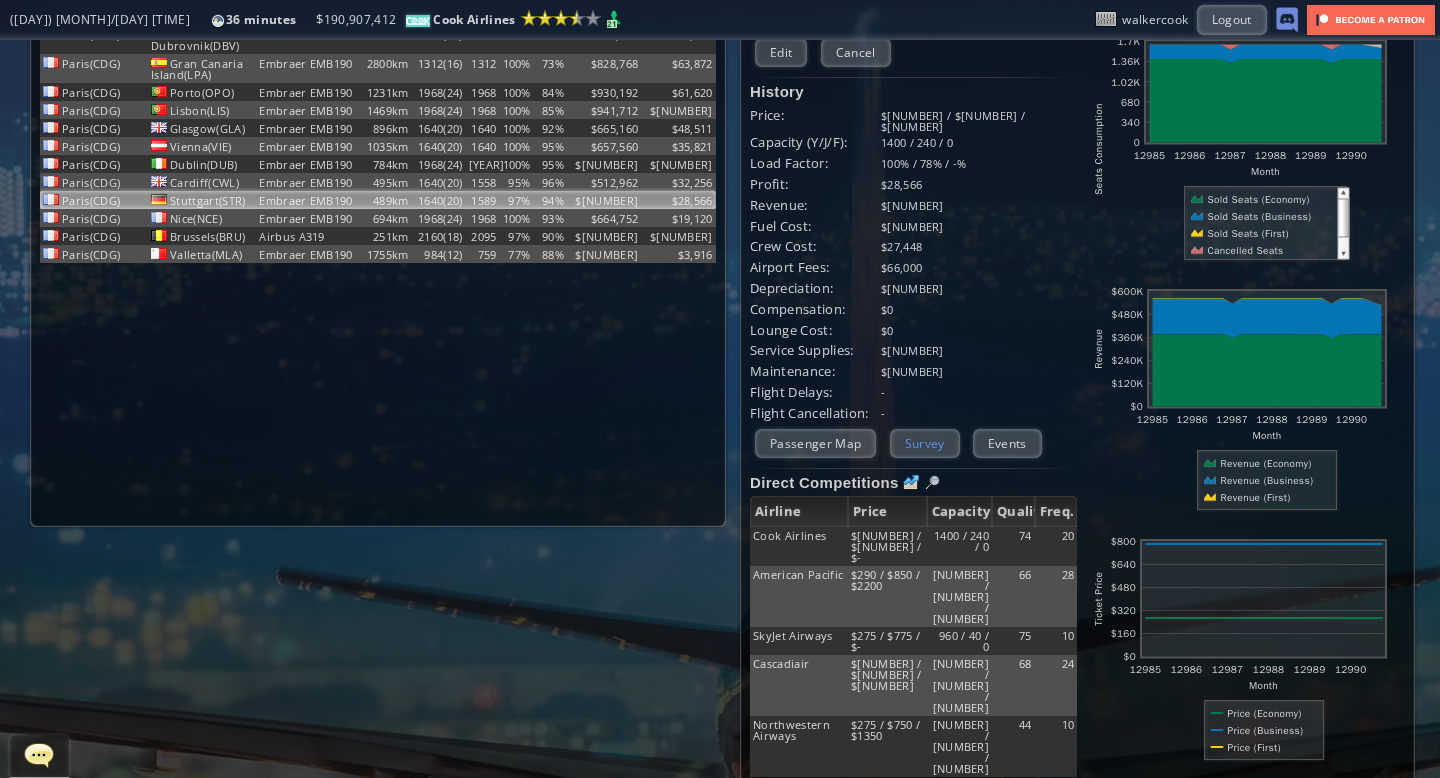click on "Survey" at bounding box center (925, 443) 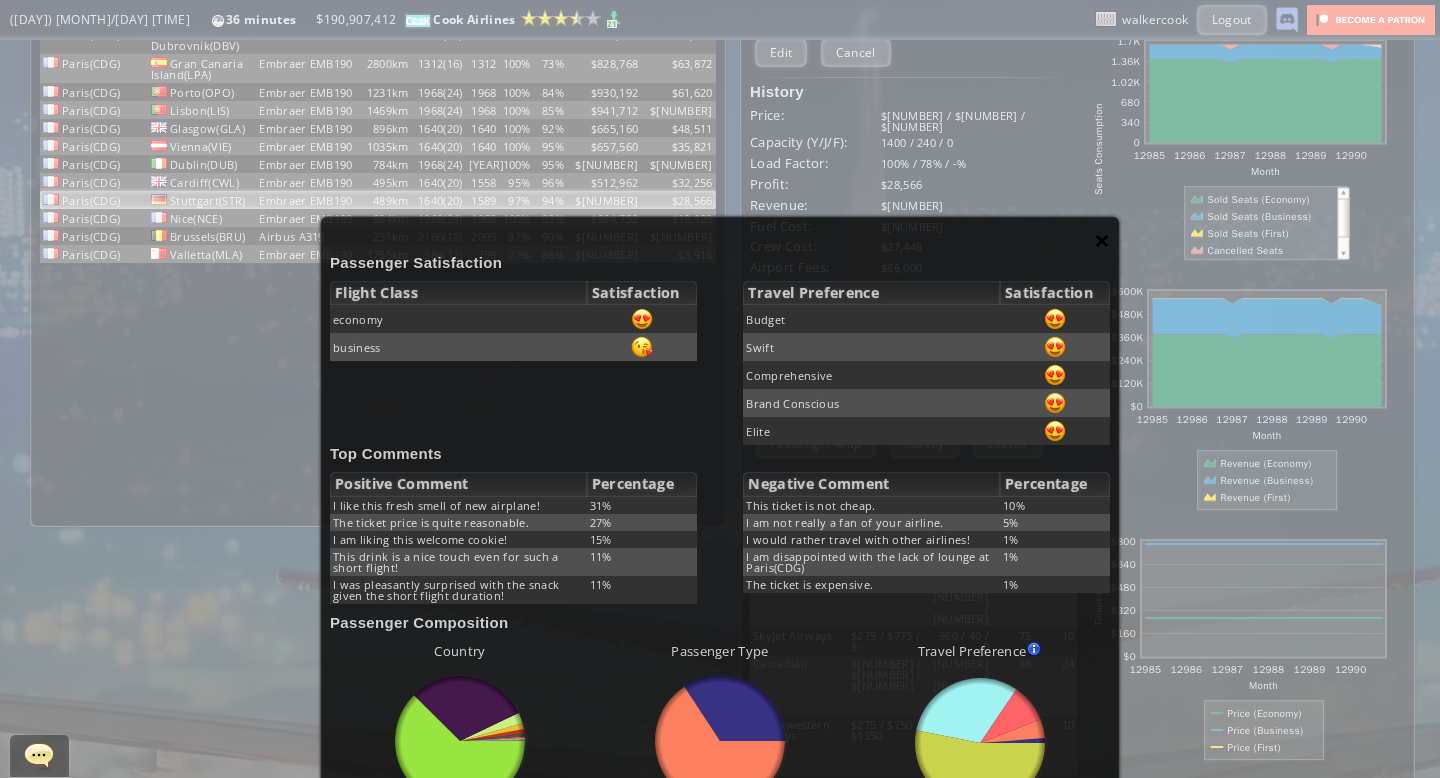 click on "×" at bounding box center [1102, 240] 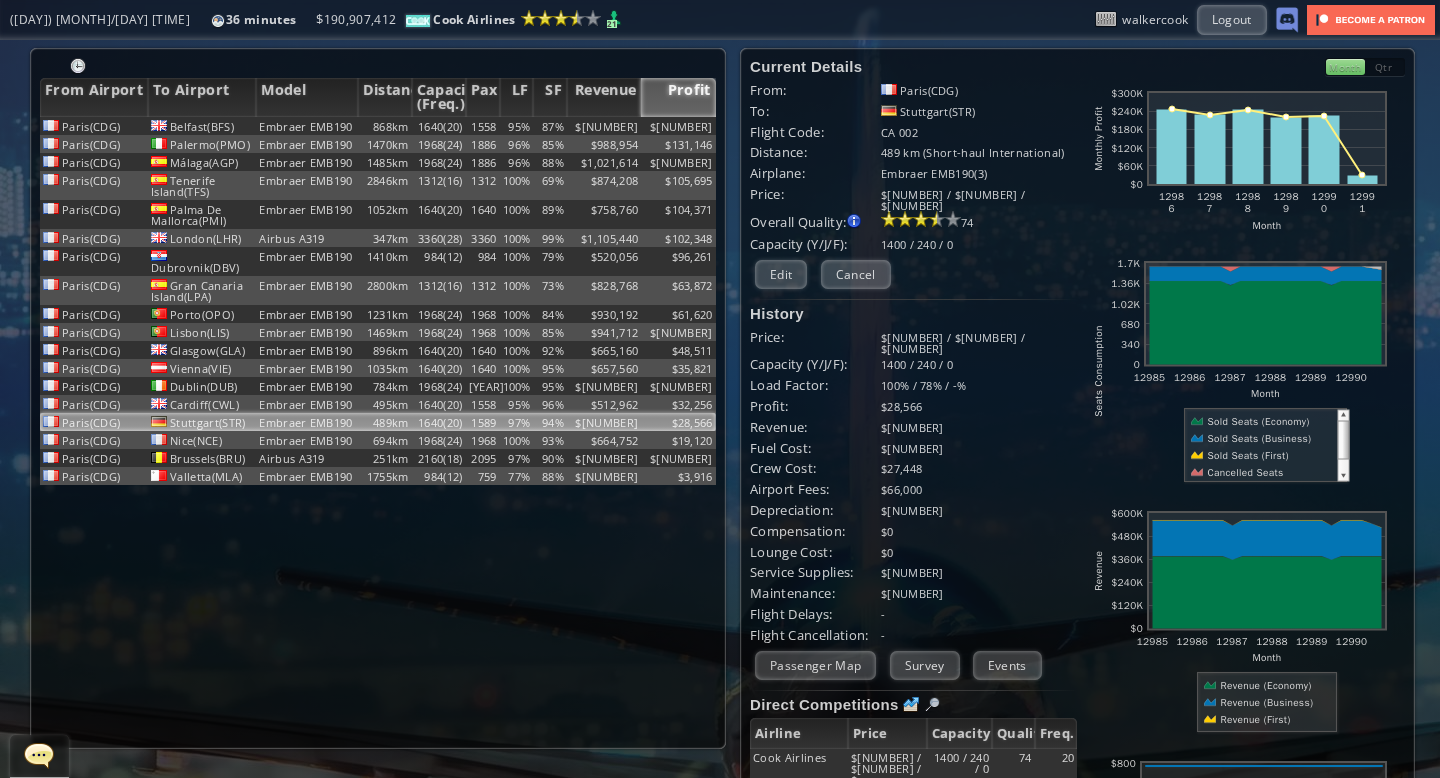 scroll, scrollTop: 0, scrollLeft: 0, axis: both 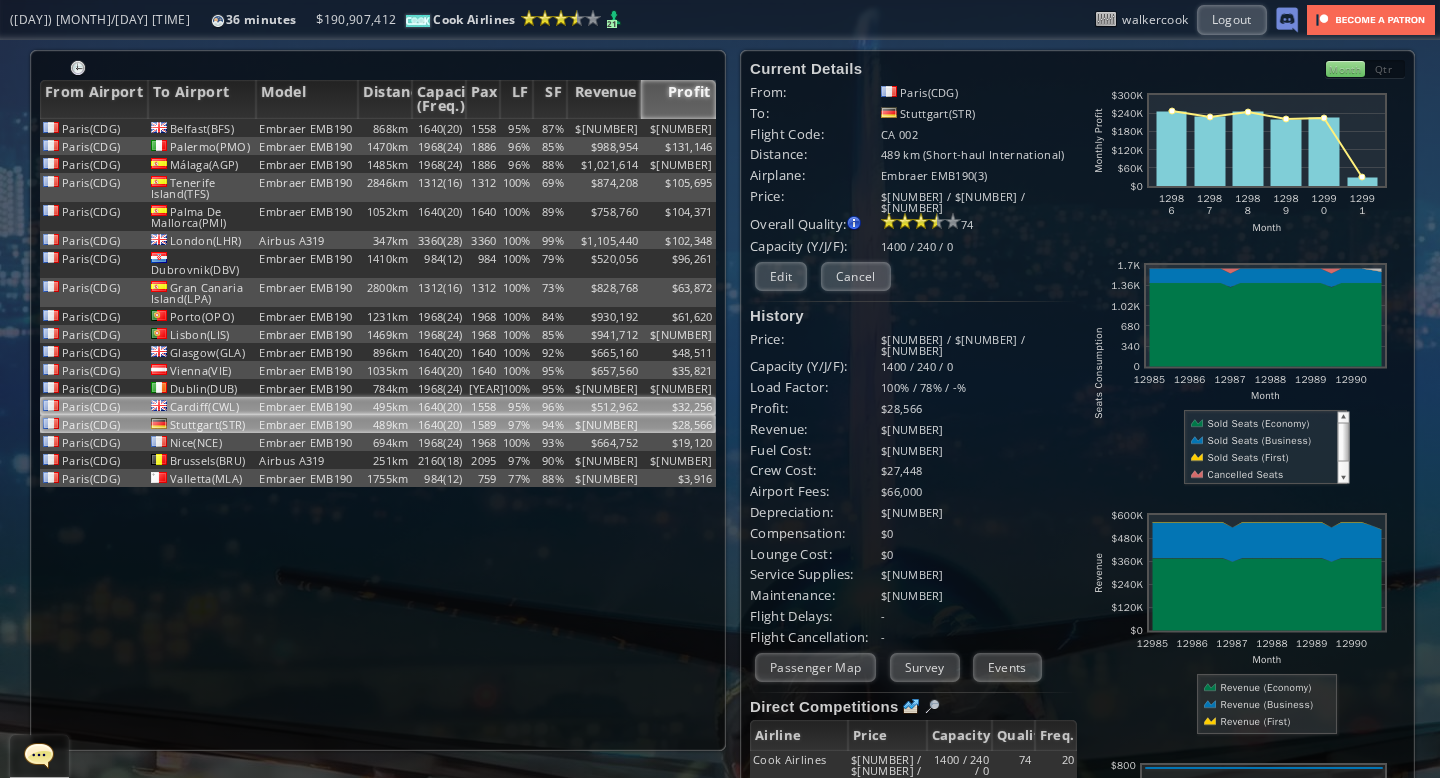 click on "95%" at bounding box center (517, 128) 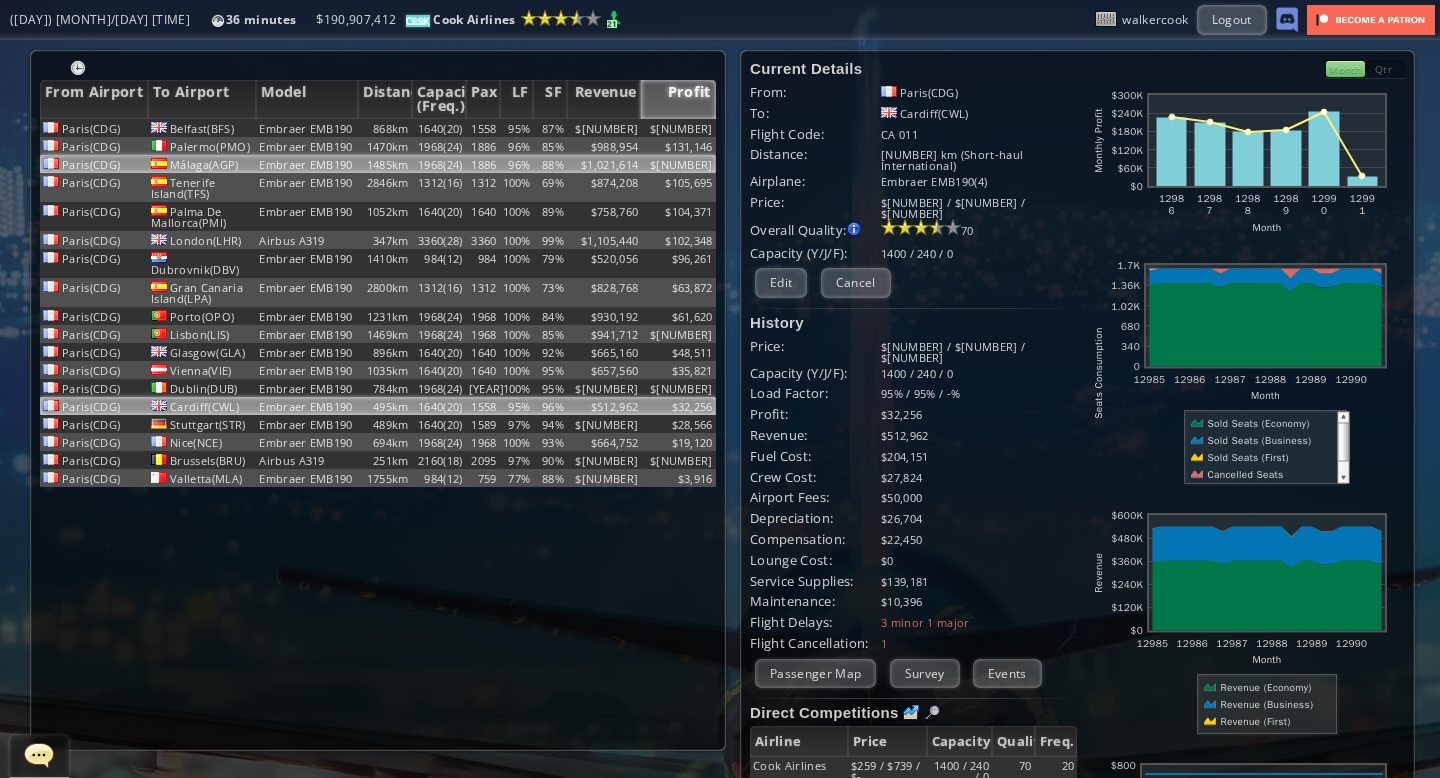 click on "96%" at bounding box center (517, 128) 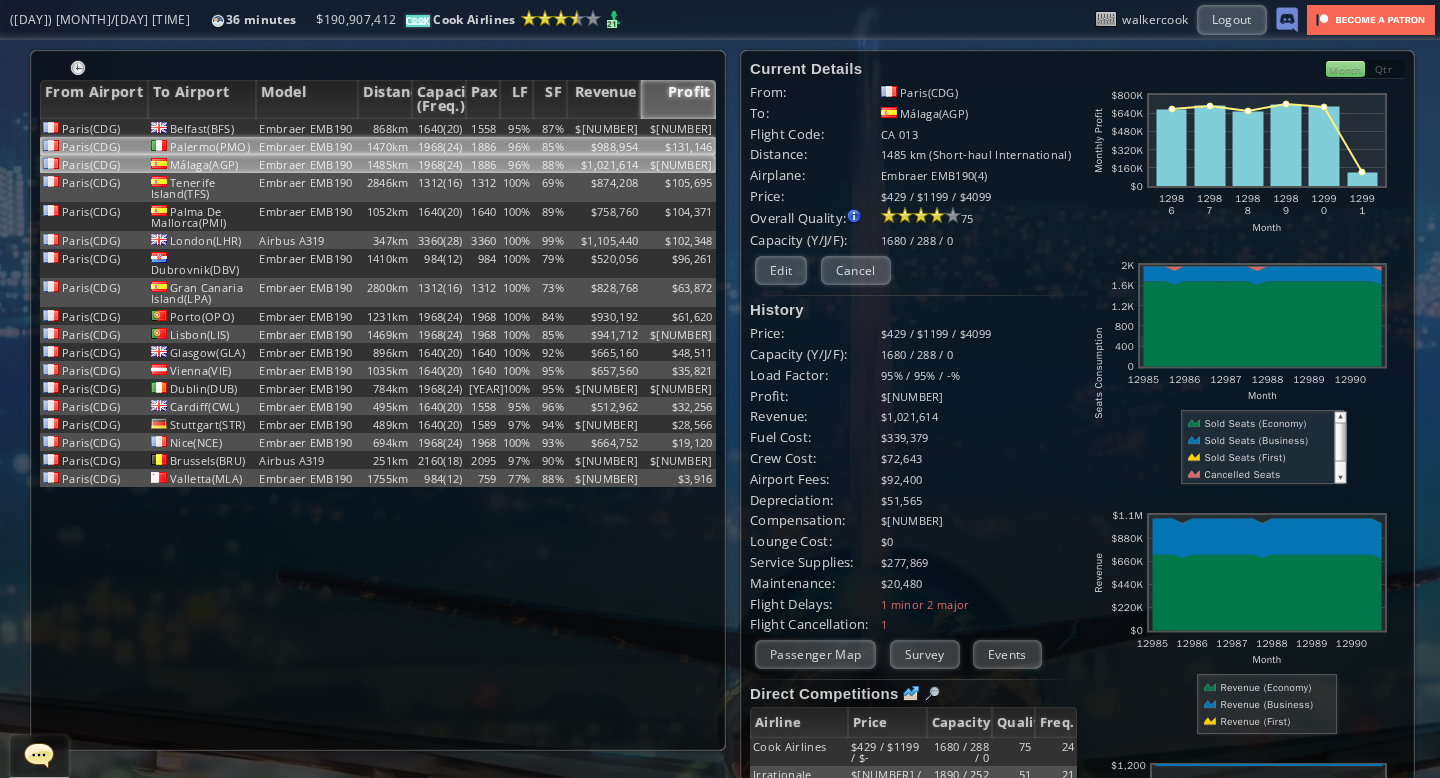click on "96%" at bounding box center (517, 128) 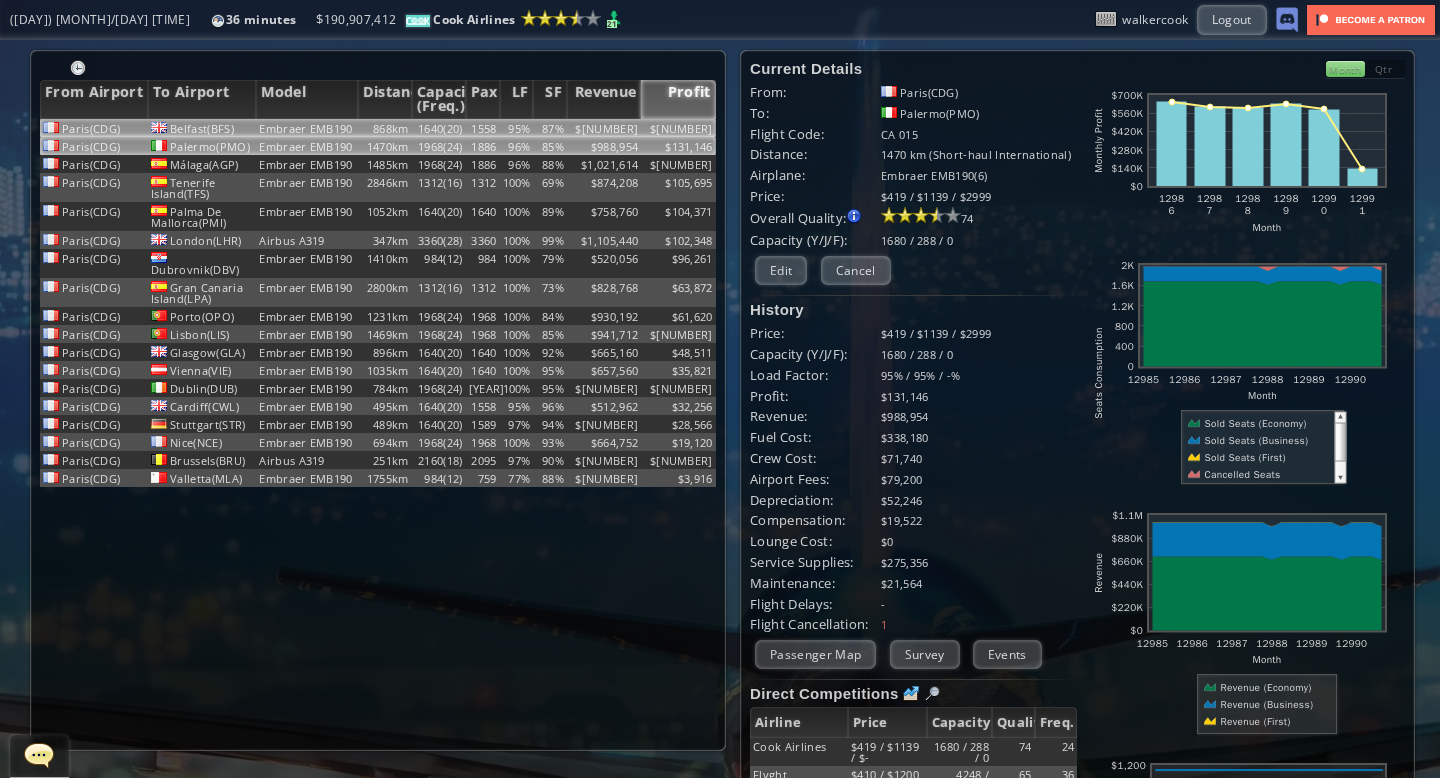 click on "95%" at bounding box center (517, 128) 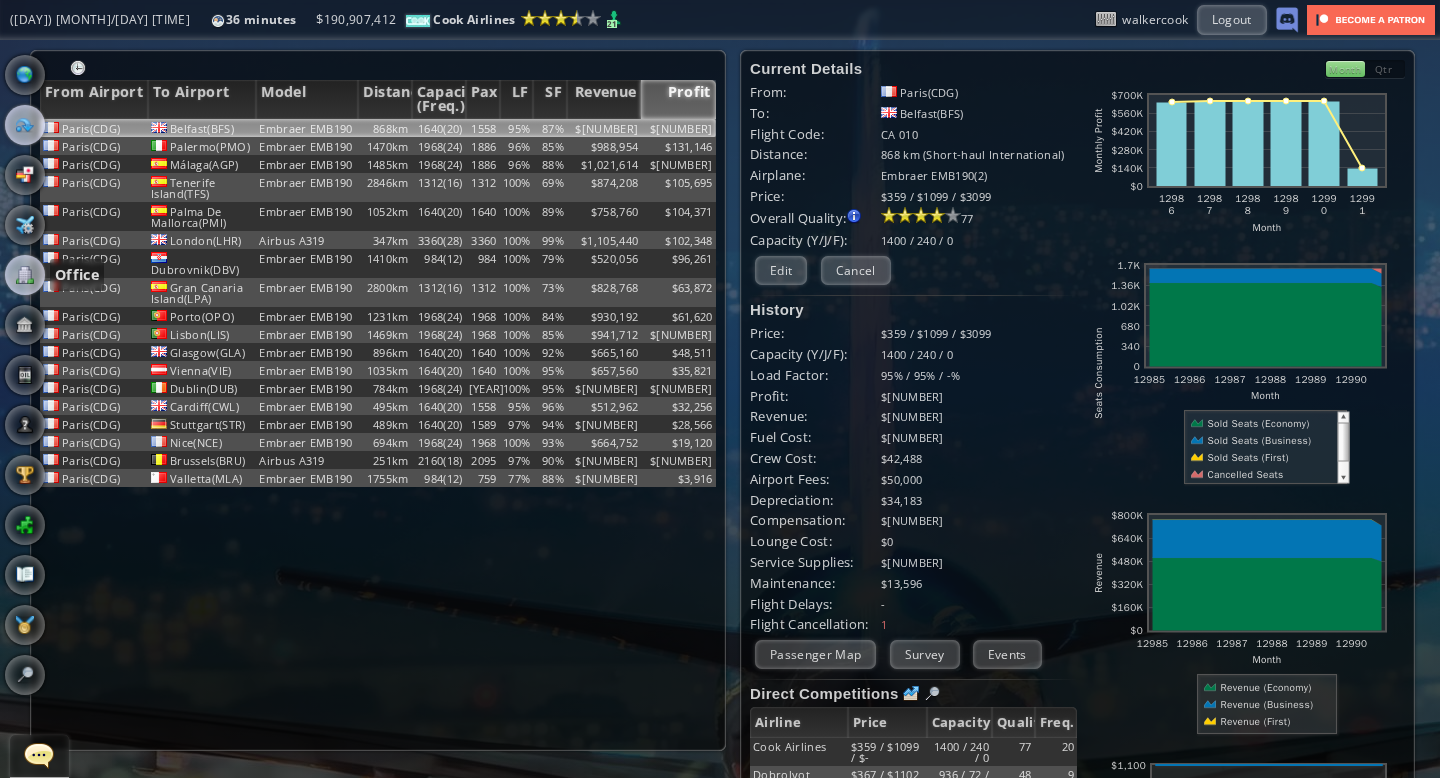click at bounding box center (25, 275) 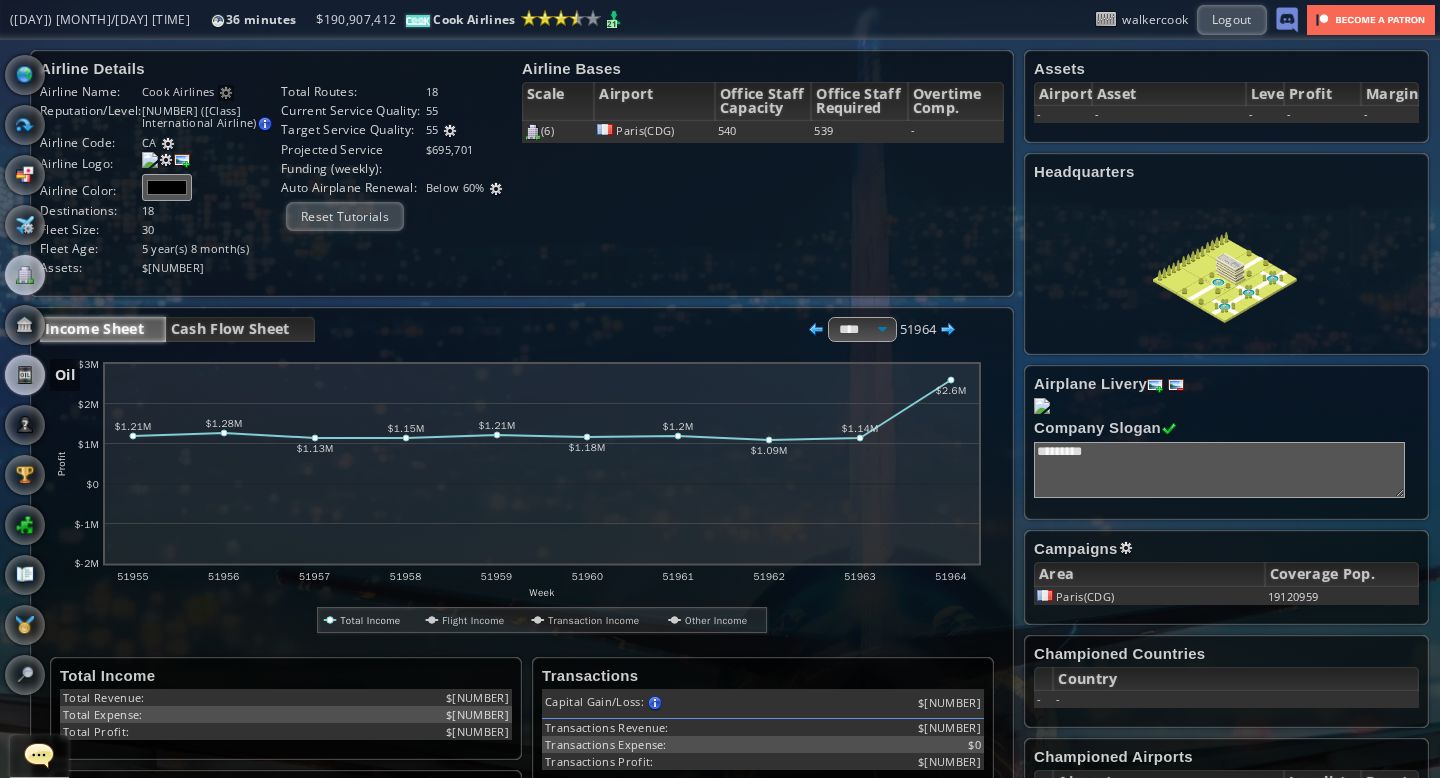 click at bounding box center (25, 375) 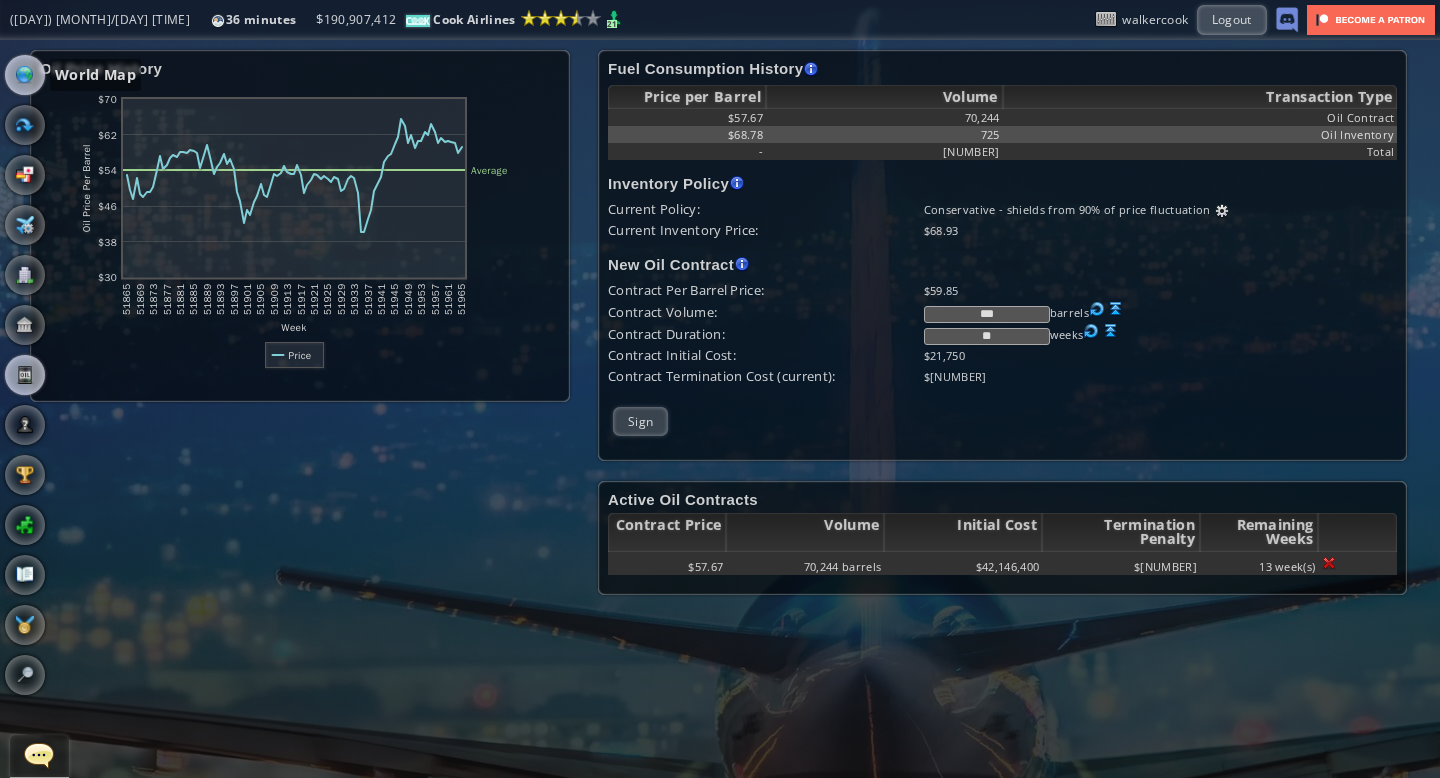 click at bounding box center [25, 75] 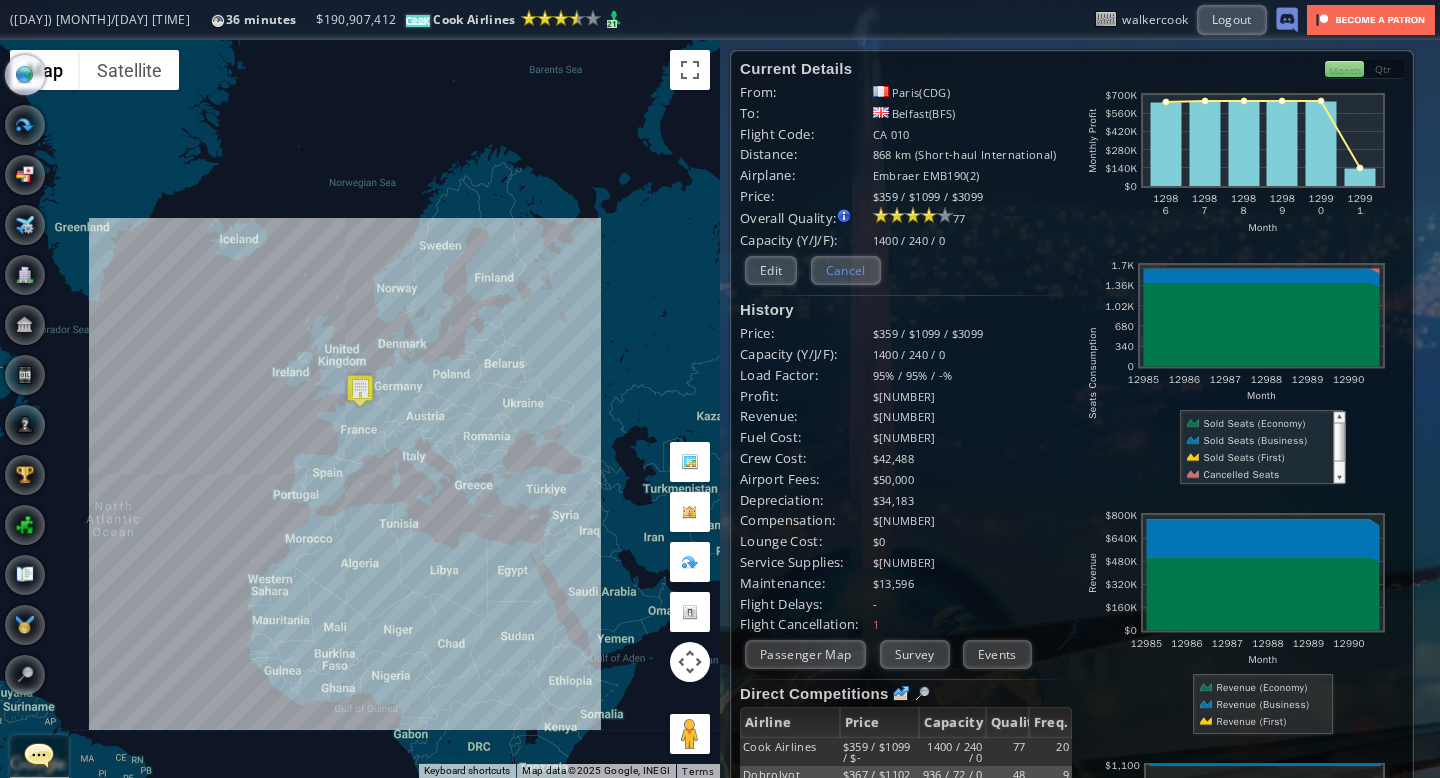 click on "Cancel" at bounding box center (846, 270) 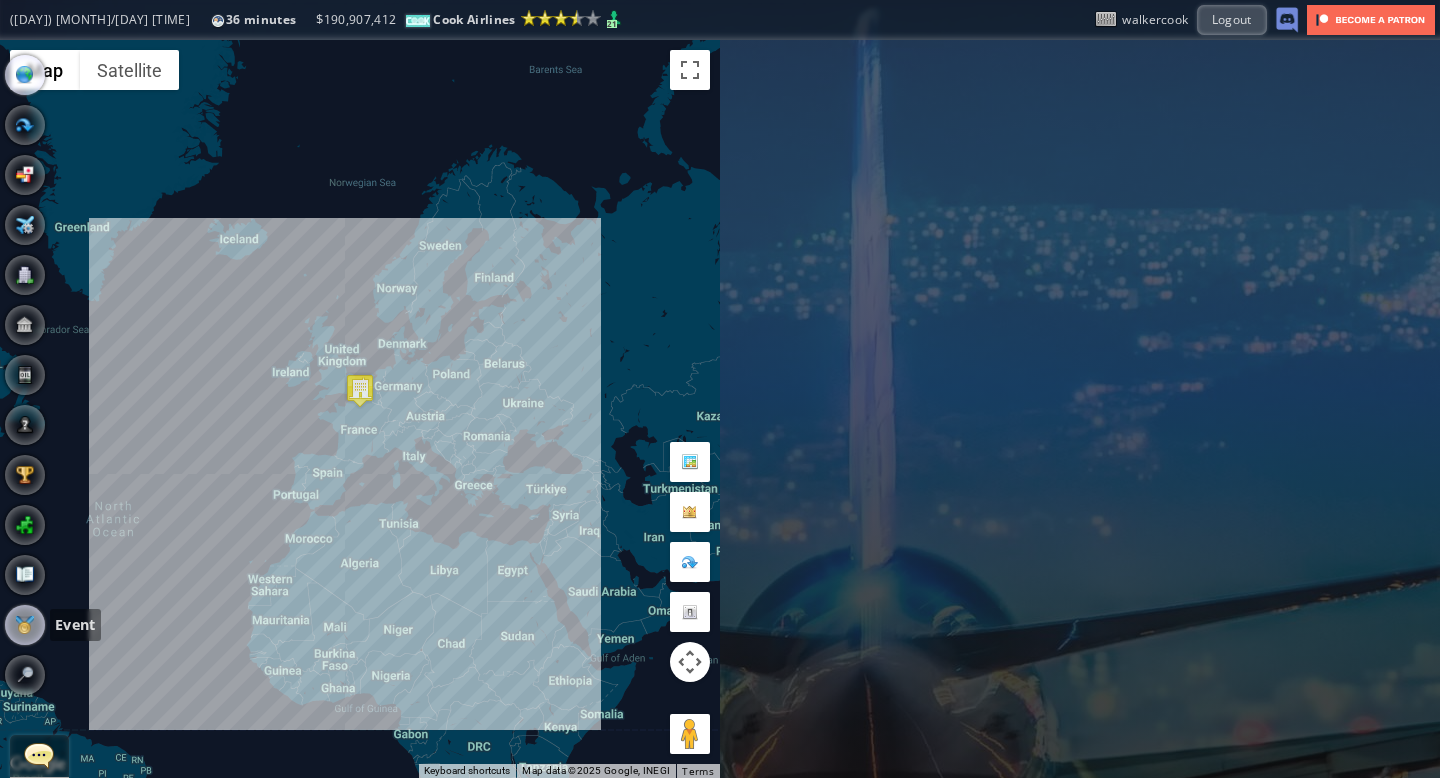 click at bounding box center (25, 625) 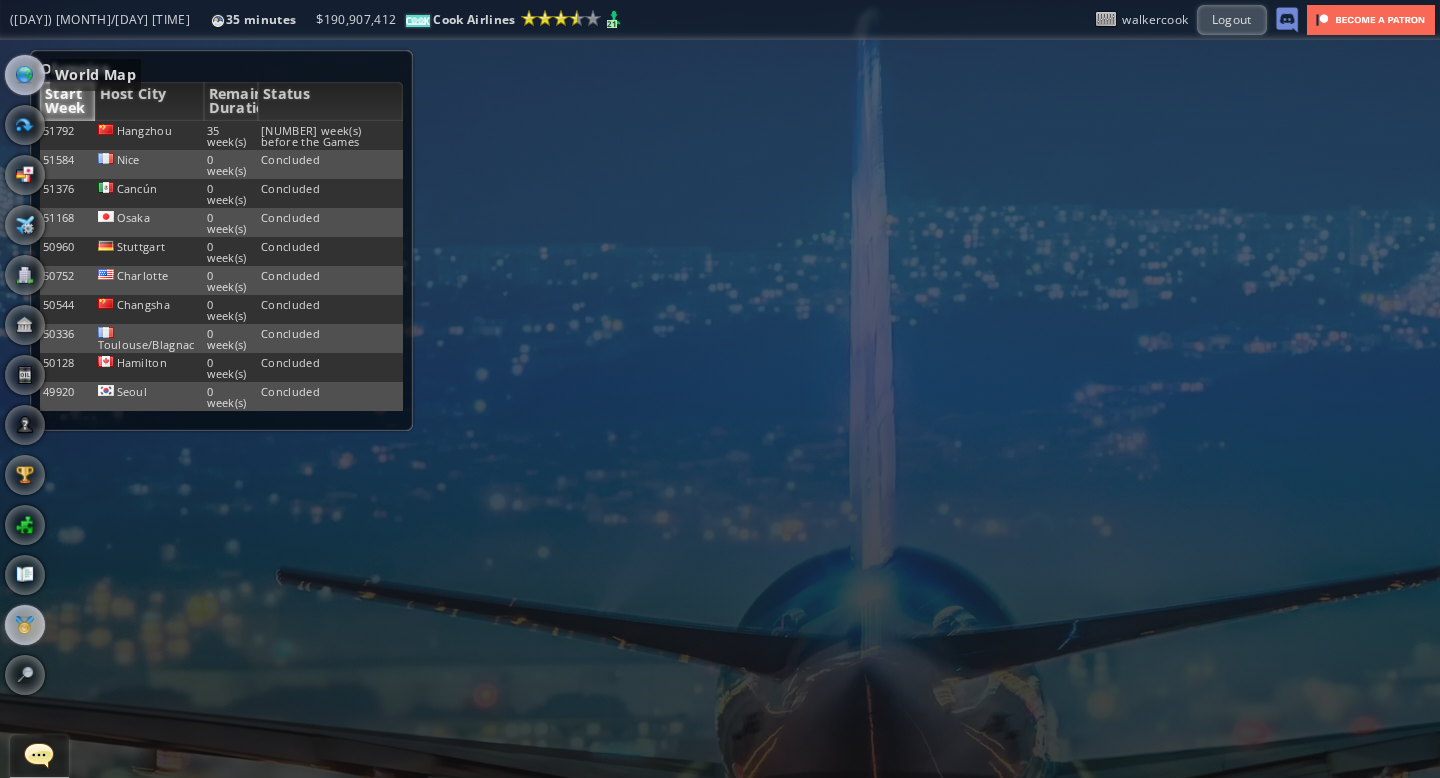 click at bounding box center (25, 75) 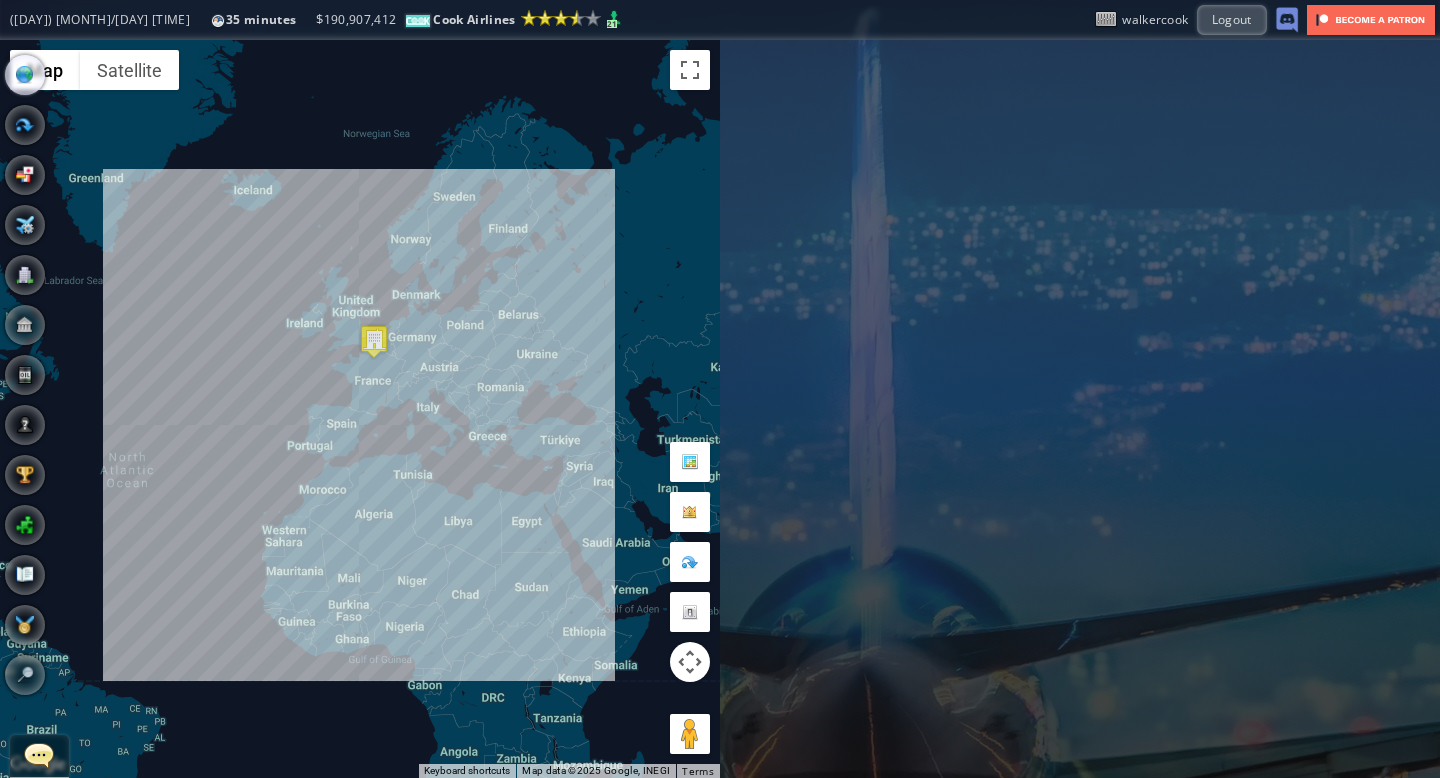 drag, startPoint x: 490, startPoint y: 328, endPoint x: 506, endPoint y: 278, distance: 52.49762 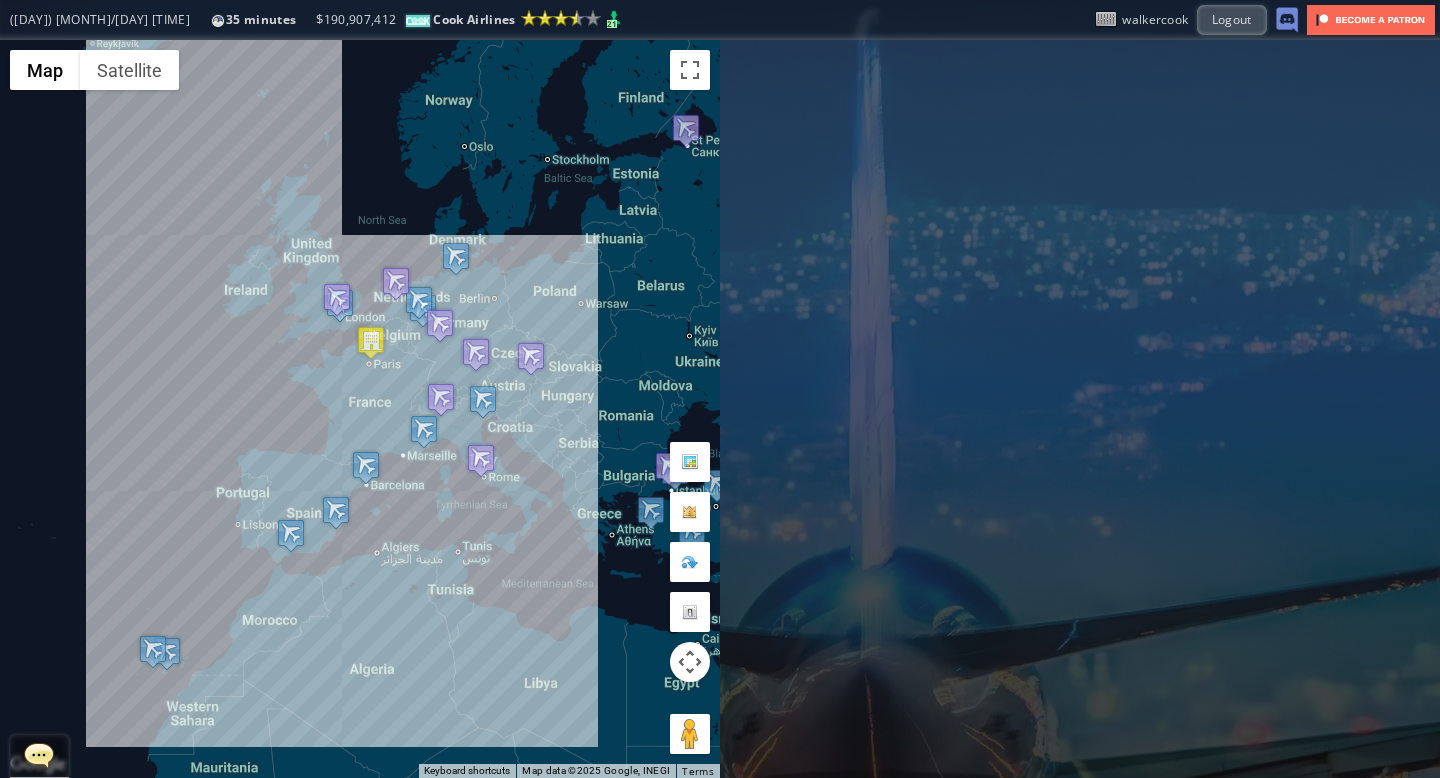 drag, startPoint x: 389, startPoint y: 300, endPoint x: 514, endPoint y: 213, distance: 152.29576 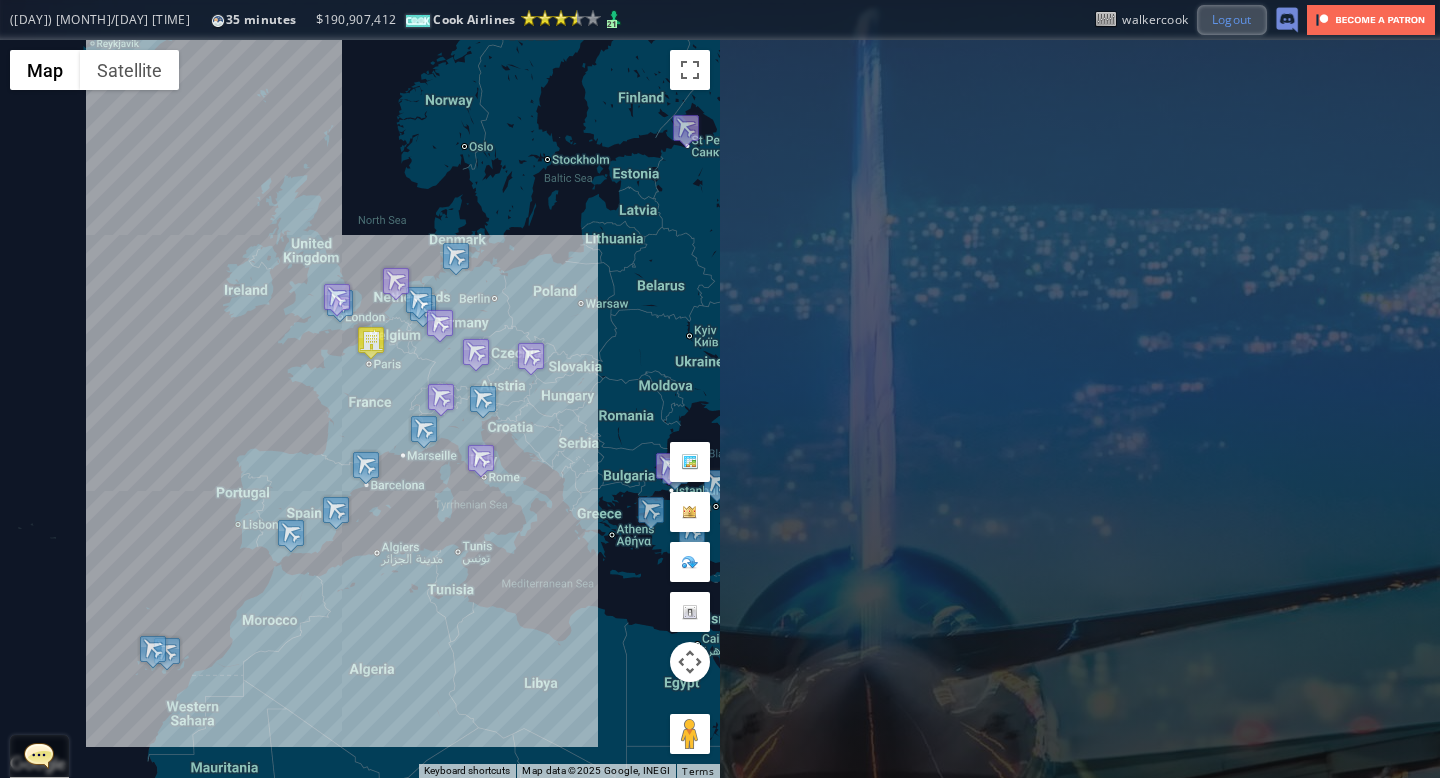 click on "Logout" at bounding box center (1232, 19) 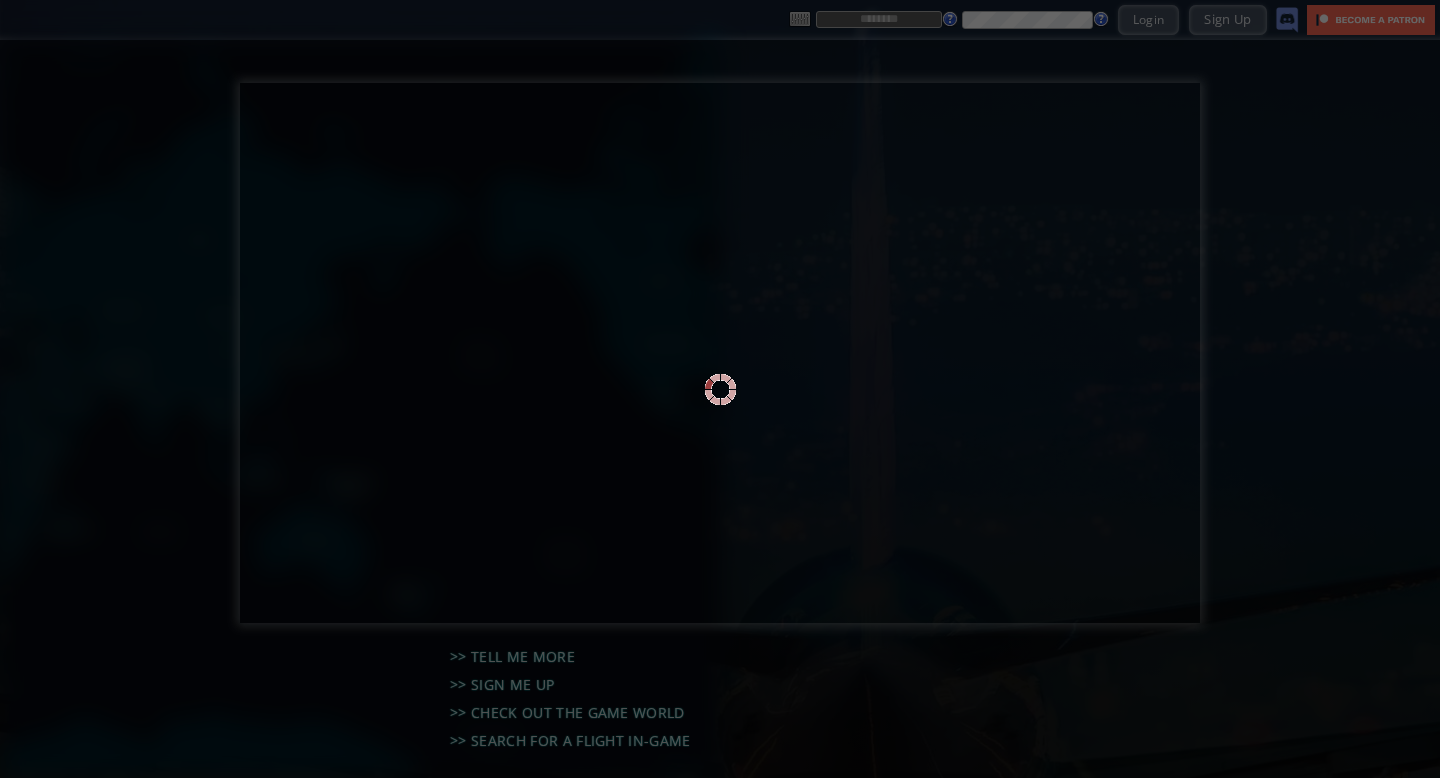 scroll, scrollTop: 0, scrollLeft: 0, axis: both 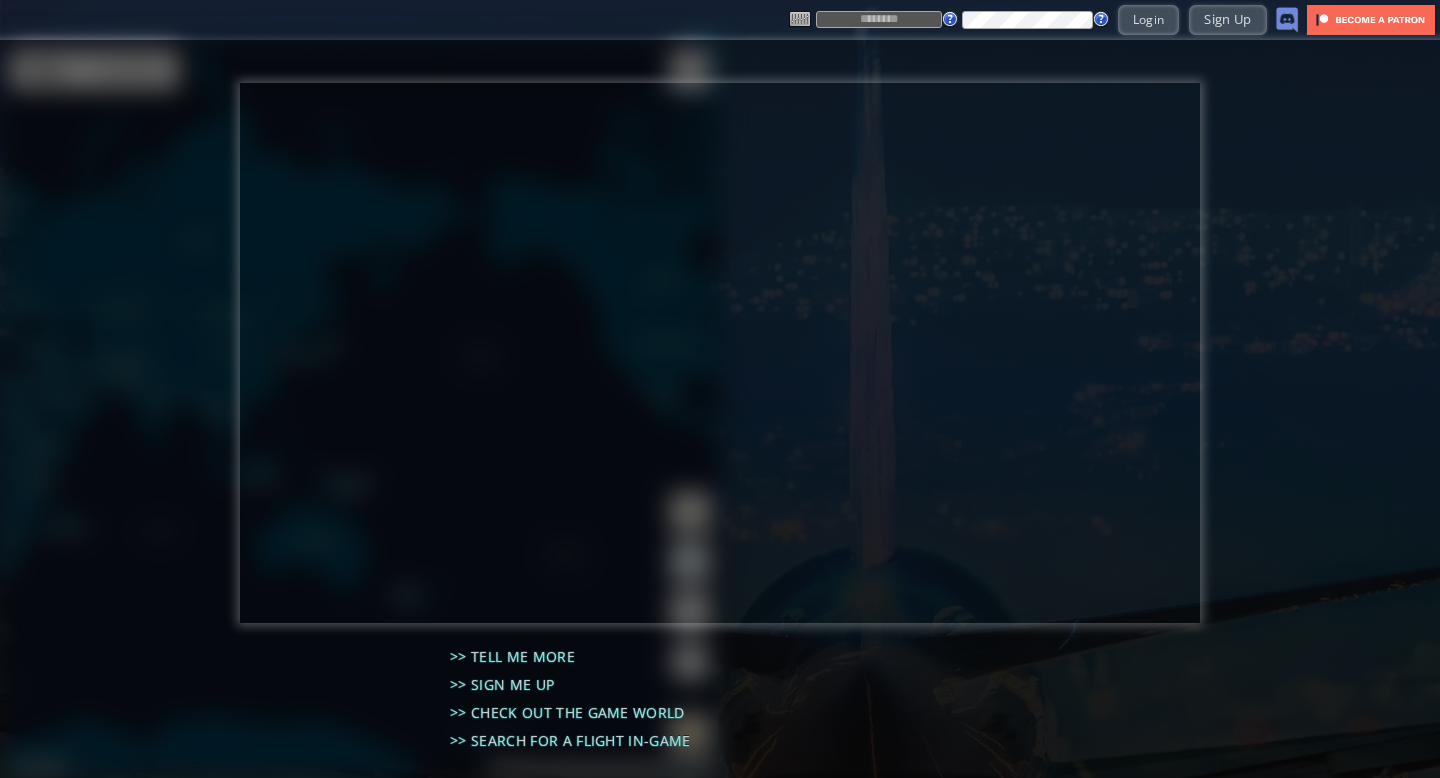 click at bounding box center (879, 19) 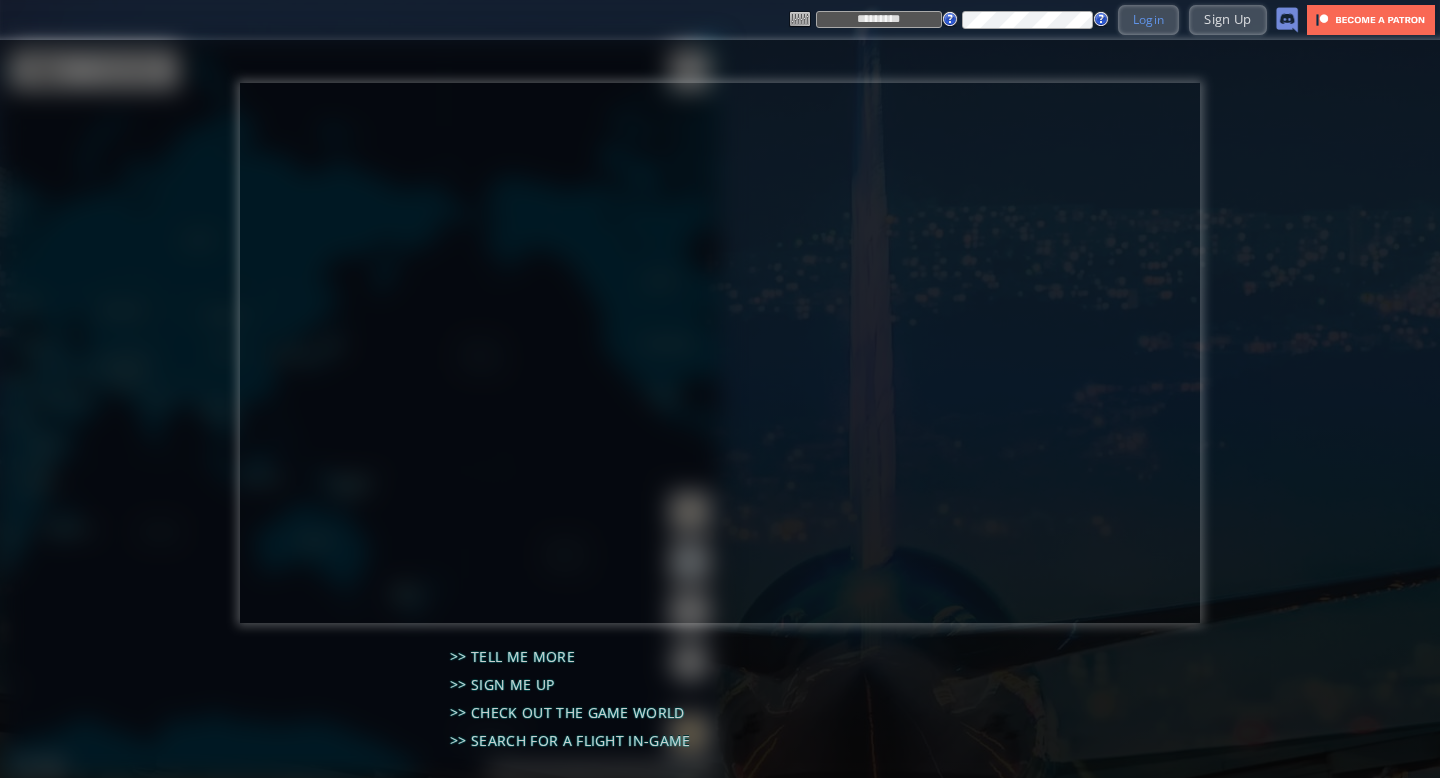 click on "Login" at bounding box center (1149, 19) 